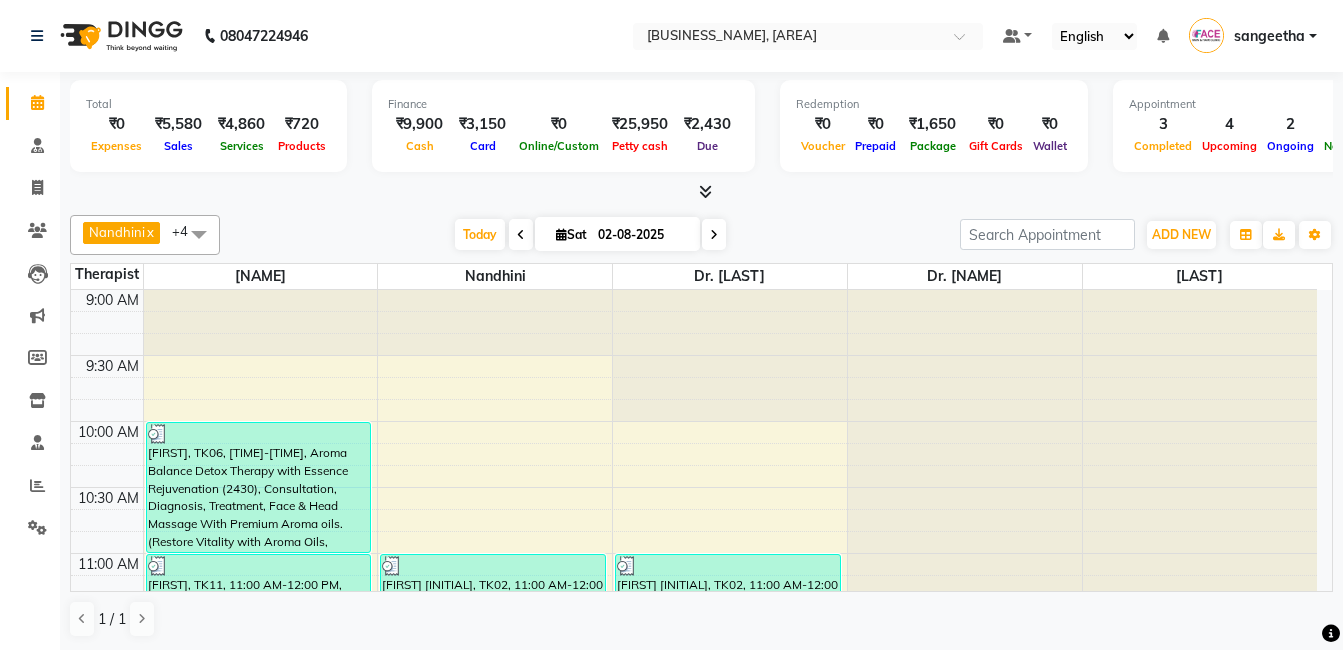 scroll, scrollTop: 0, scrollLeft: 0, axis: both 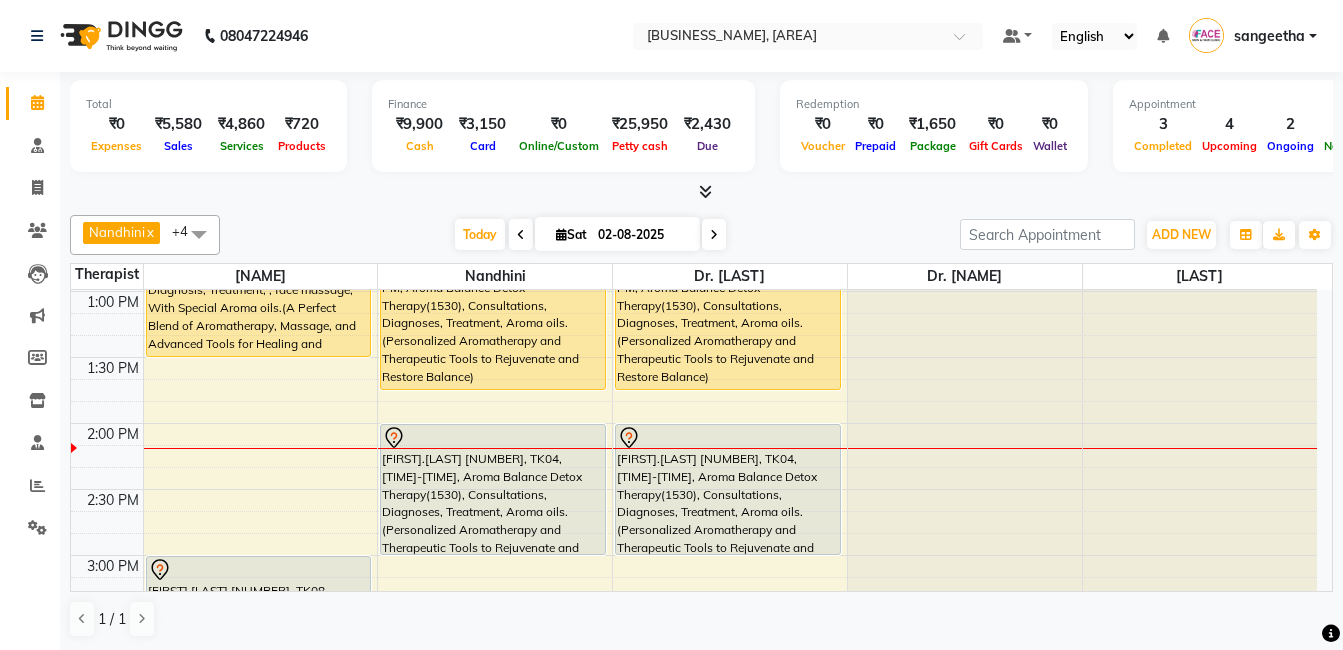 click on "[FIRST].[LAST] [NUMBER], TK04, [TIME]-[TIME], Aroma Balance Detox Therapy(1530), Consultations, Diagnoses, Treatment, Aroma oils.(Personalized Aromatherapy and Therapeutic Tools to Rejuvenate and Restore Balance)" at bounding box center [728, 489] 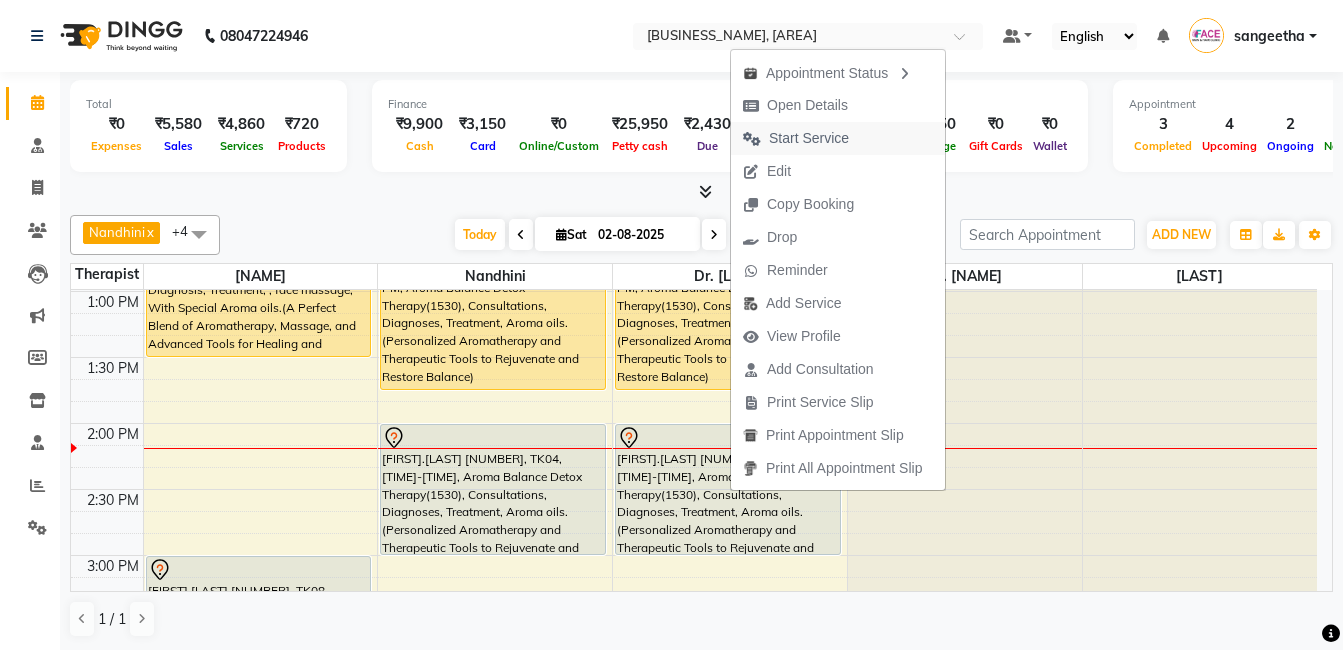 click on "Start Service" at bounding box center [809, 138] 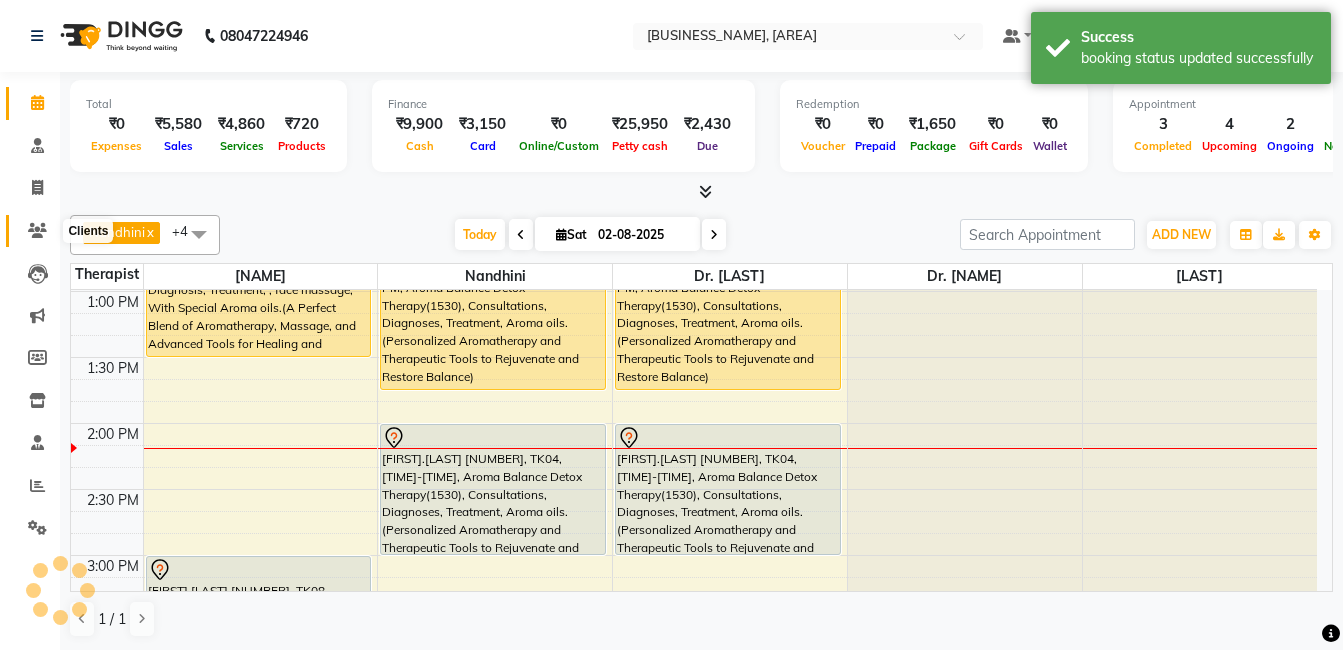 click 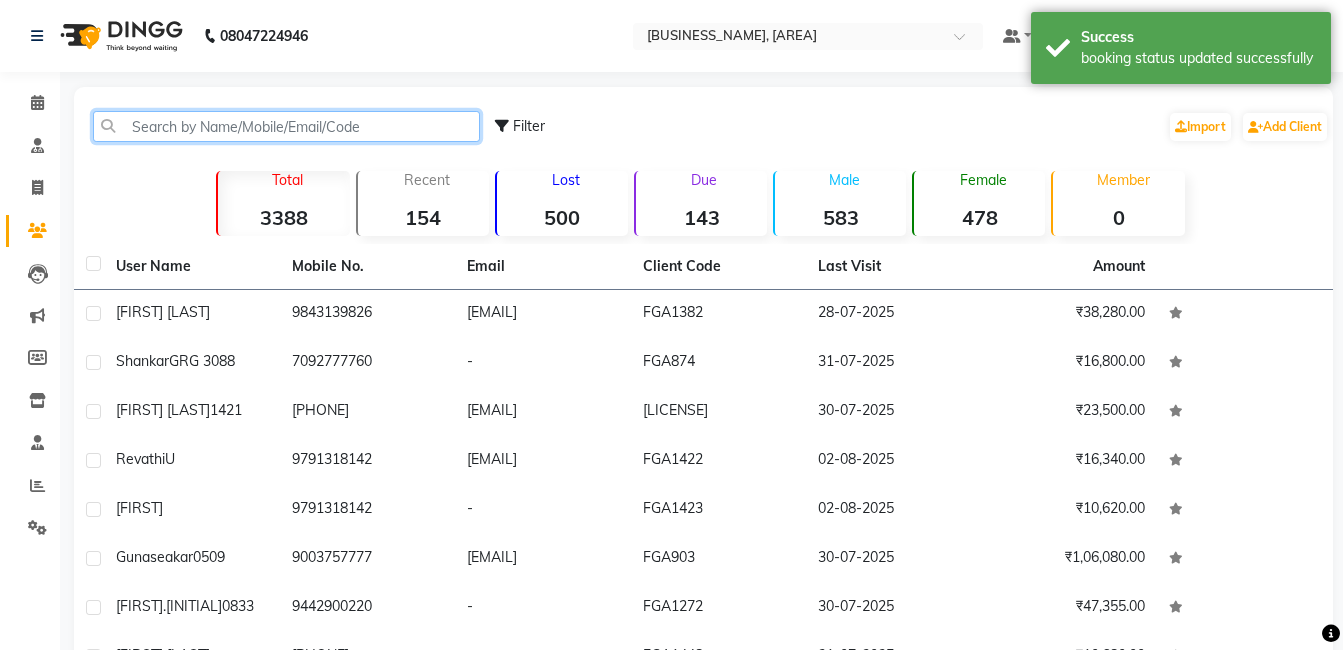 click 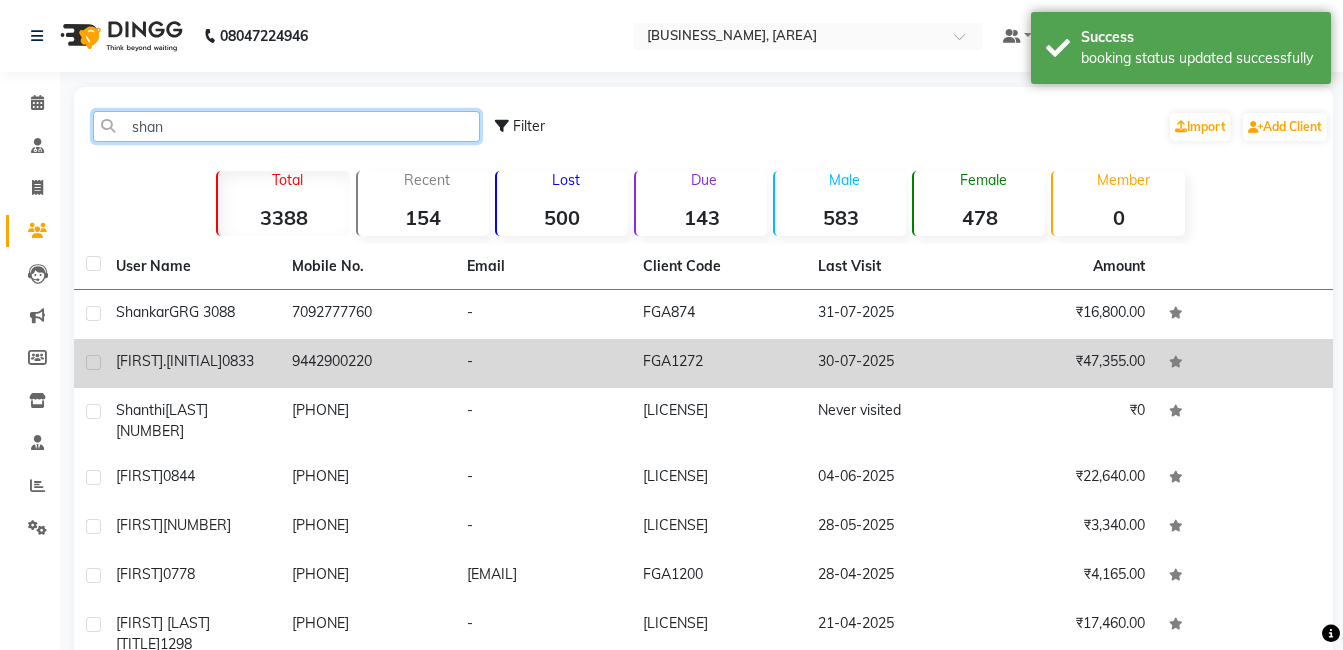 type on "shan" 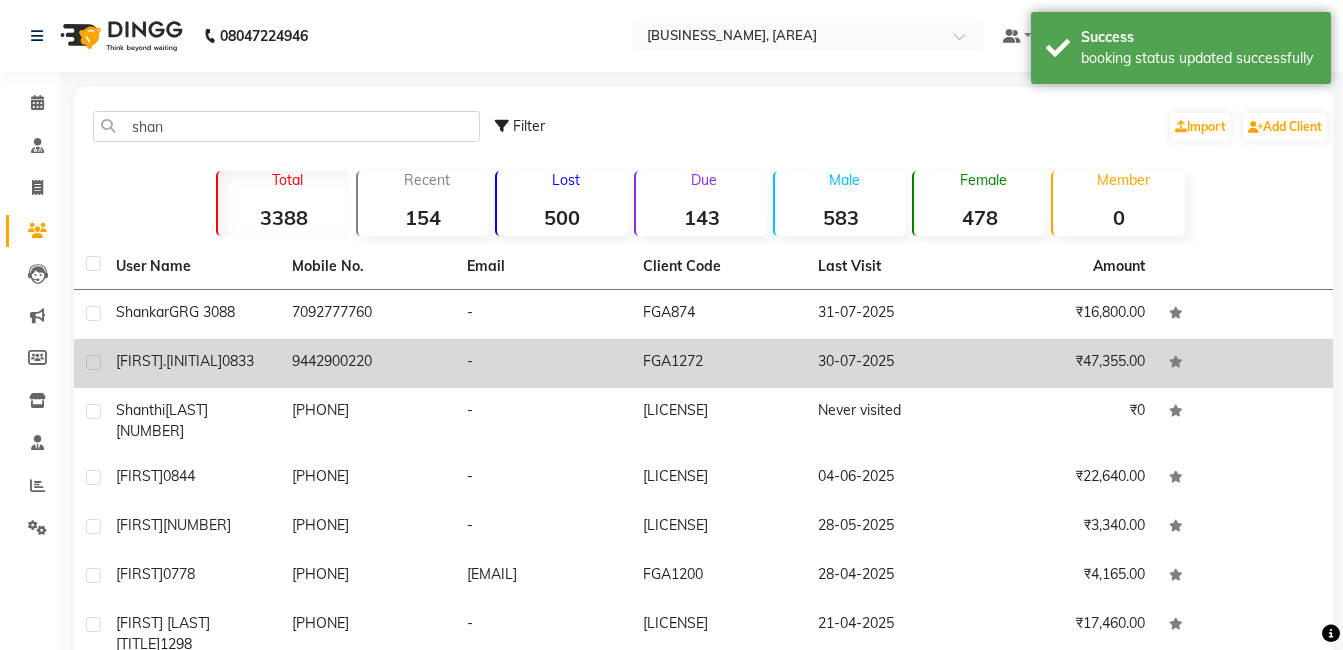 click on "[FIRST].[INITIAL]" 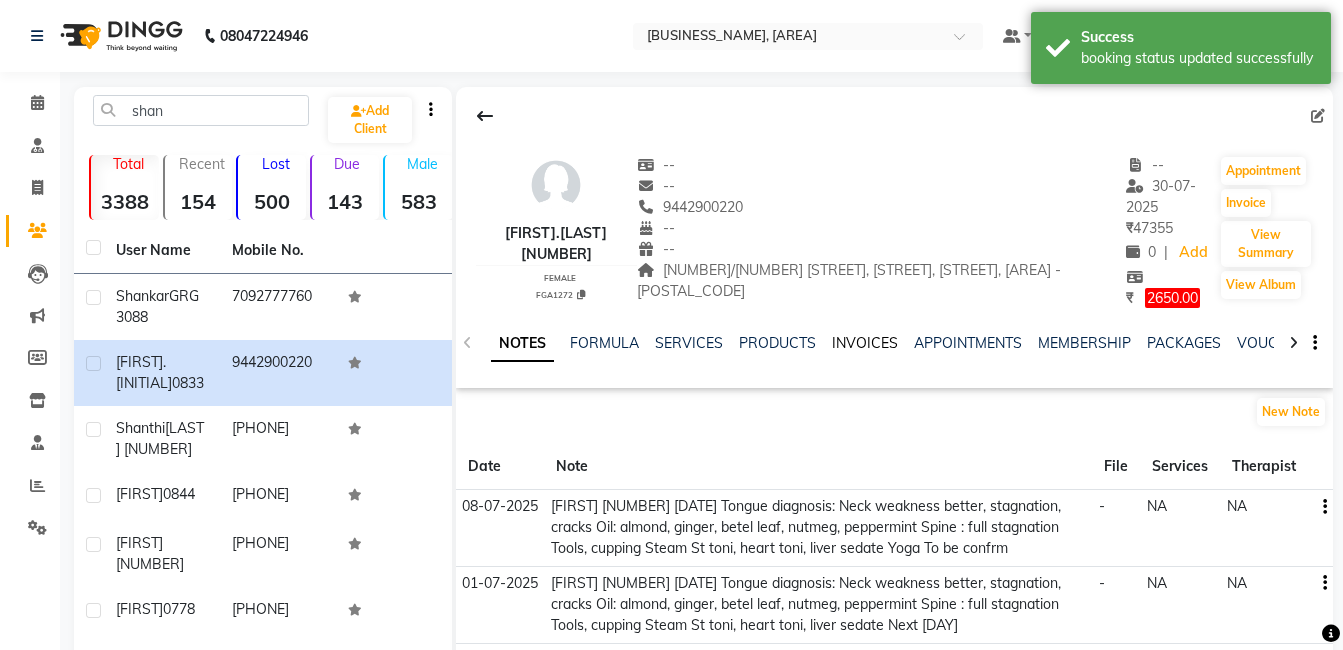 click on "INVOICES" 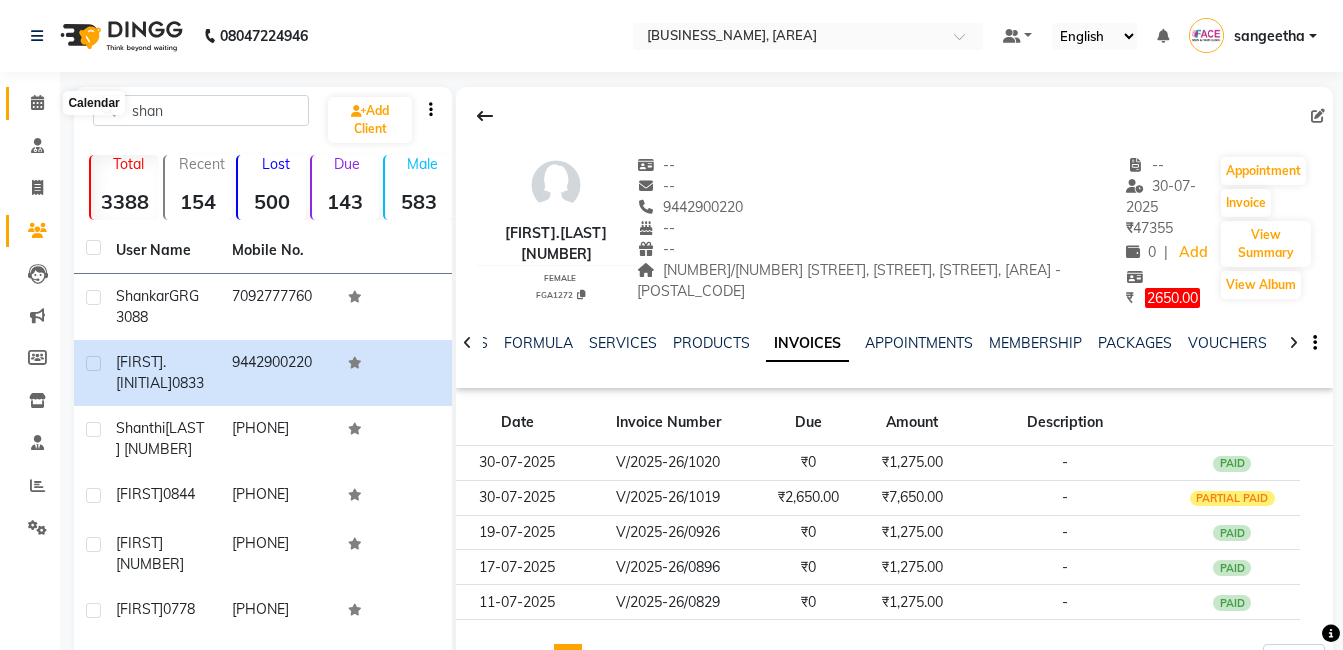 click 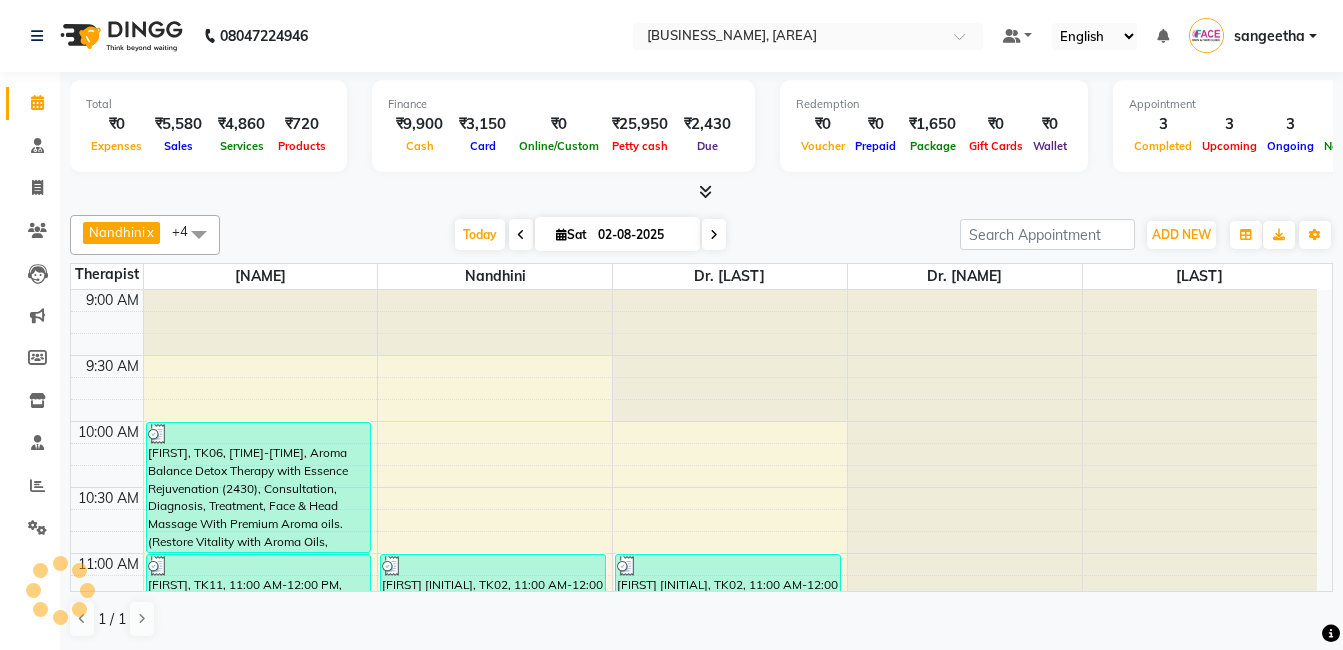 scroll, scrollTop: 0, scrollLeft: 0, axis: both 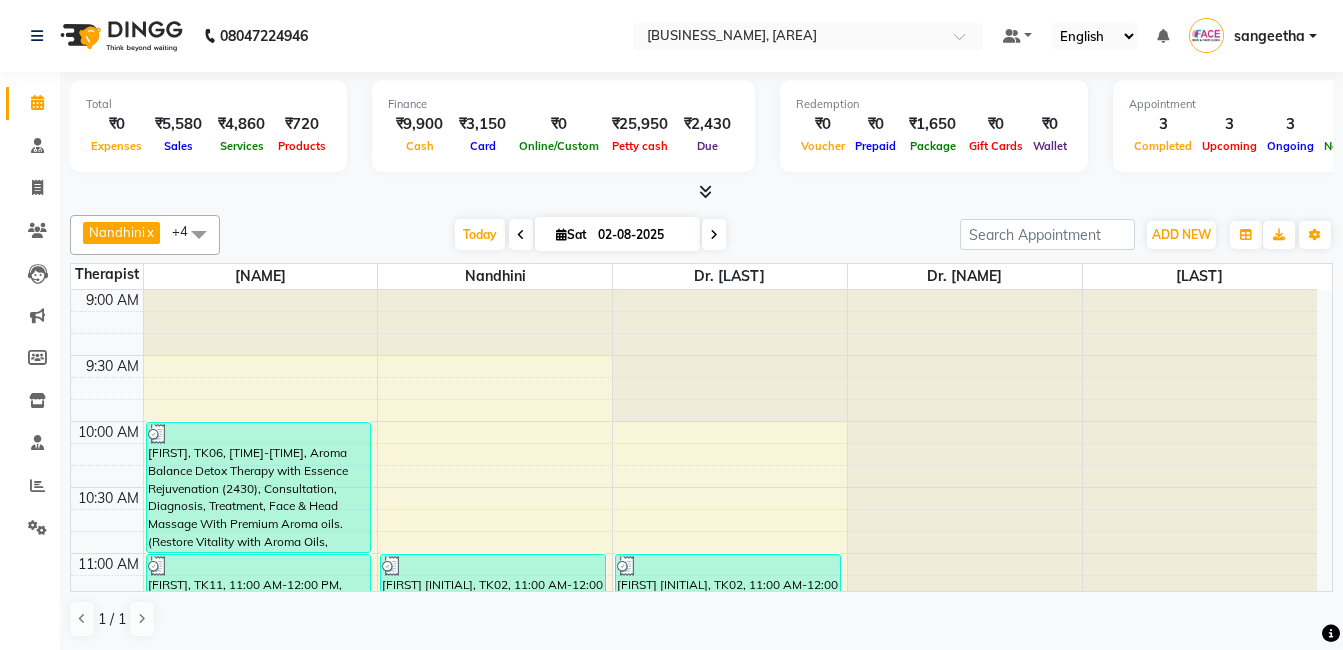 click at bounding box center [714, 234] 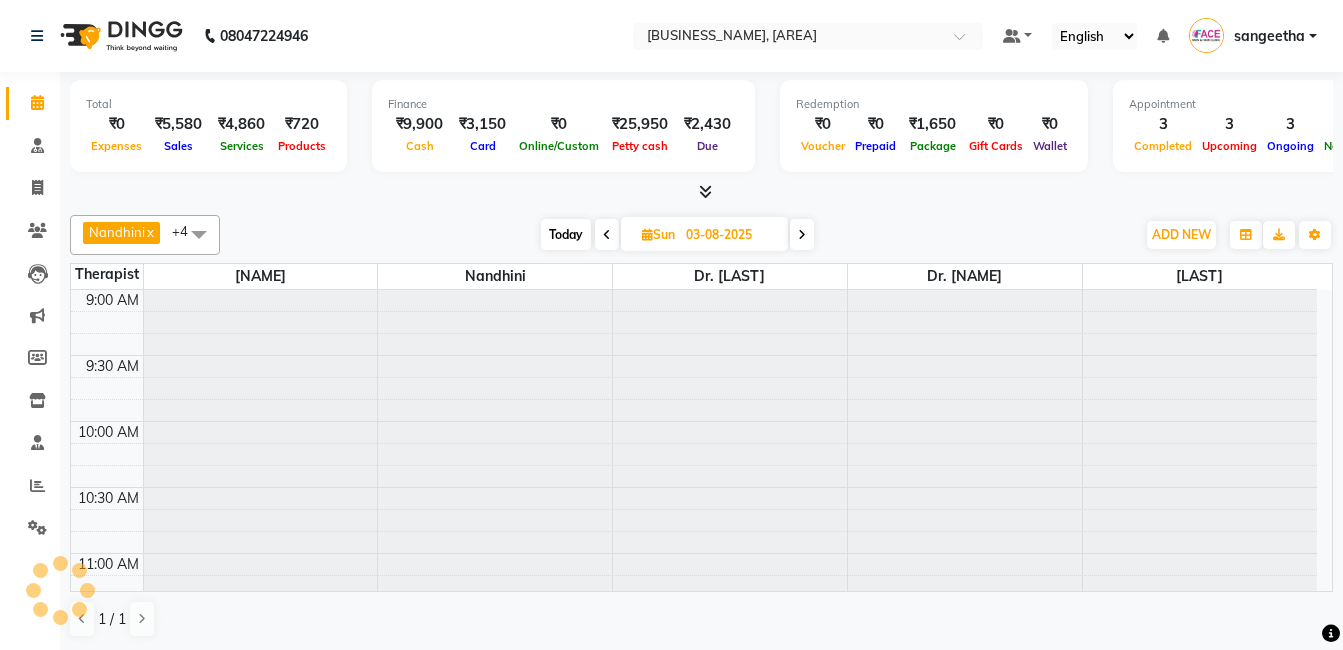 scroll, scrollTop: 793, scrollLeft: 0, axis: vertical 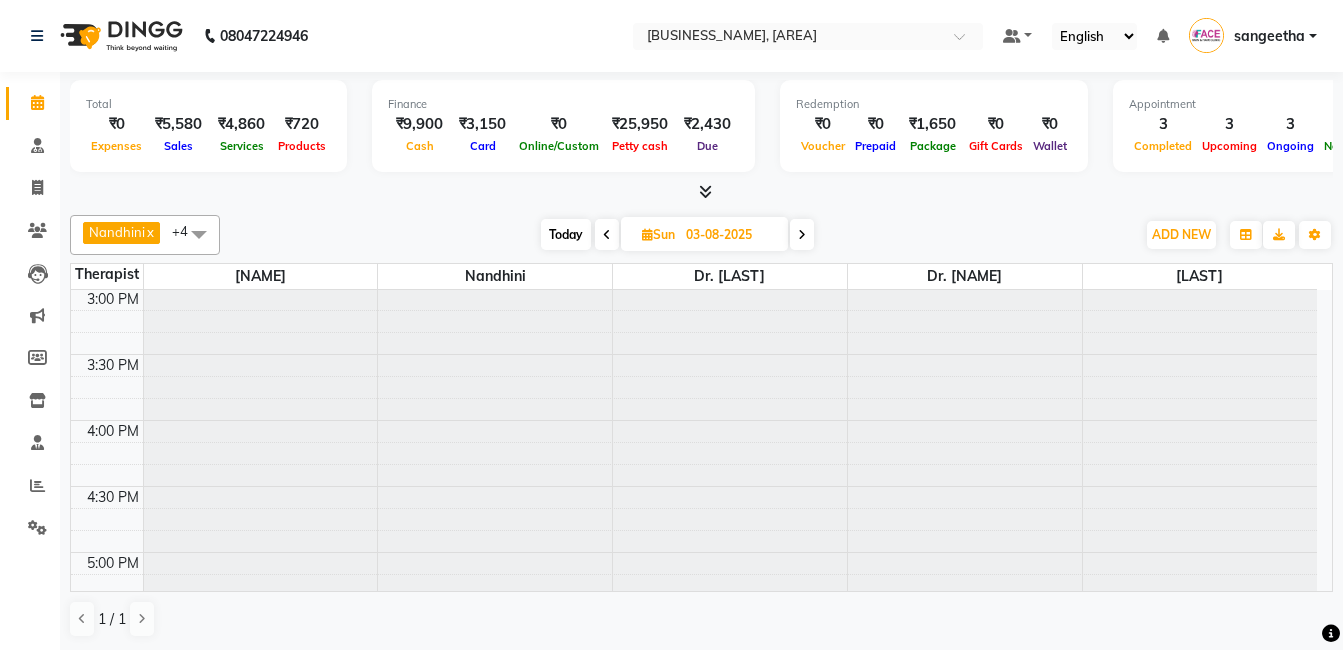 click at bounding box center (802, 235) 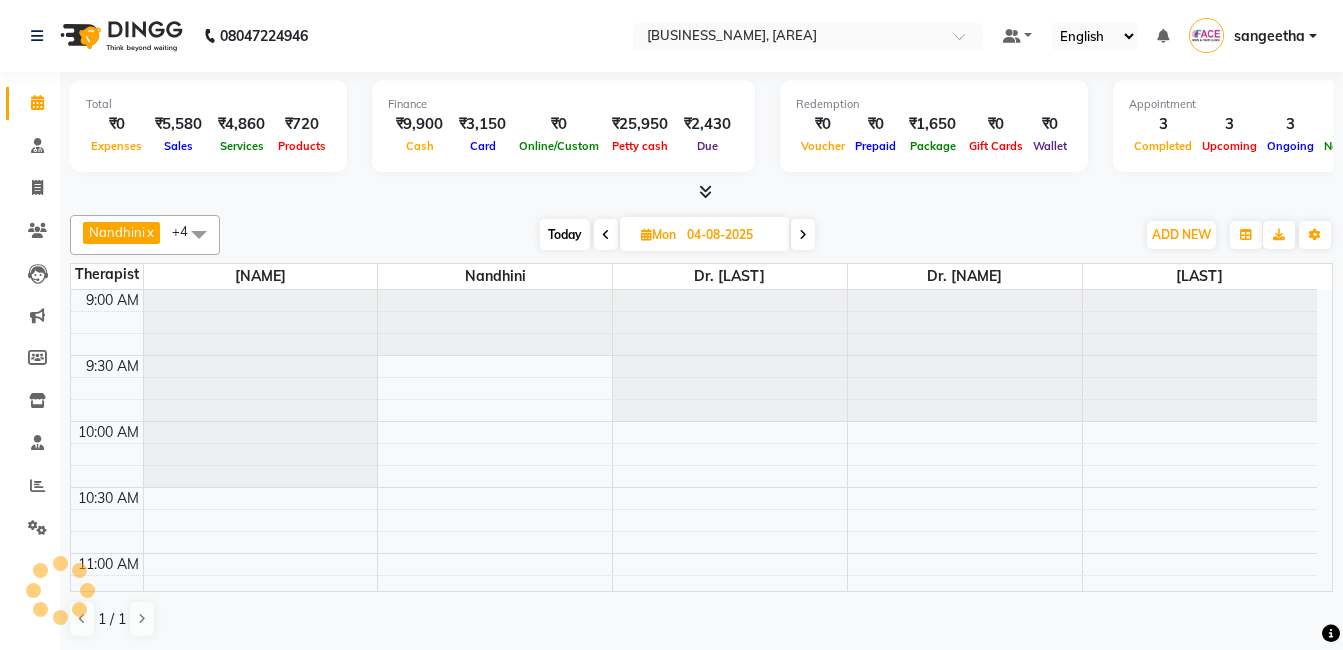 scroll, scrollTop: 793, scrollLeft: 0, axis: vertical 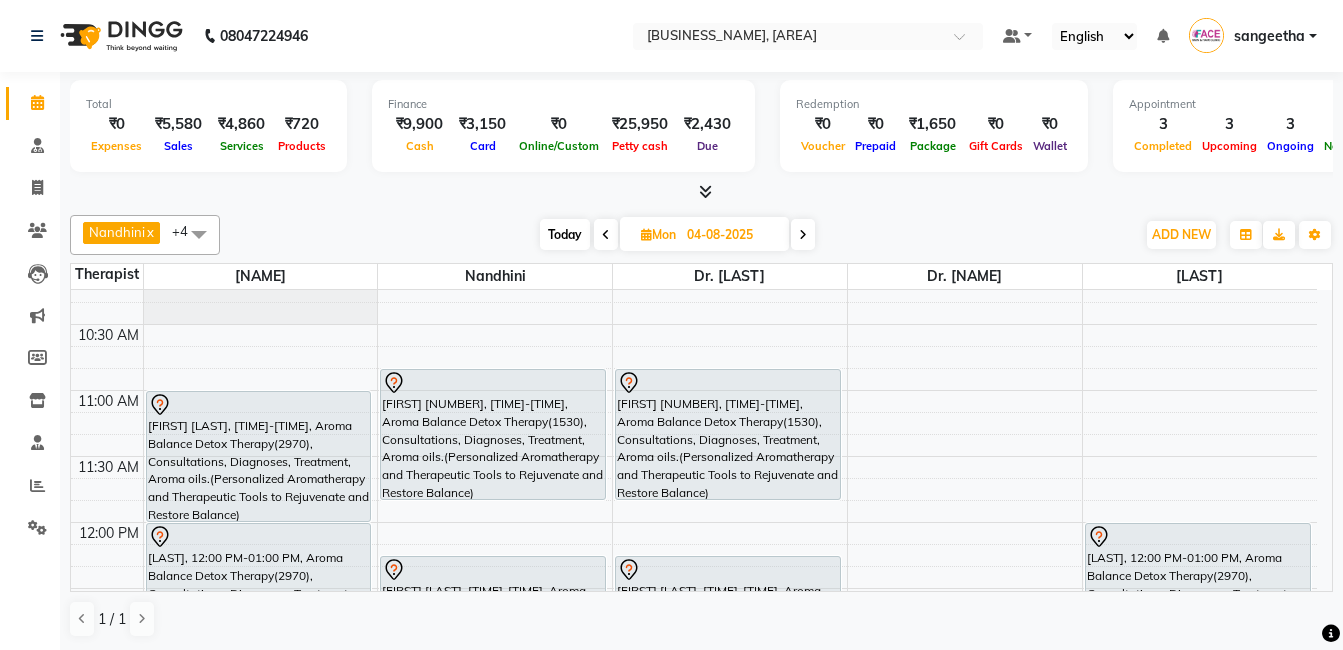 click at bounding box center [803, 234] 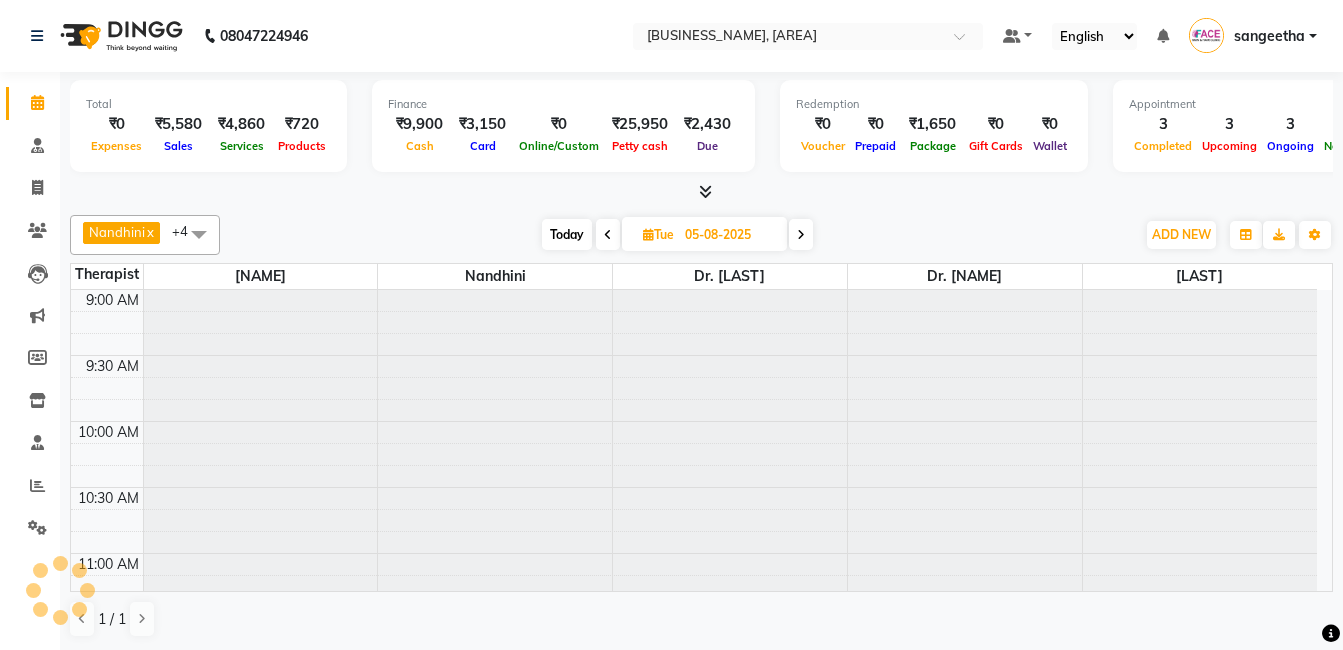 scroll, scrollTop: 793, scrollLeft: 0, axis: vertical 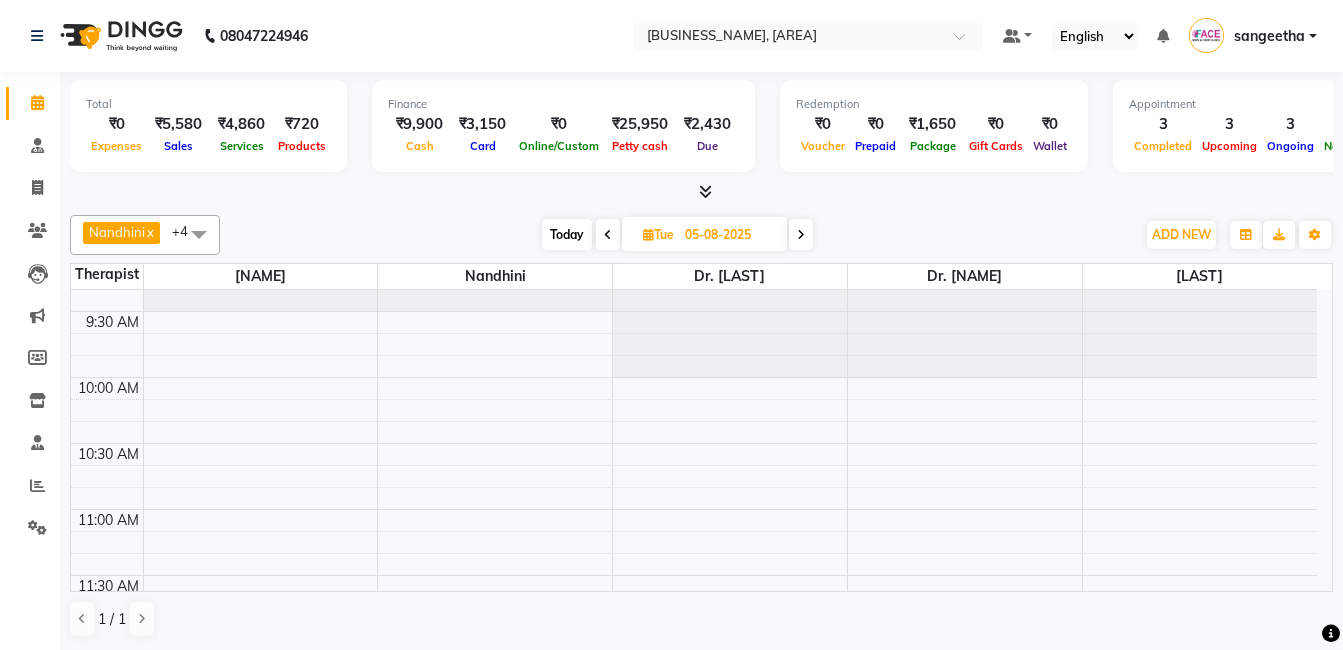 click on "Total  ₹0  Expenses ₹5,580  Sales ₹4,860  Services ₹720  Products Finance  ₹9,900  Cash ₹3,150  Card ₹0  Online/Custom ₹25,950 Petty cash ₹2,430 Due  Redemption  ₹0 Voucher ₹0 Prepaid ₹1,650 Package ₹0  Gift Cards ₹0  Wallet  Appointment  3 Completed 3 Upcoming 3 Ongoing 0 No show  Other sales  ₹0  Packages ₹0  Memberships ₹0  Vouchers ₹0  Prepaids ₹0  Gift Cards [NAME]  x [NAME]  x [NAME]  x Dr. [NAME]  x Dr. [NAME]  x +4 Select All Dr. [NAME] Dr. [NAME] [NAME] [NAME] [NAME] [NAME] [NAME] Today  Tue 05-08-2025 Toggle Dropdown Add Appointment Add Invoice Add Expense Add Attendance Add Client Add Transaction Toggle Dropdown Add Appointment Add Invoice Add Expense Add Attendance Add Client ADD NEW Toggle Dropdown Add Appointment Add Invoice Add Expense Add Attendance Add Client Add Transaction [NAME]  x [NAME]  x [NAME]  x Dr. [NAME]  x Dr. [NAME]  x +4 Select All Dr. [NAME] Dr. [NAME] [NAME]" 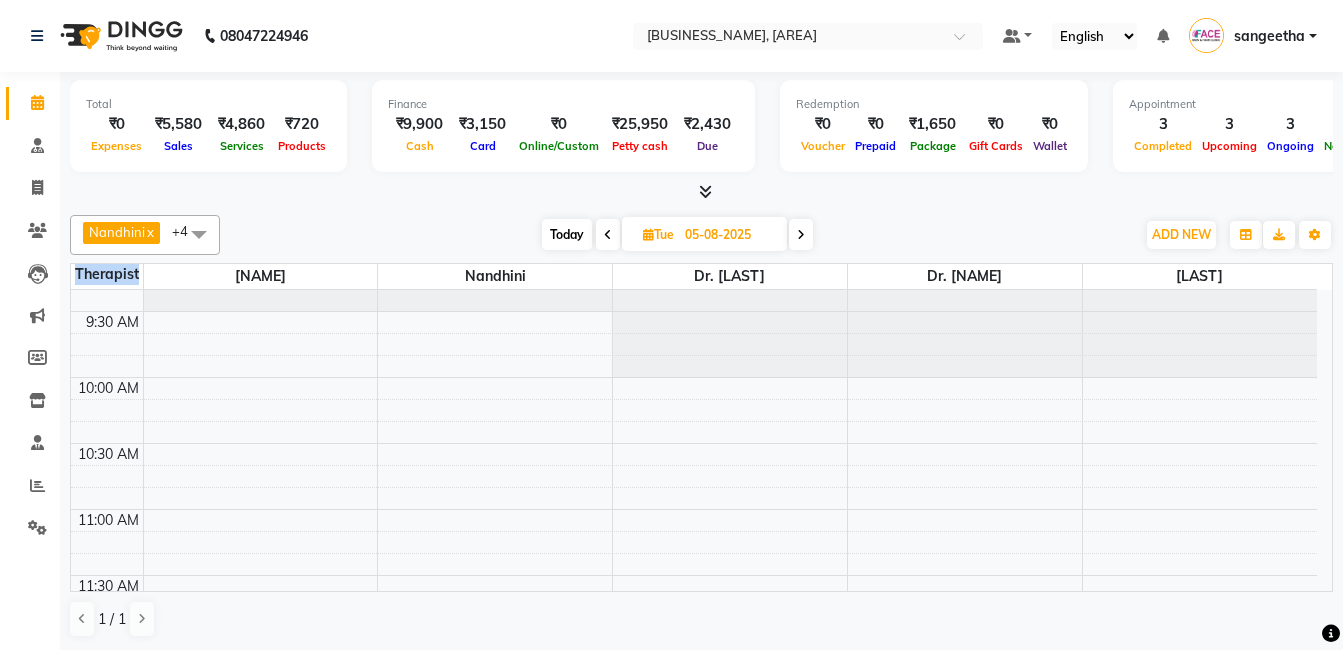 click on "Total  ₹0  Expenses ₹5,580  Sales ₹4,860  Services ₹720  Products Finance  ₹9,900  Cash ₹3,150  Card ₹0  Online/Custom ₹25,950 Petty cash ₹2,430 Due  Redemption  ₹0 Voucher ₹0 Prepaid ₹1,650 Package ₹0  Gift Cards ₹0  Wallet  Appointment  3 Completed 3 Upcoming 3 Ongoing 0 No show  Other sales  ₹0  Packages ₹0  Memberships ₹0  Vouchers ₹0  Prepaids ₹0  Gift Cards [NAME]  x [NAME]  x [NAME]  x Dr. [NAME]  x Dr. [NAME]  x +4 Select All Dr. [NAME] Dr. [NAME] [NAME] [NAME] [NAME] [NAME] [NAME] Today  Tue 05-08-2025 Toggle Dropdown Add Appointment Add Invoice Add Expense Add Attendance Add Client Add Transaction Toggle Dropdown Add Appointment Add Invoice Add Expense Add Attendance Add Client ADD NEW Toggle Dropdown Add Appointment Add Invoice Add Expense Add Attendance Add Client Add Transaction [NAME]  x [NAME]  x [NAME]  x Dr. [NAME]  x Dr. [NAME]  x +4 Select All Dr. [NAME] Dr. [NAME] [NAME]" 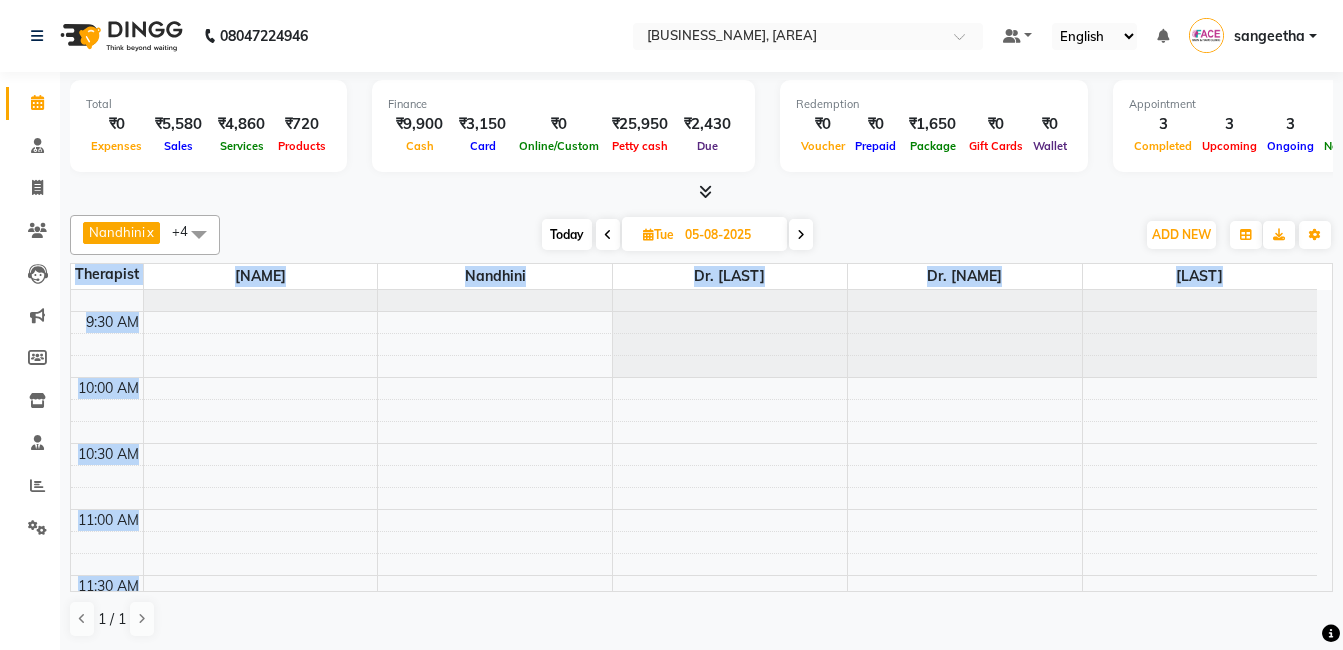 click on "9:00 AM 9:30 AM 10:00 AM 10:30 AM 11:00 AM 11:30 AM 12:00 PM 12:30 PM 1:00 PM 1:30 PM 2:00 PM 2:30 PM 3:00 PM 3:30 PM 4:00 PM 4:30 PM 5:00 PM 5:30 PM 6:00 PM 6:30 PM" at bounding box center (694, 905) 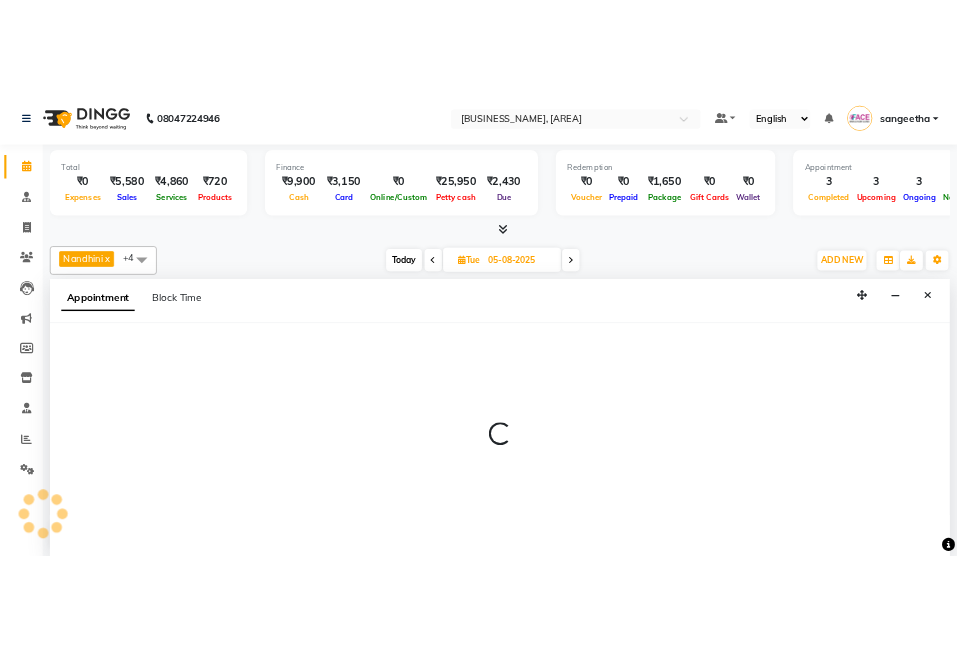scroll, scrollTop: 1, scrollLeft: 0, axis: vertical 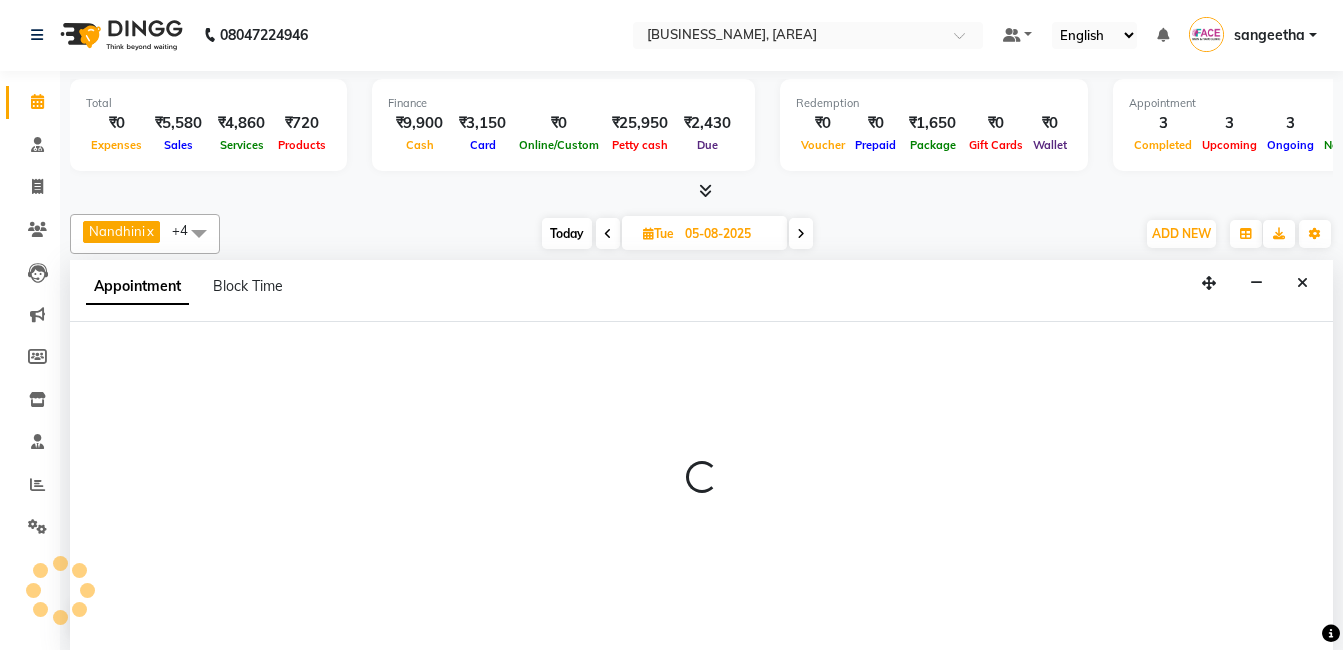 select on "38864" 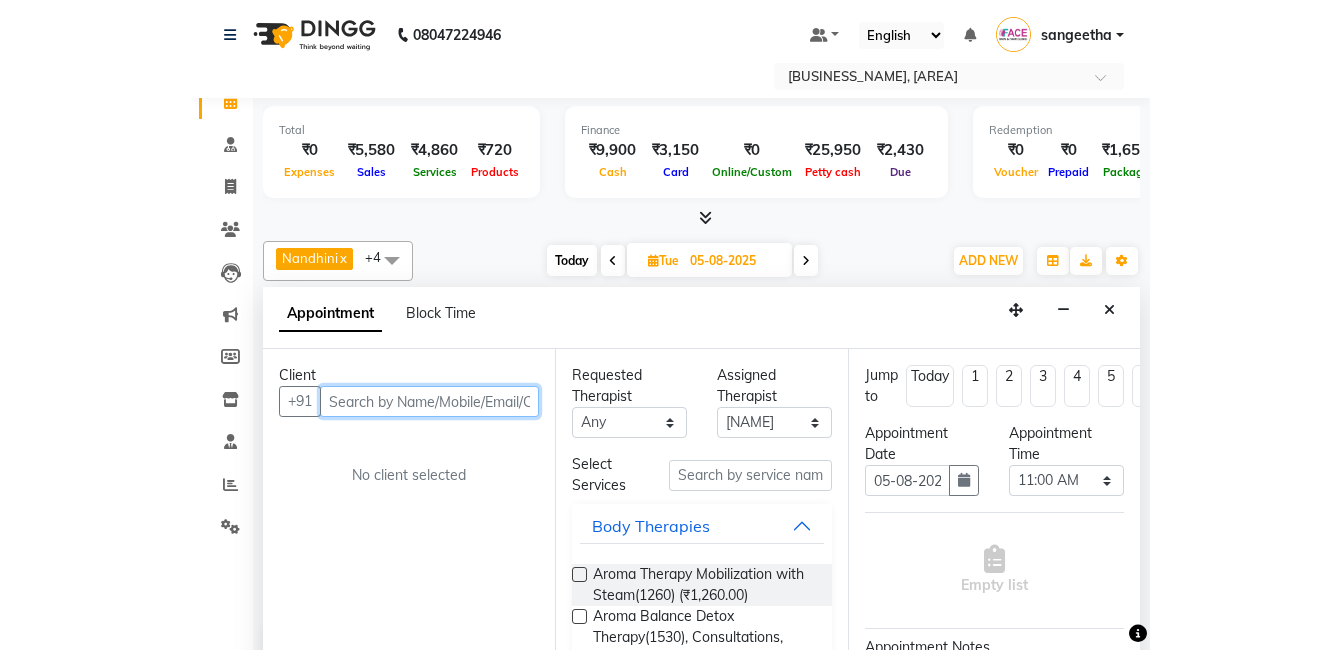scroll, scrollTop: 0, scrollLeft: 0, axis: both 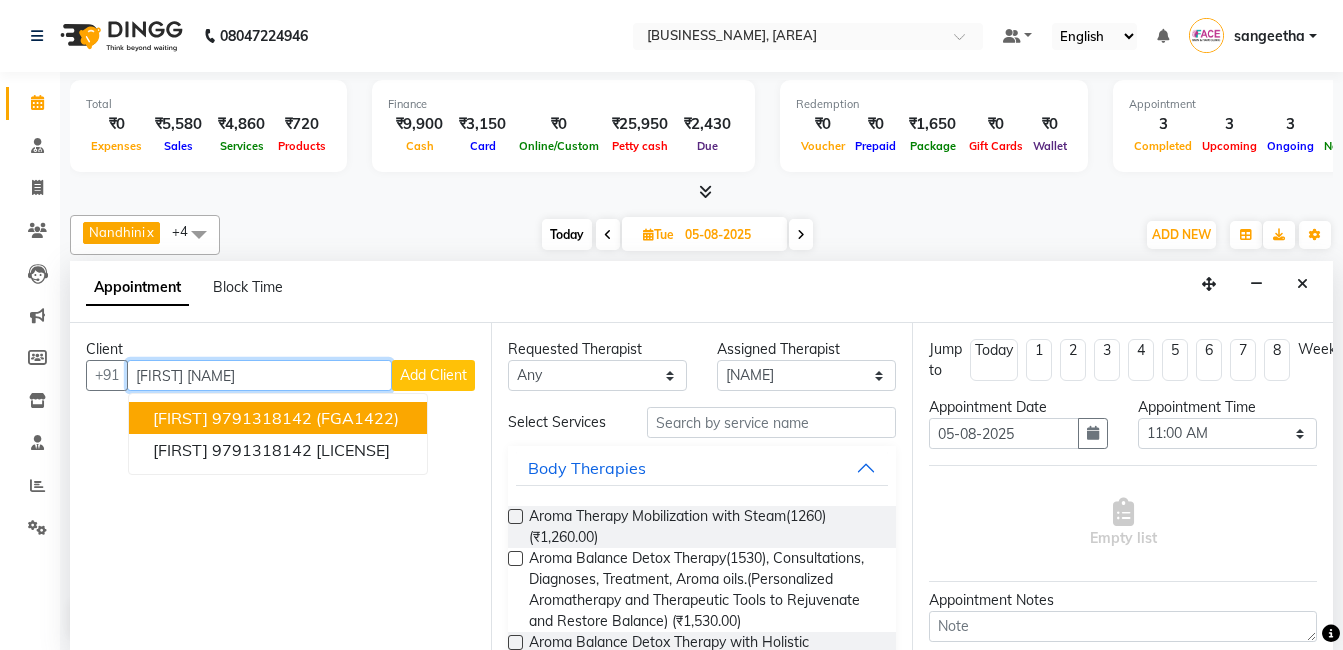 click on "9791318142" at bounding box center [262, 418] 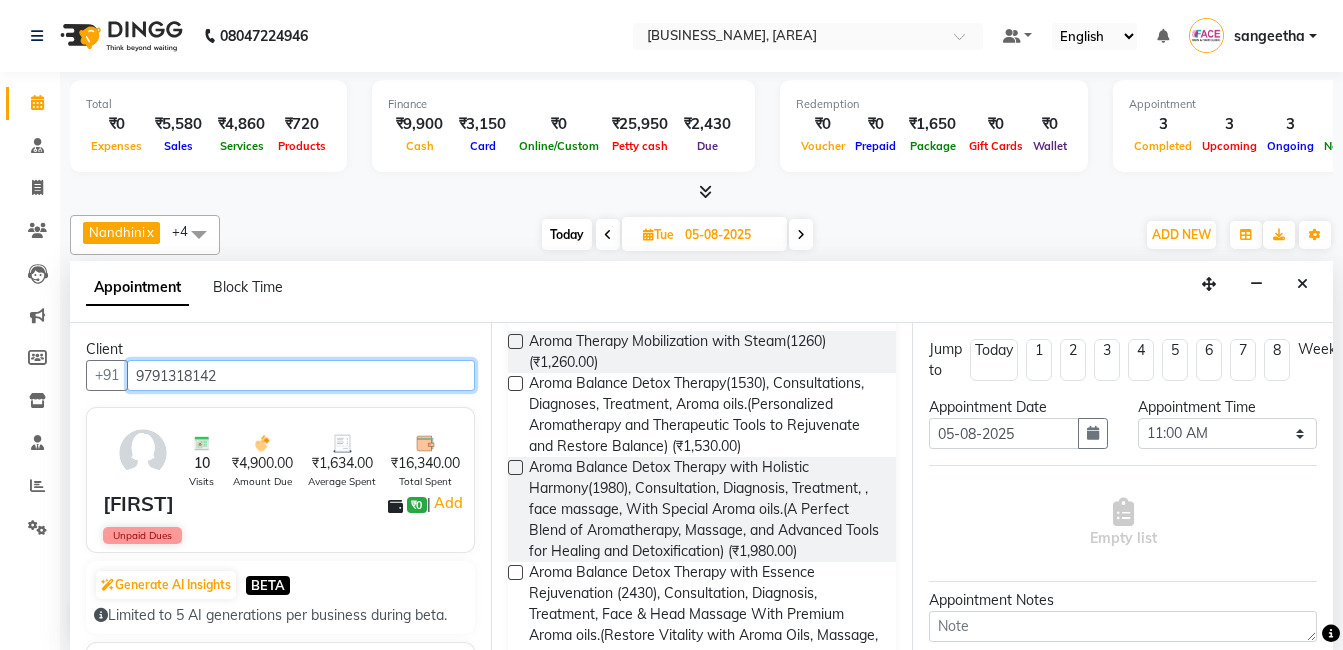 scroll, scrollTop: 223, scrollLeft: 0, axis: vertical 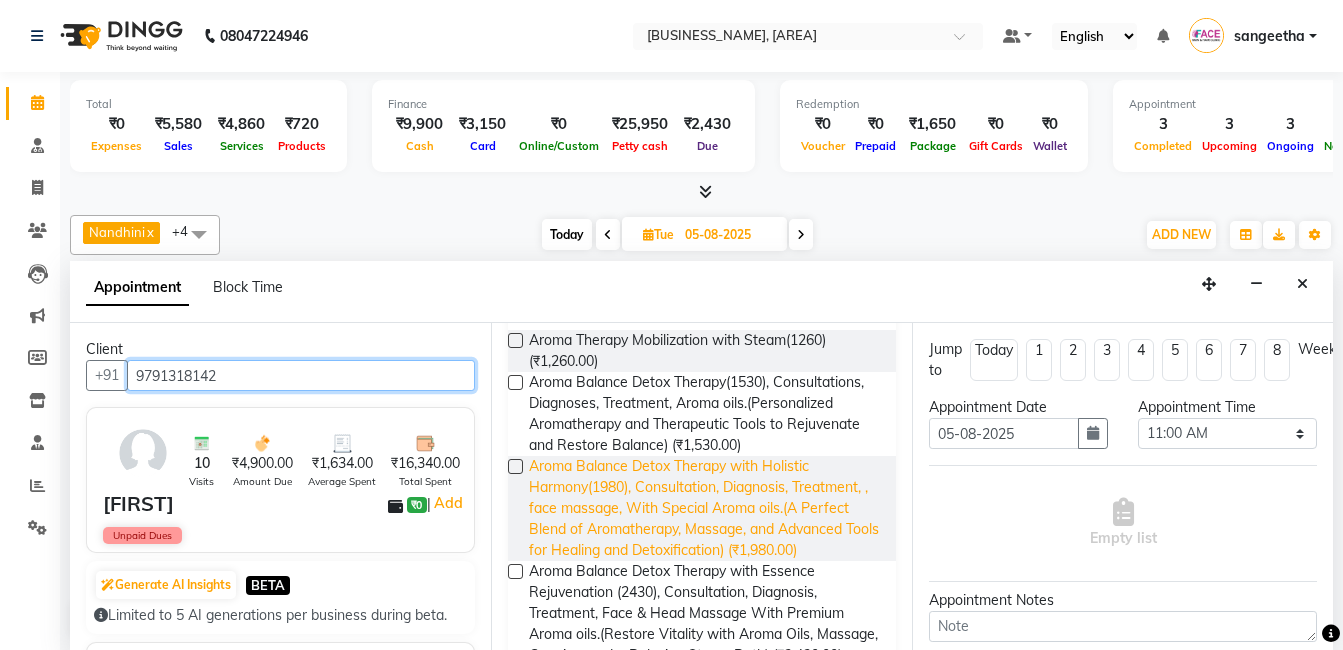 type on "9791318142" 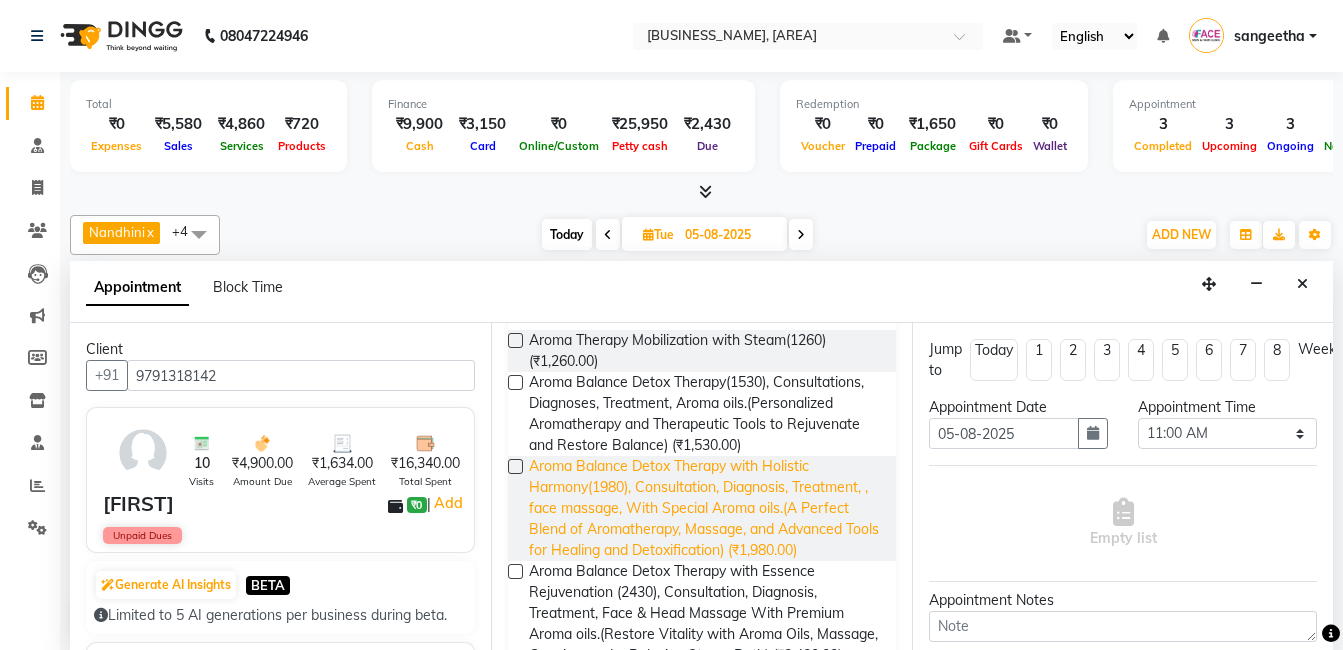 click on "Aroma Balance Detox Therapy with Holistic Harmony(1980), Consultation, Diagnosis, Treatment, , face massage, With Special  Aroma oils.(A Perfect Blend of Aromatherapy, Massage, and Advanced Tools for Healing and Detoxification) (₹1,980.00)" at bounding box center (704, 508) 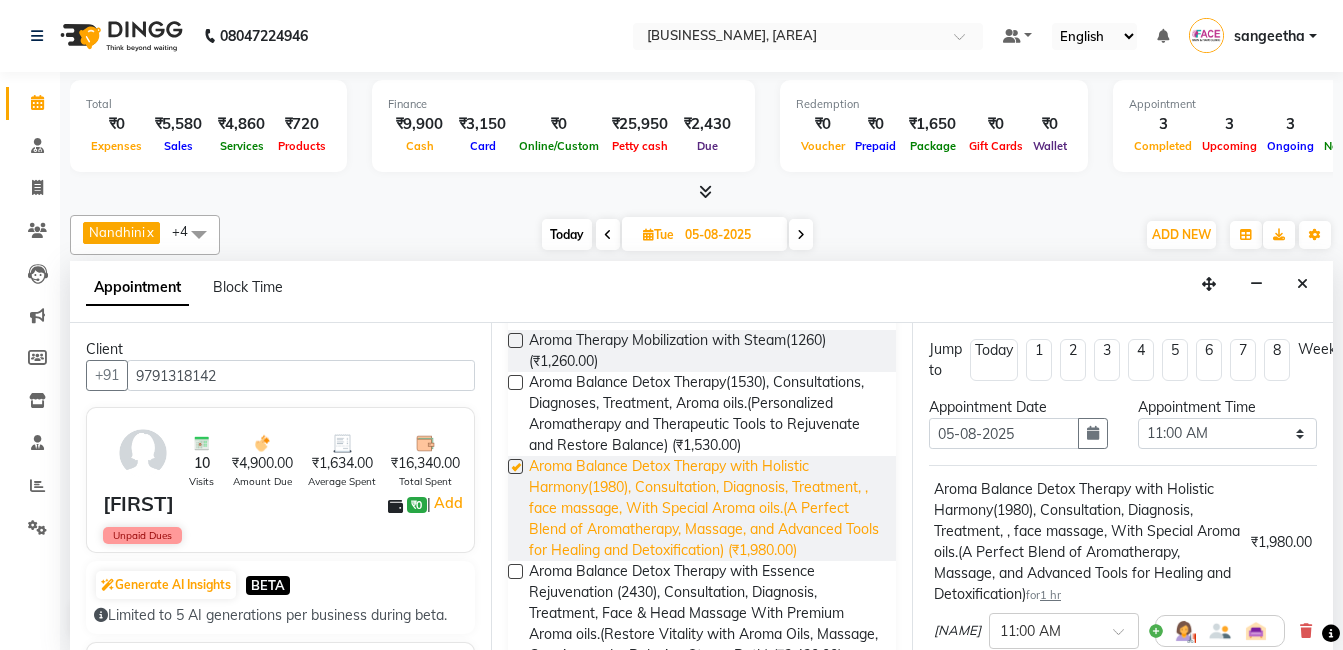 checkbox on "false" 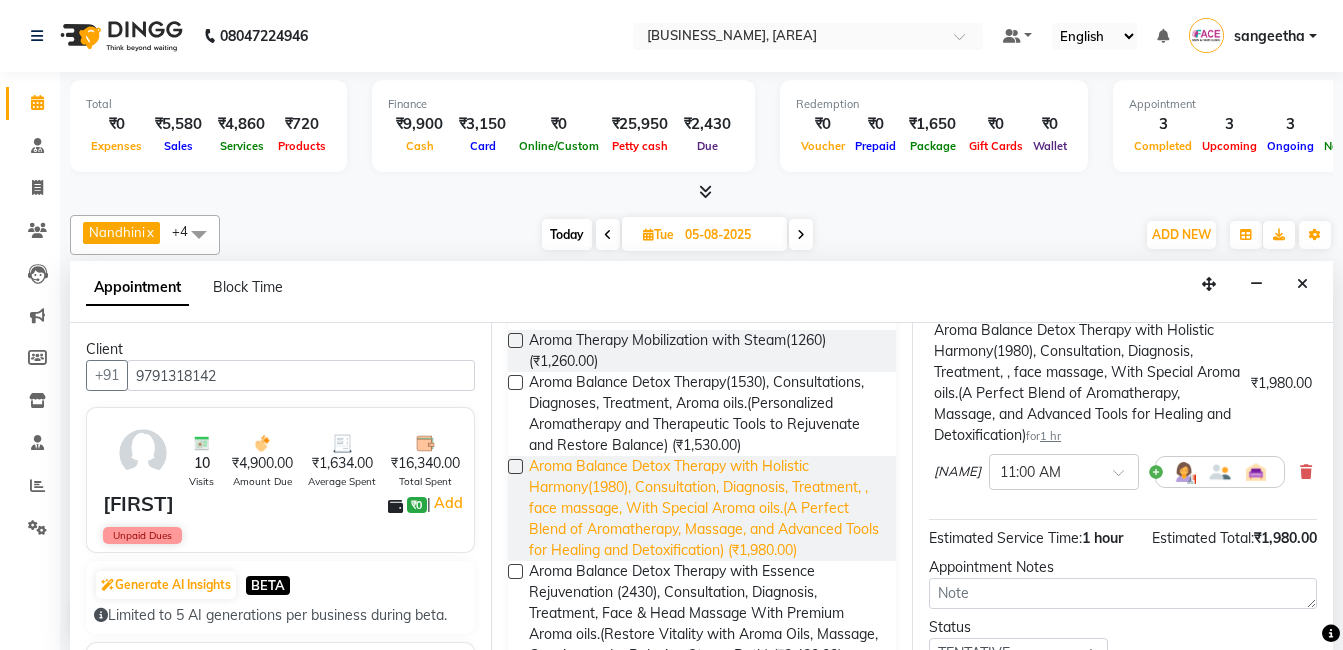 scroll, scrollTop: 182, scrollLeft: 0, axis: vertical 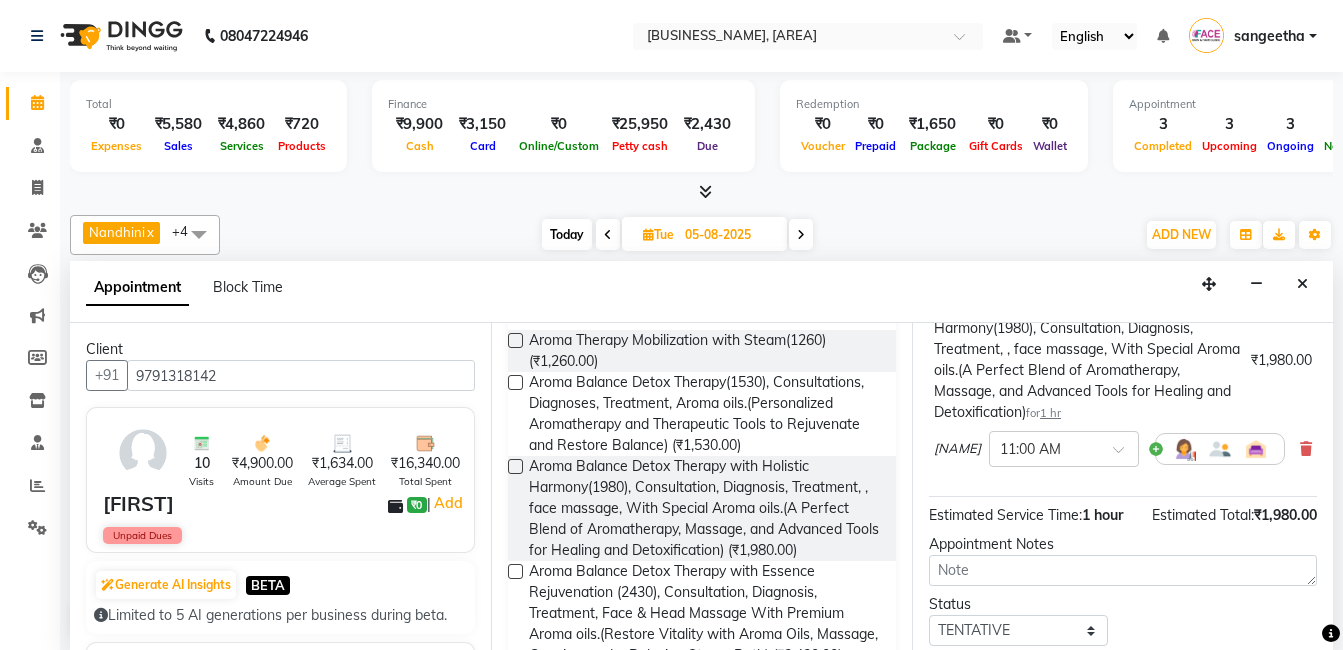 click on "[NAME] × [TIME]" at bounding box center [1109, 449] 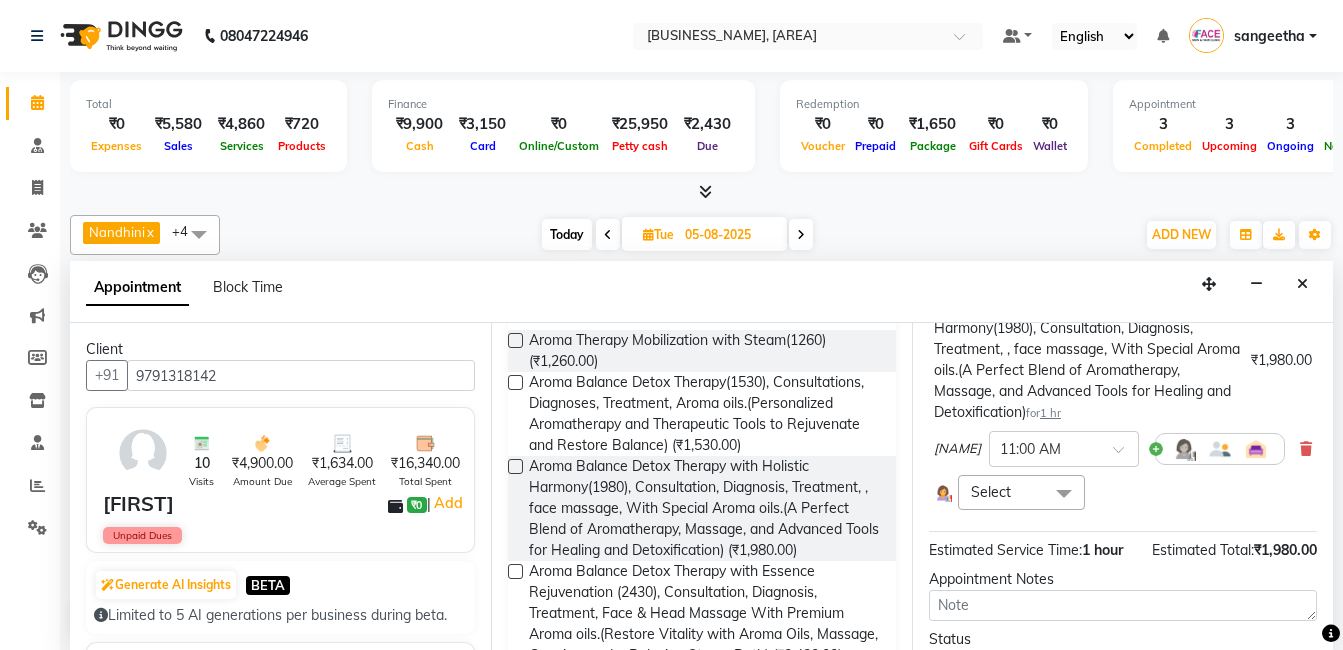 click at bounding box center (1064, 494) 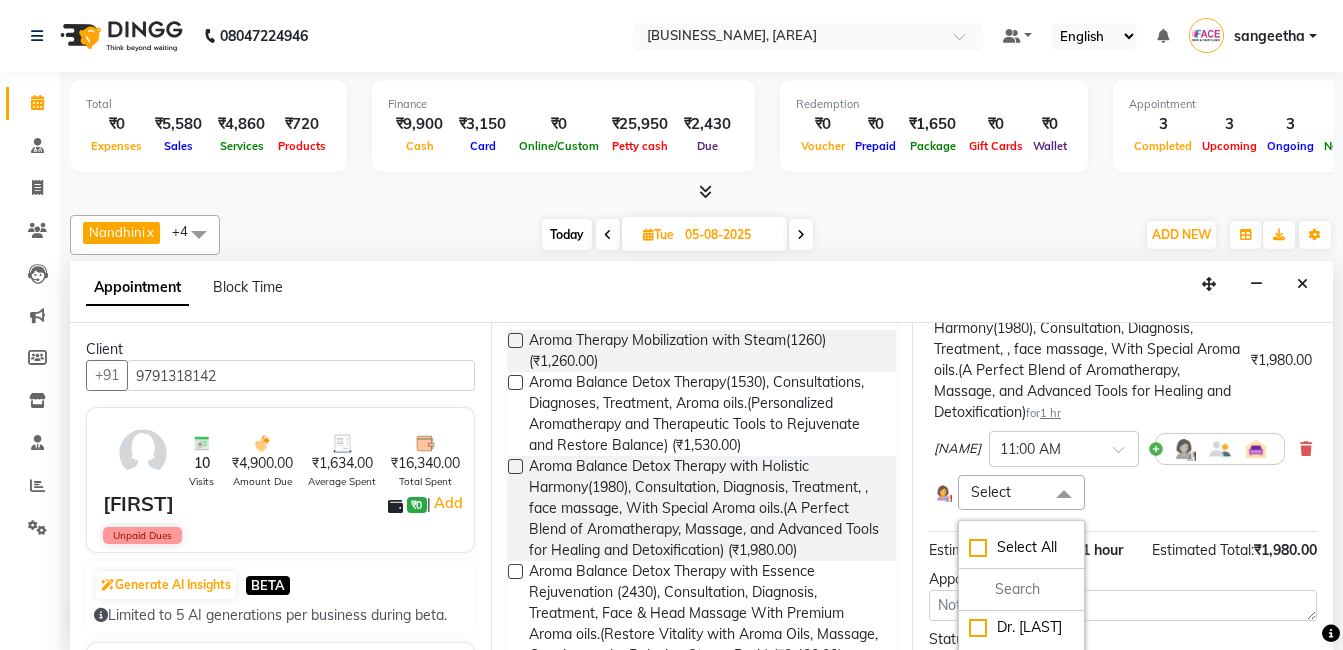 scroll, scrollTop: 377, scrollLeft: 0, axis: vertical 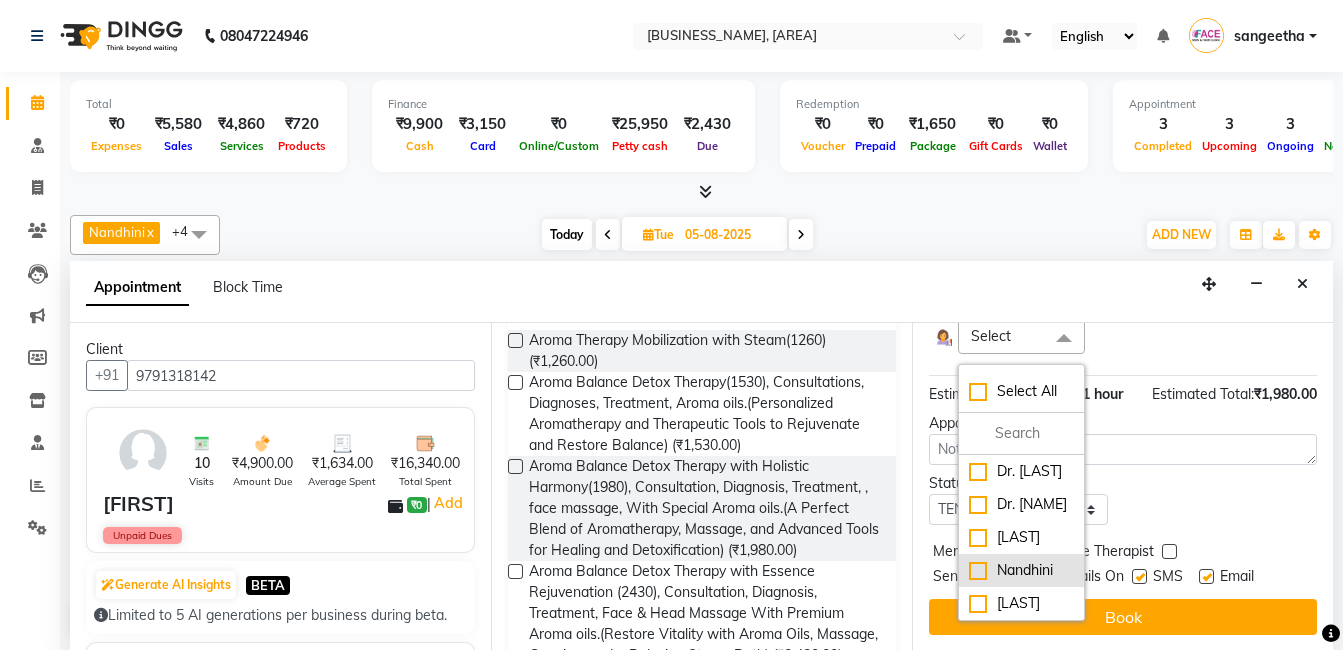 click on "Nandhini" at bounding box center (1021, 570) 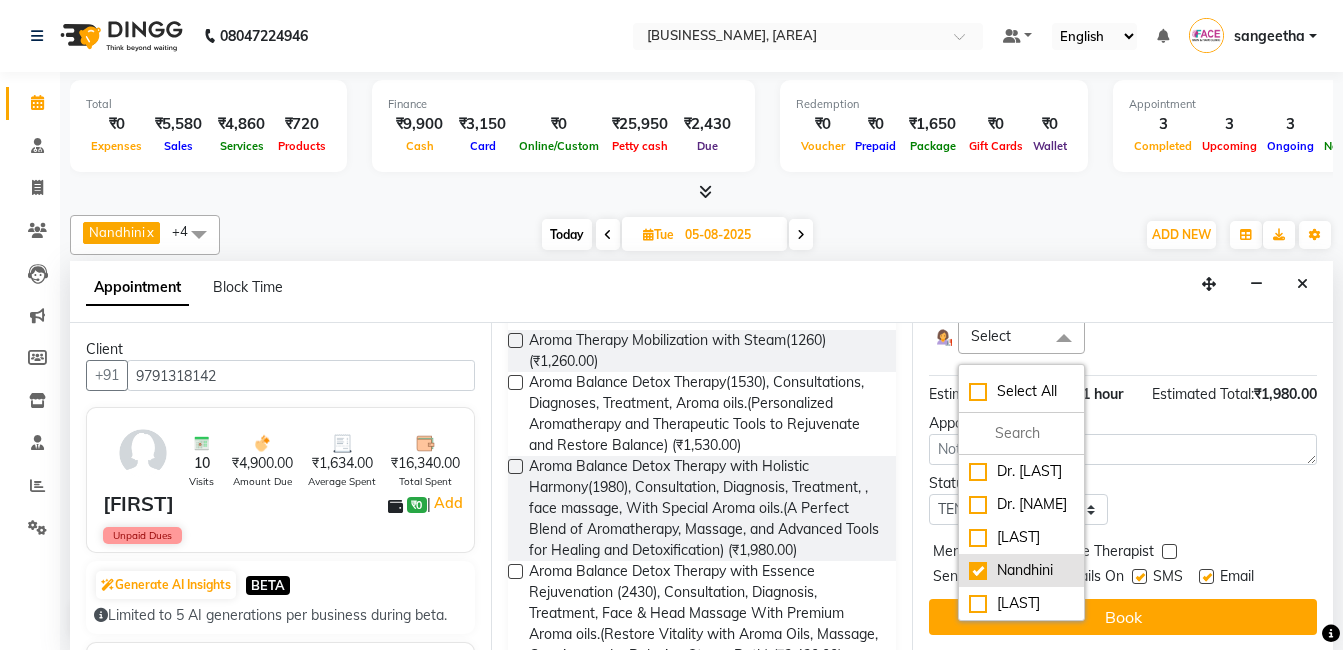 checkbox on "true" 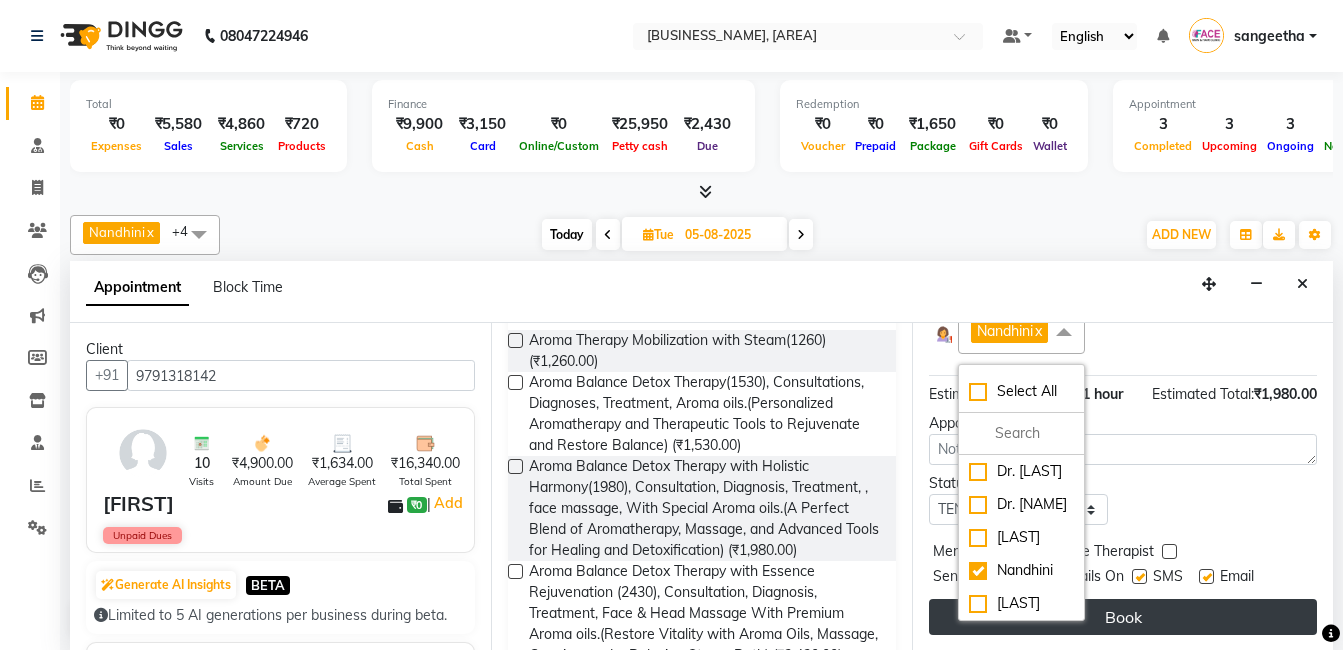 click on "Book" at bounding box center (1123, 617) 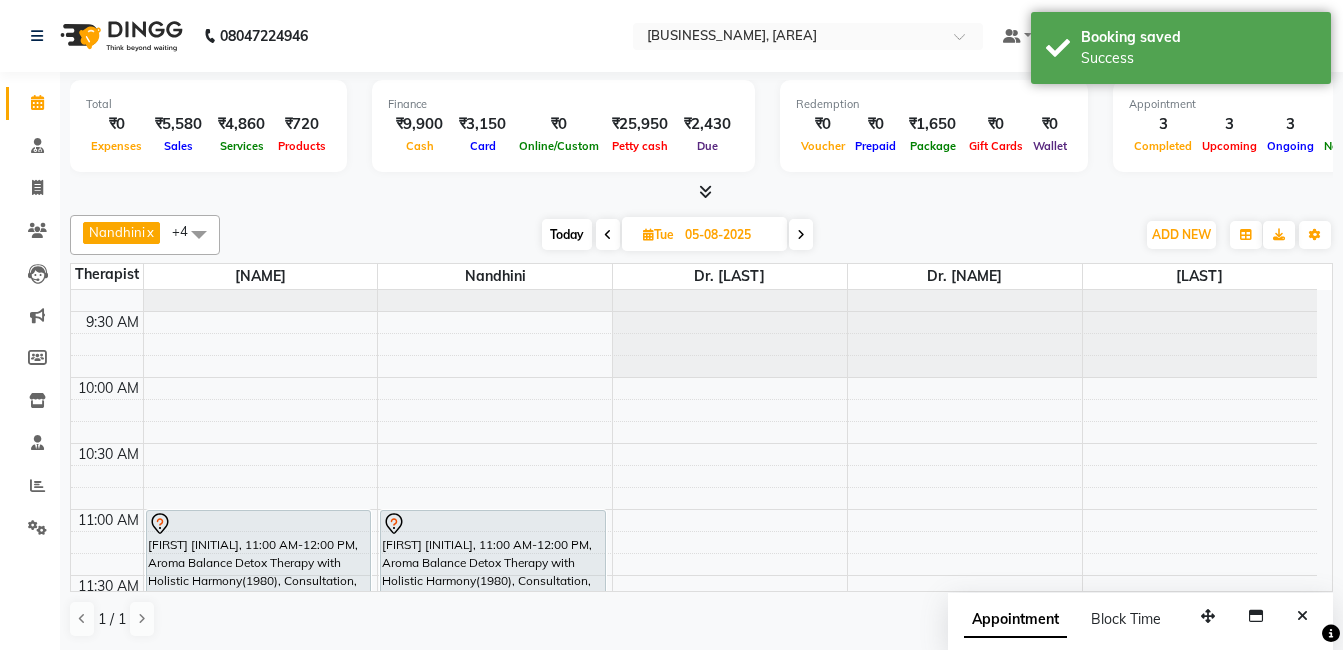 scroll, scrollTop: 307, scrollLeft: 0, axis: vertical 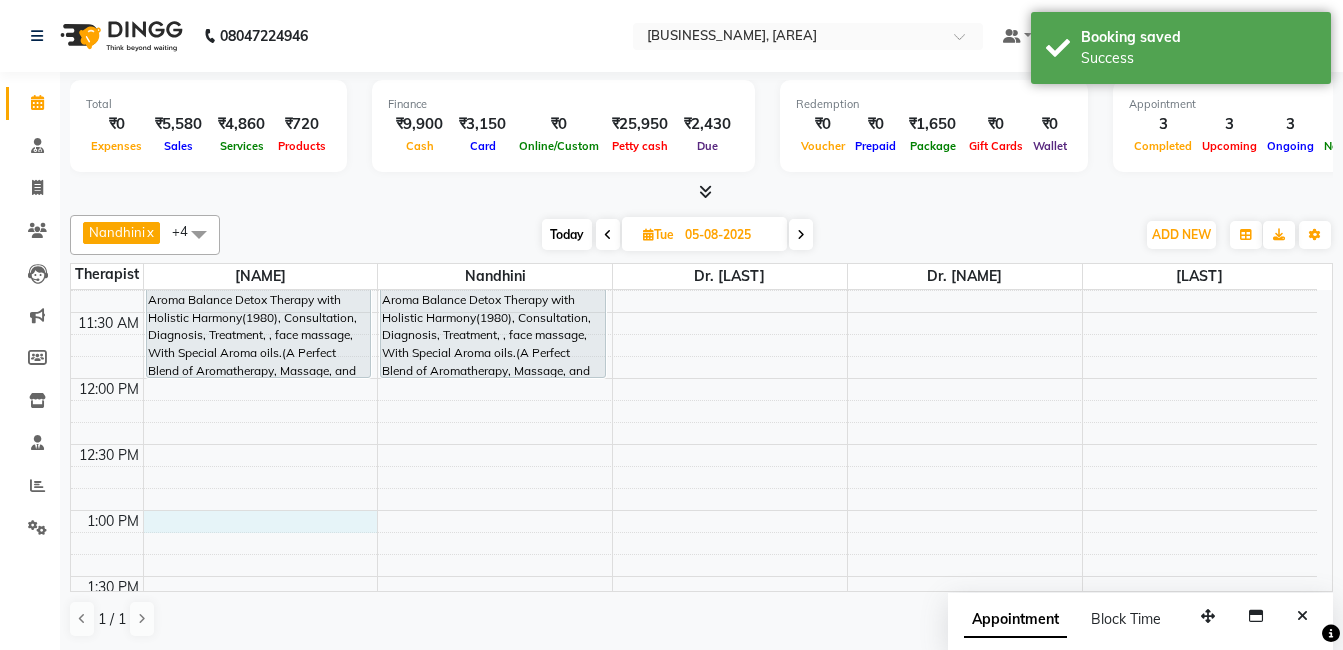 click on "Revathi [NAME], [TIME]-[TIME], Aroma Balance Detox Therapy with Holistic Harmony(1980), Consultation, Diagnosis, Treatment, , face massage, With Special  Aroma oils.(A Perfect Blend of Aromatherapy, Massage, and Advanced Tools for Healing and Detoxification)             Revathi [NAME], [TIME]-[TIME], Aroma Balance Detox Therapy with Holistic Harmony(1980), Consultation, Diagnosis, Treatment, , face massage, With Special  Aroma oils.(A Perfect Blend of Aromatherapy, Massage, and Advanced Tools for Healing and Detoxification)" at bounding box center [694, 642] 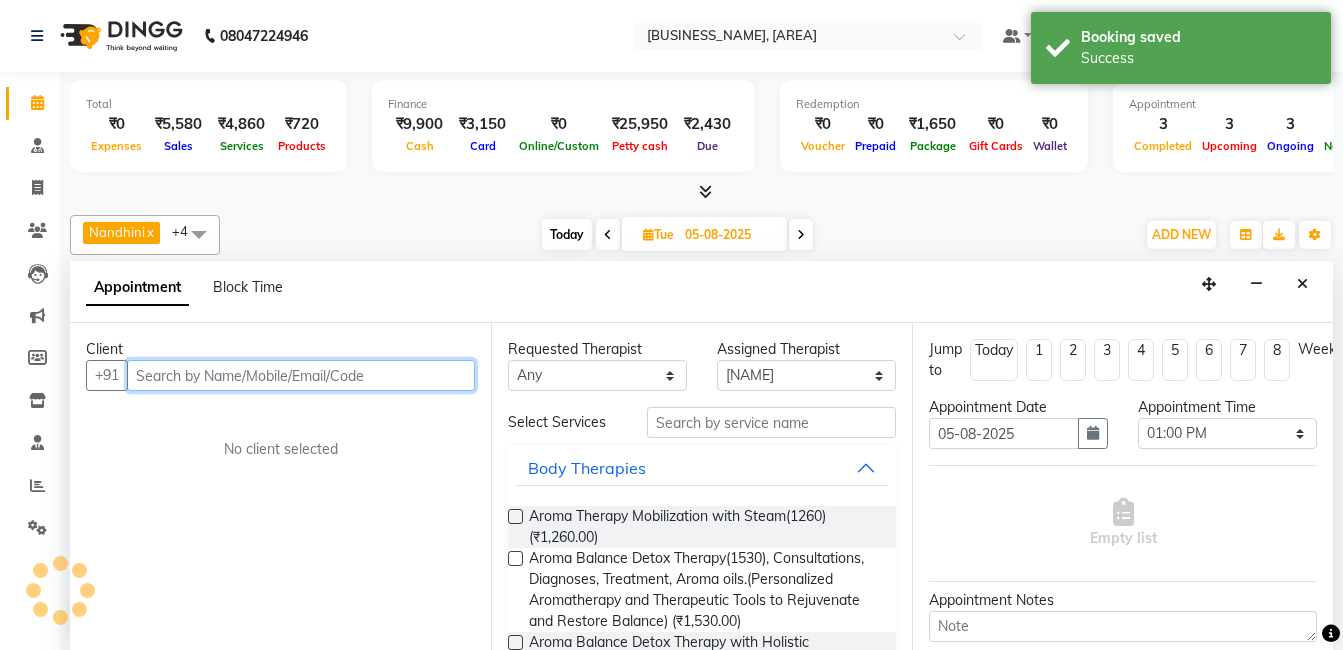 scroll, scrollTop: 1, scrollLeft: 0, axis: vertical 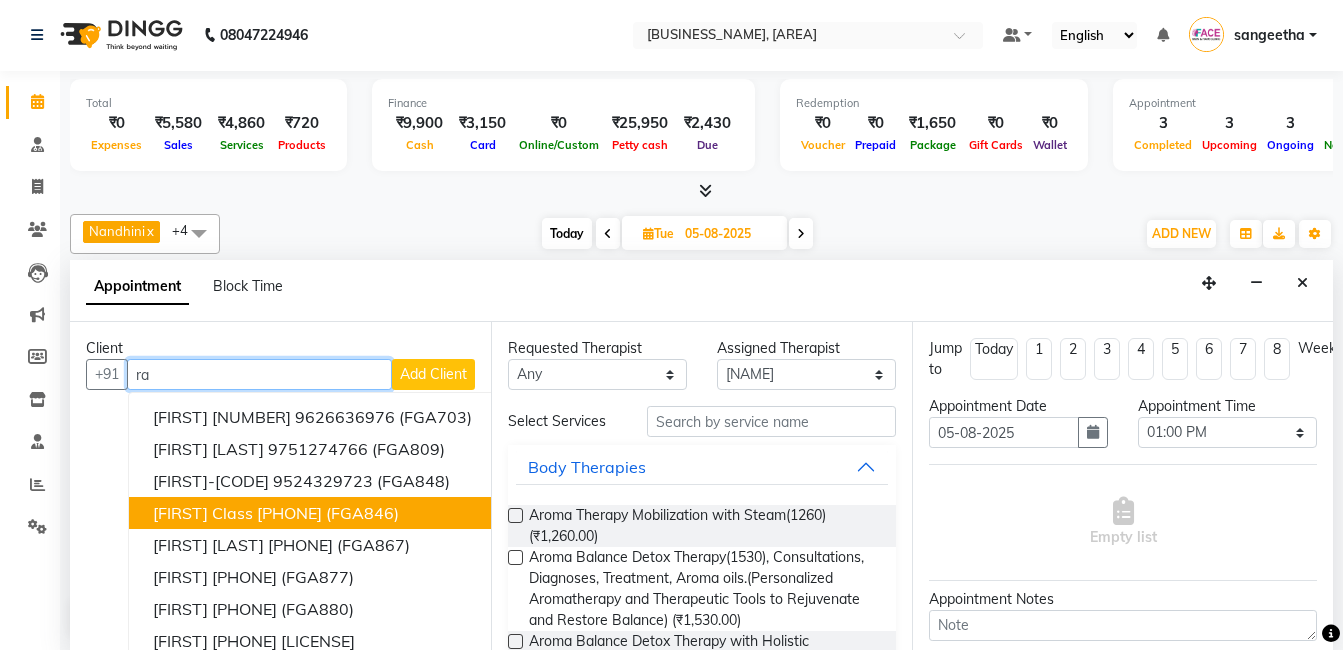 type on "r" 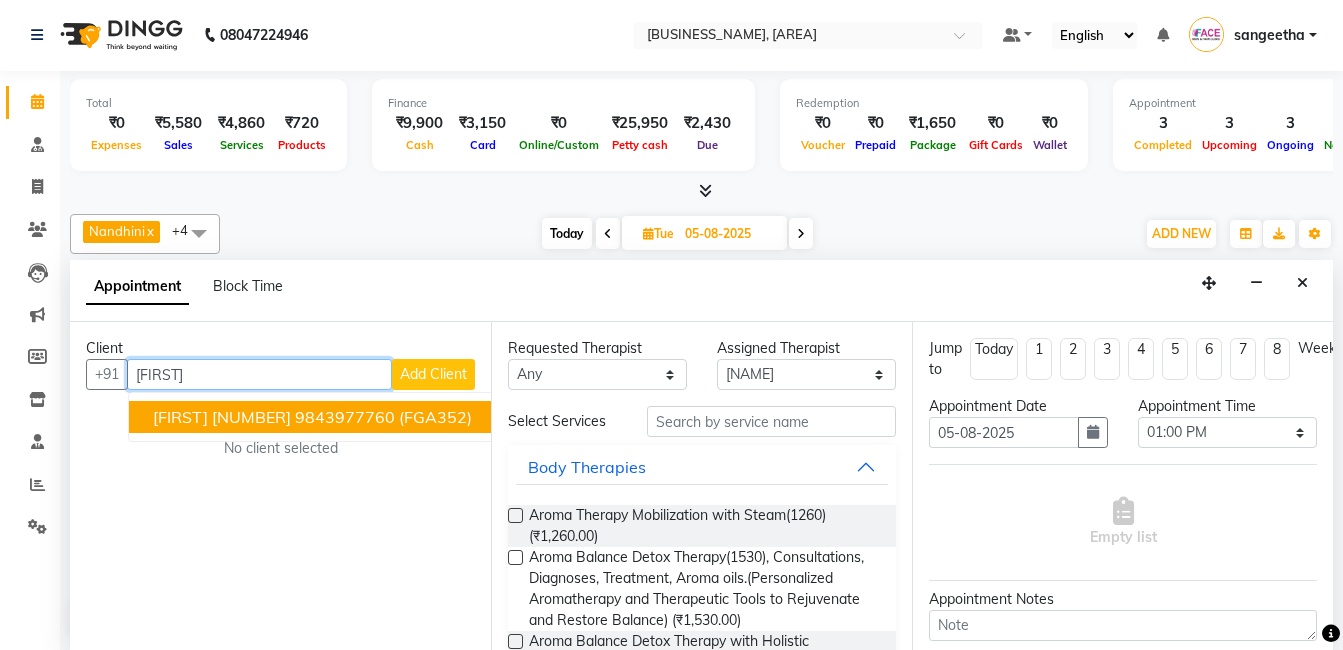 click on "9843977760" at bounding box center [345, 417] 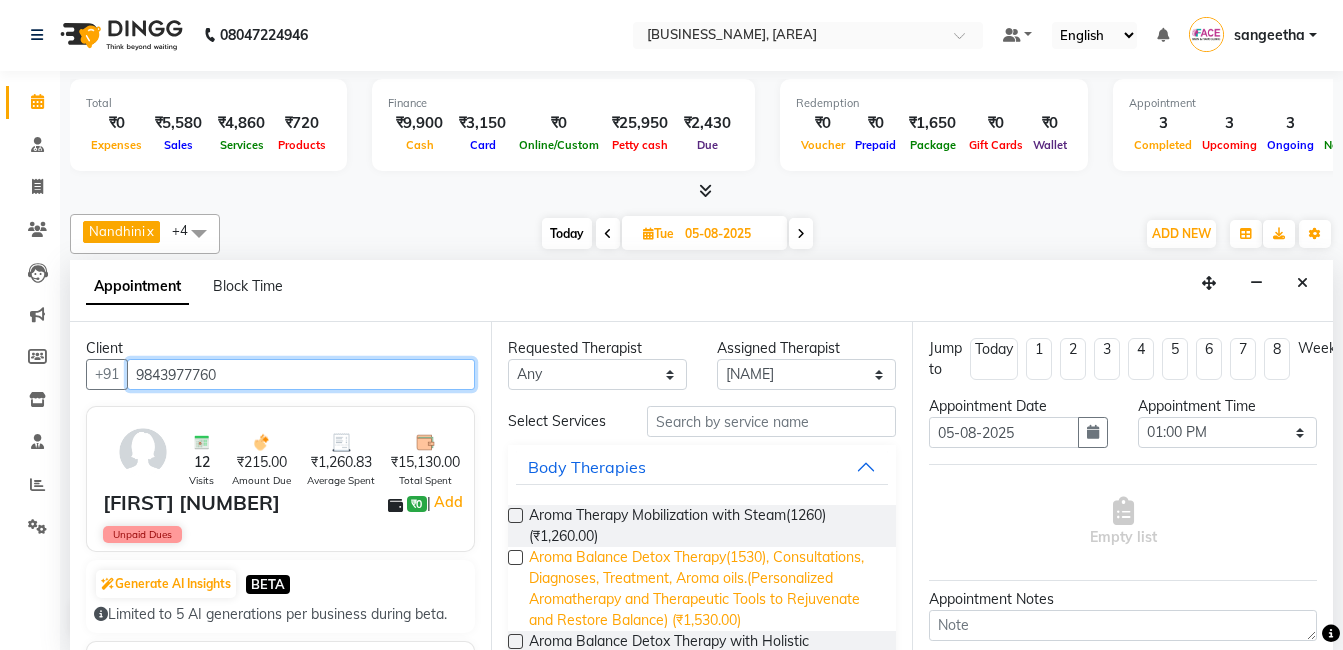 type on "9843977760" 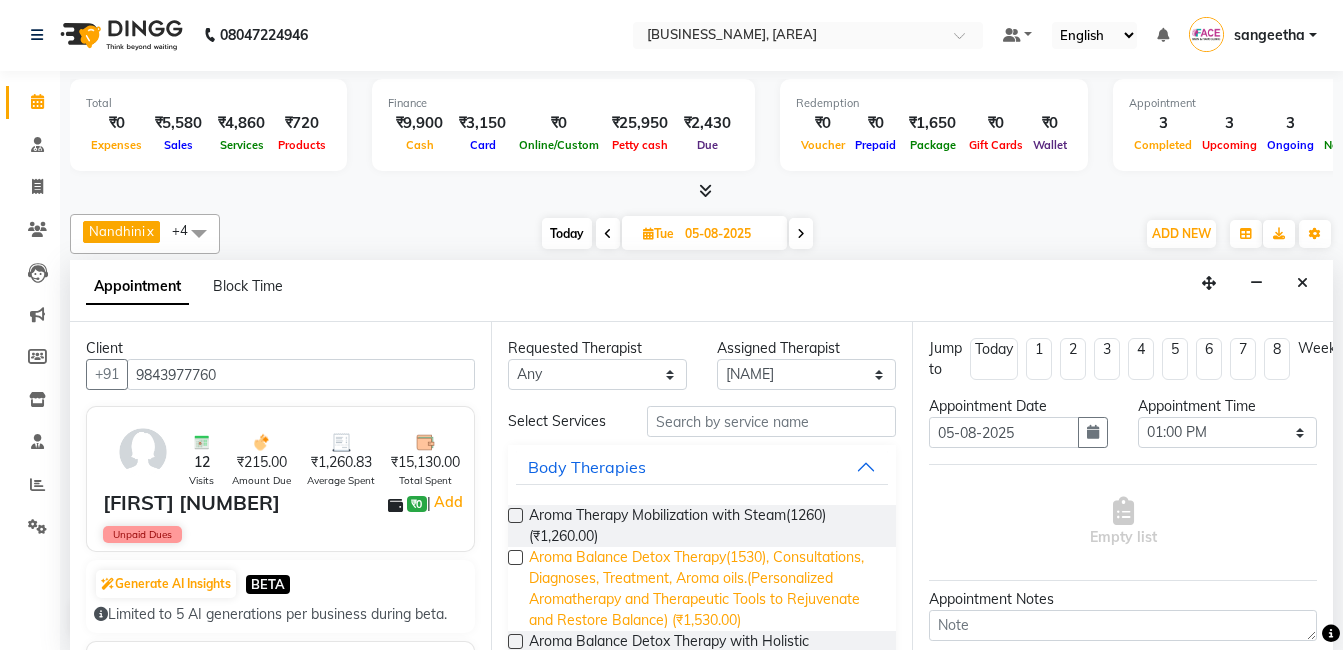 click on "Aroma Balance Detox Therapy(1530), Consultations, Diagnoses, Treatment, Aroma oils.(Personalized Aromatherapy and Therapeutic Tools to Rejuvenate and Restore Balance) (₹1,530.00)" at bounding box center [704, 589] 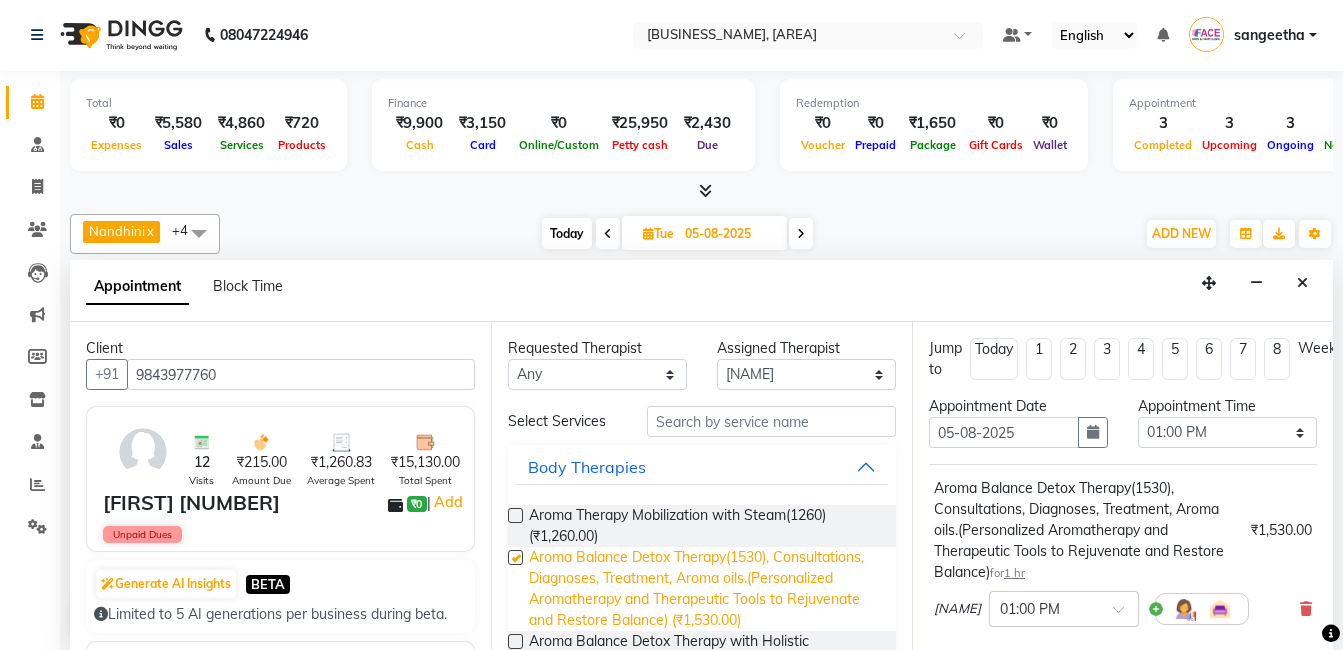 checkbox on "false" 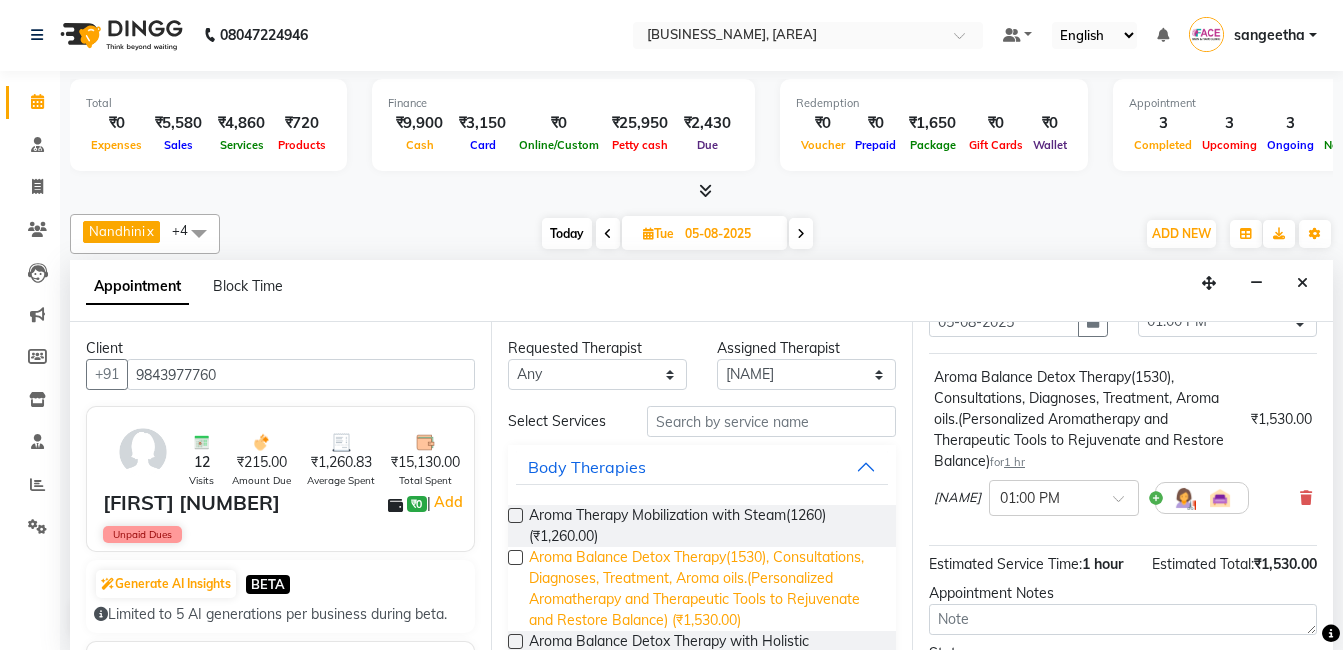 scroll, scrollTop: 123, scrollLeft: 0, axis: vertical 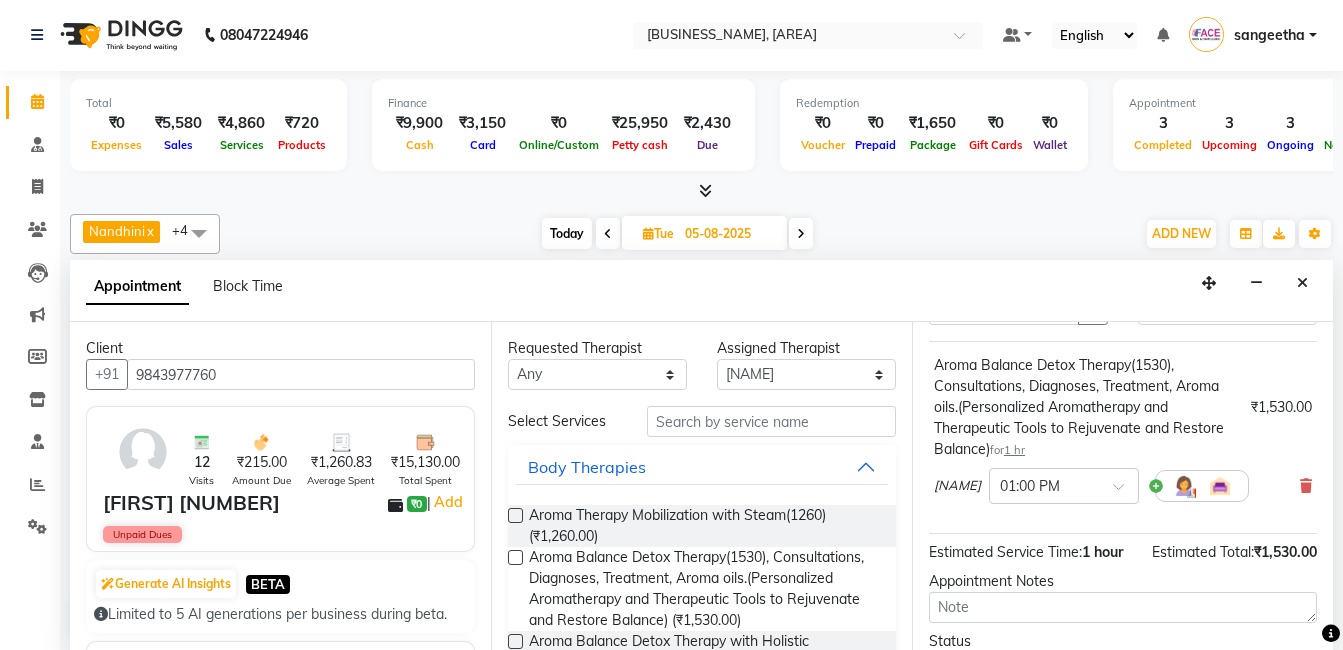 click at bounding box center [1220, 486] 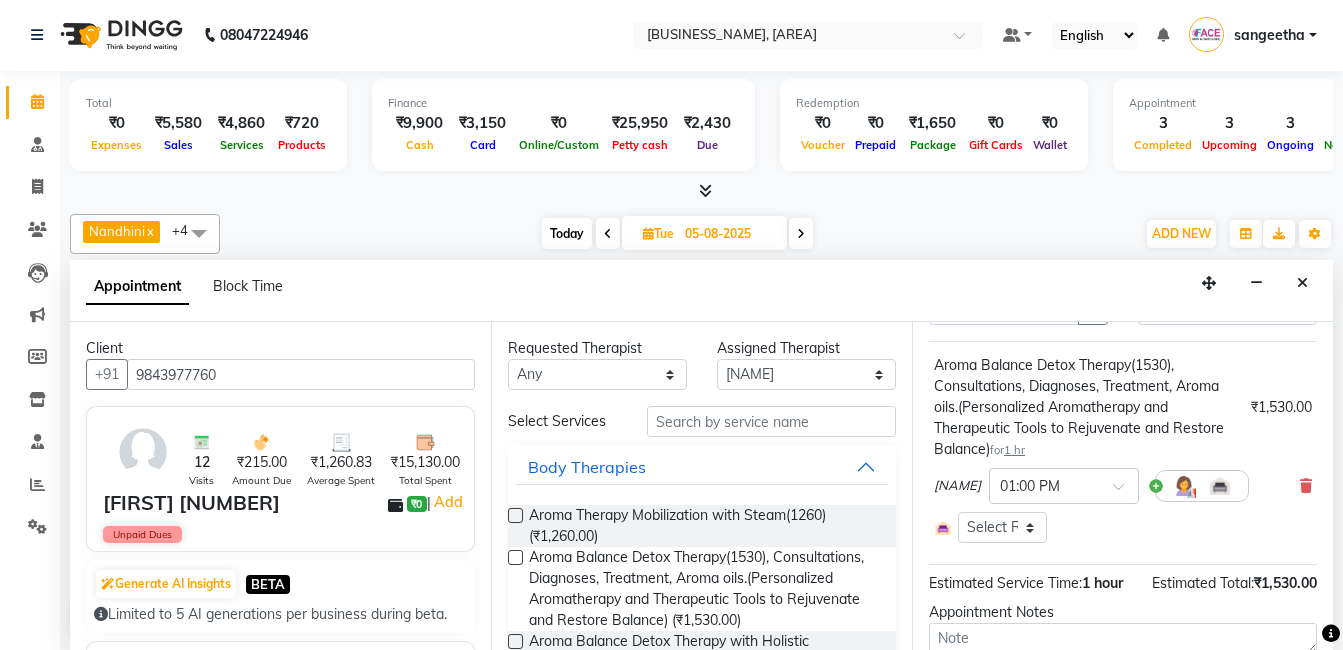 click at bounding box center (1184, 486) 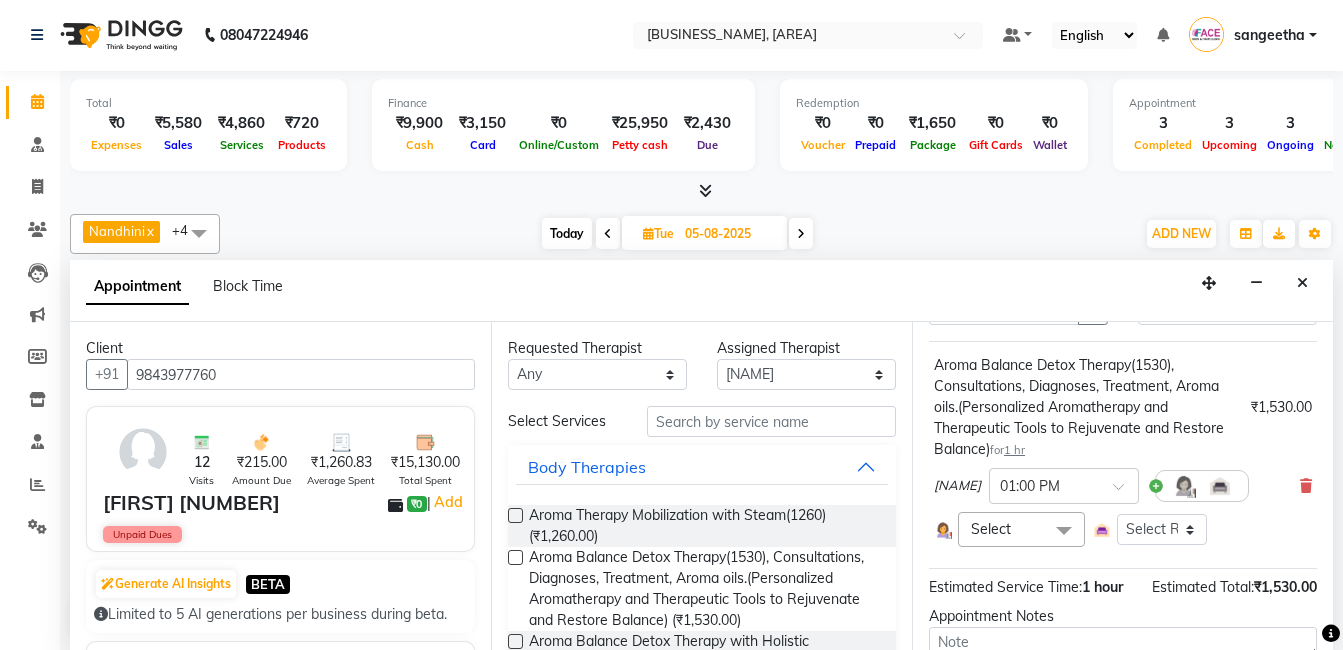 click at bounding box center [1064, 531] 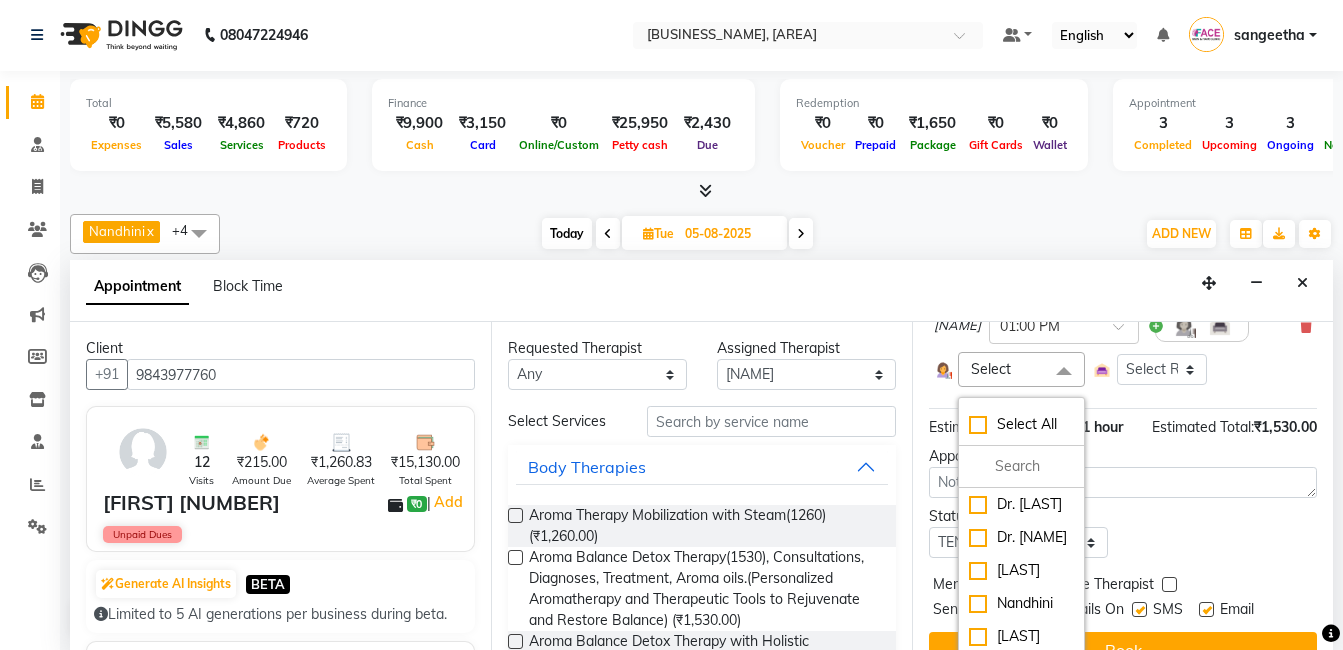 scroll, scrollTop: 356, scrollLeft: 0, axis: vertical 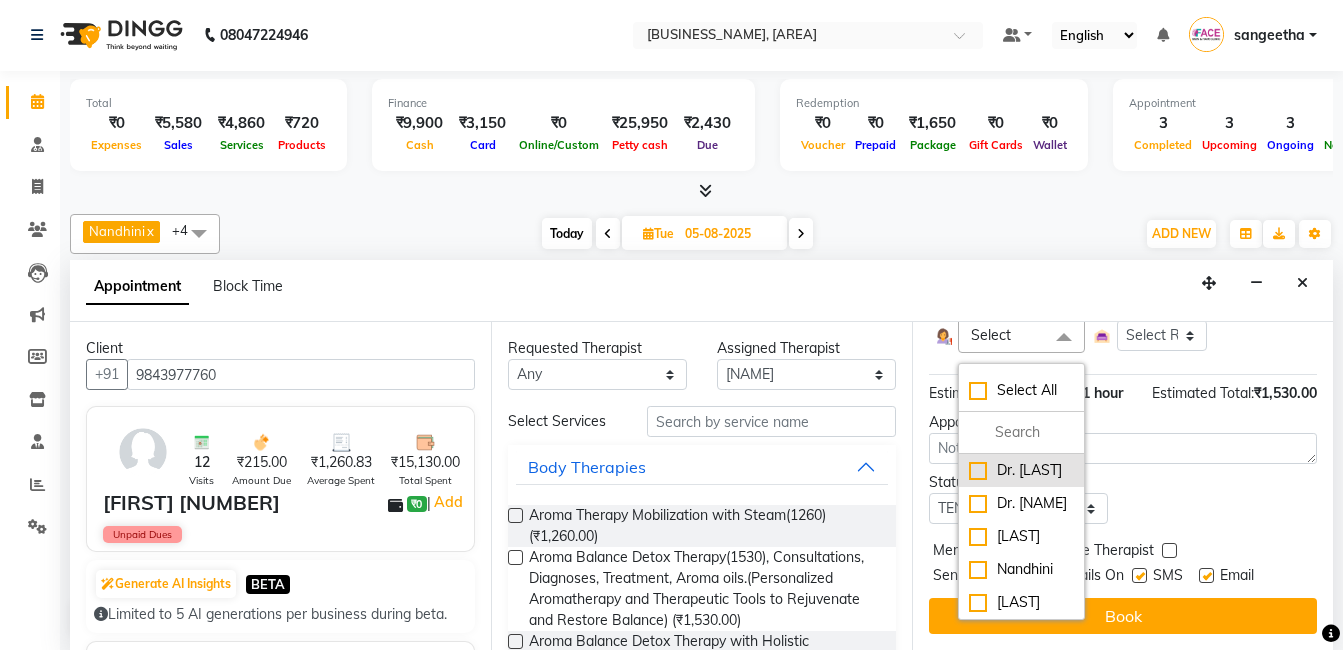 click on "Dr. [LAST]" at bounding box center [1021, 470] 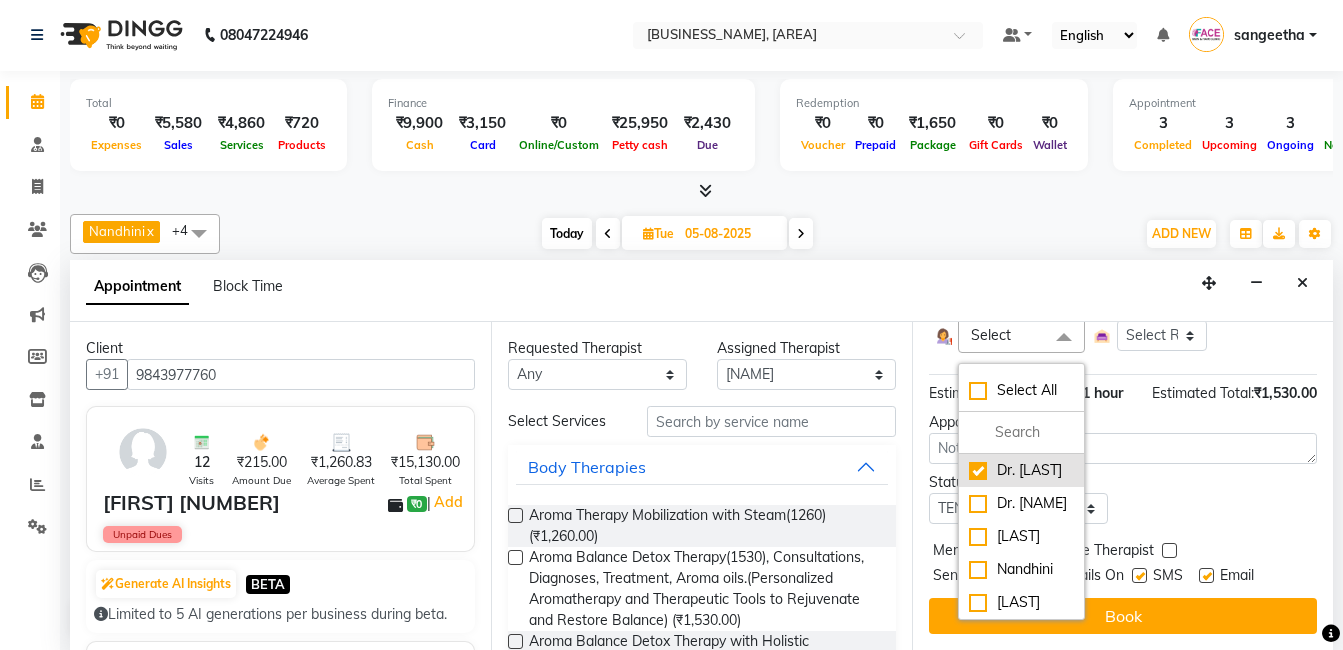 checkbox on "true" 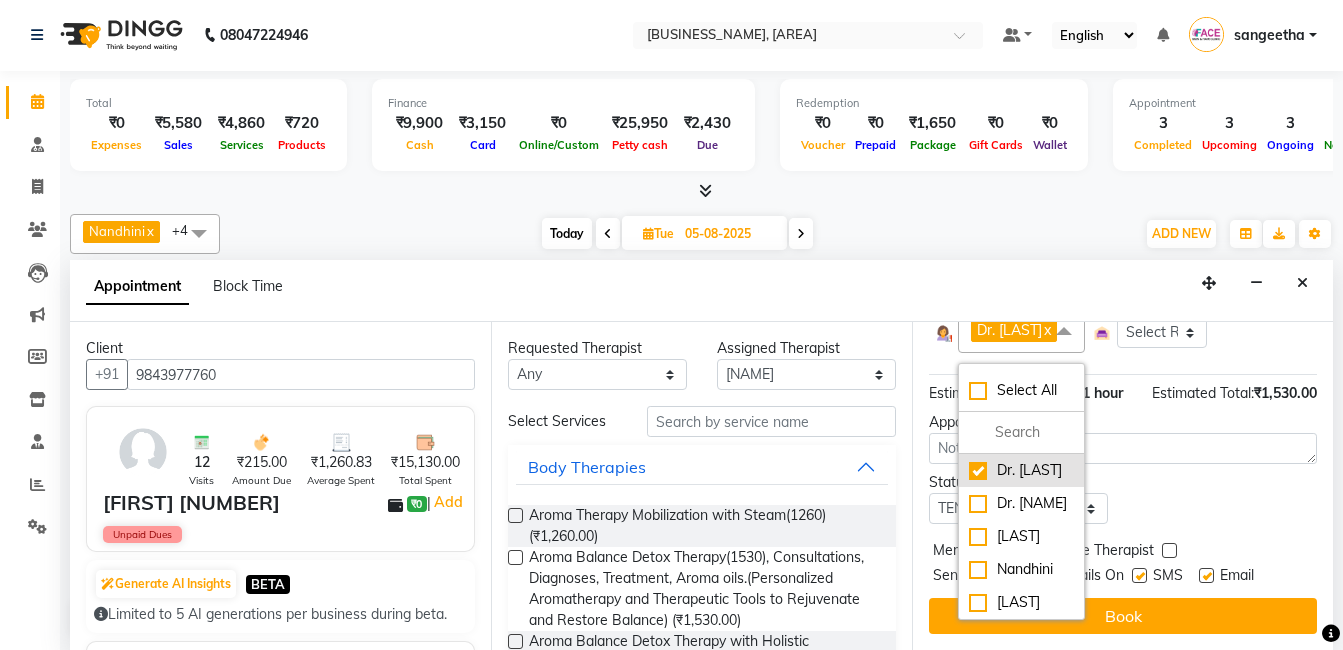 scroll, scrollTop: 0, scrollLeft: 0, axis: both 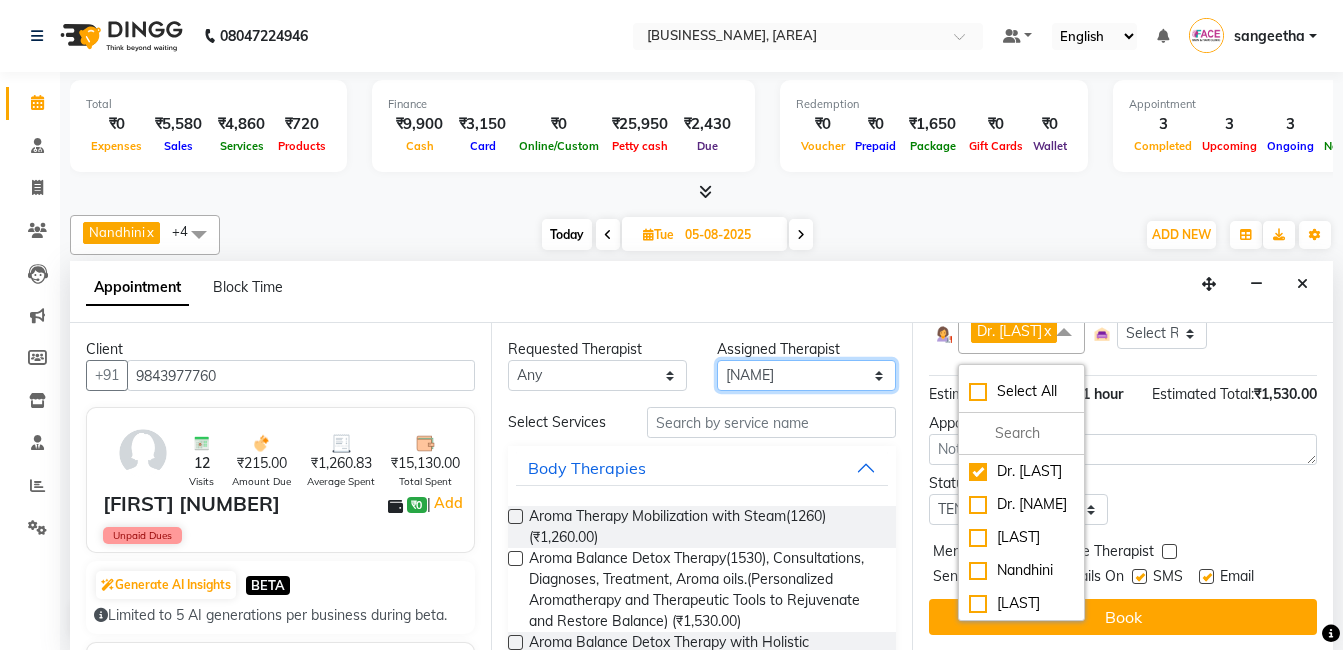 click on "Select Dr. [NAME] Dr. [NAME] [NAME] [NAME] [NAME] [NAME] [NAME]" at bounding box center (806, 375) 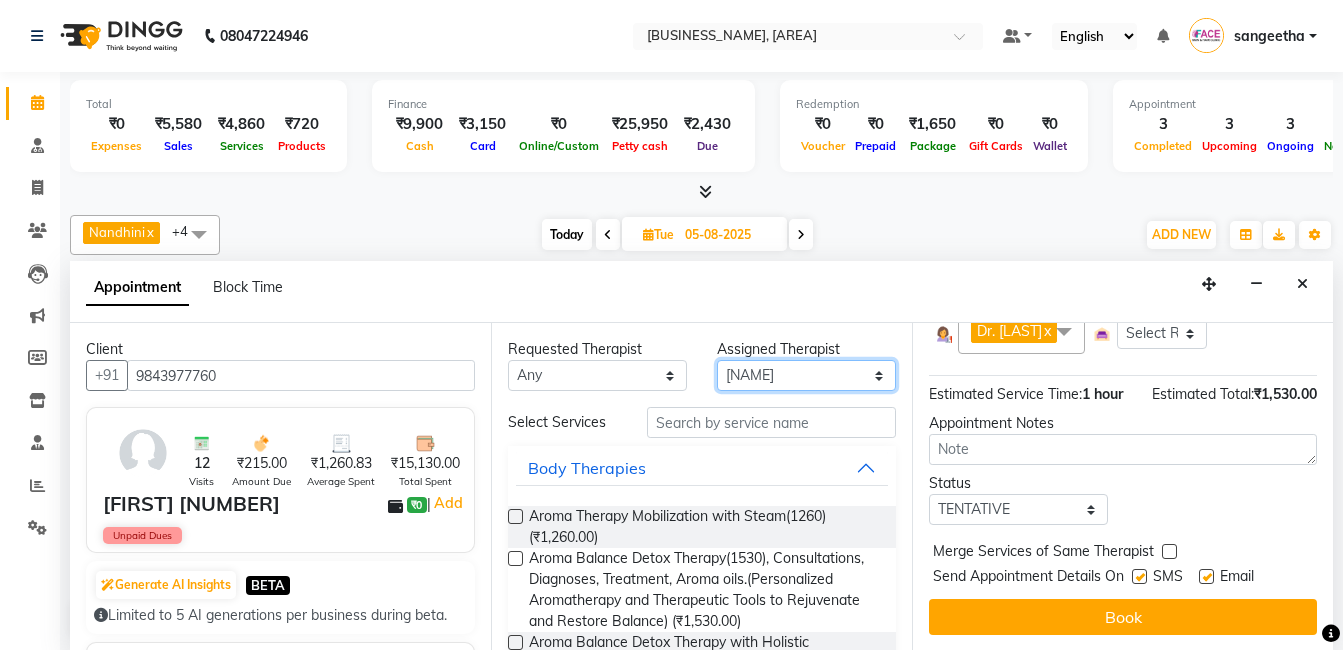 select on "40492" 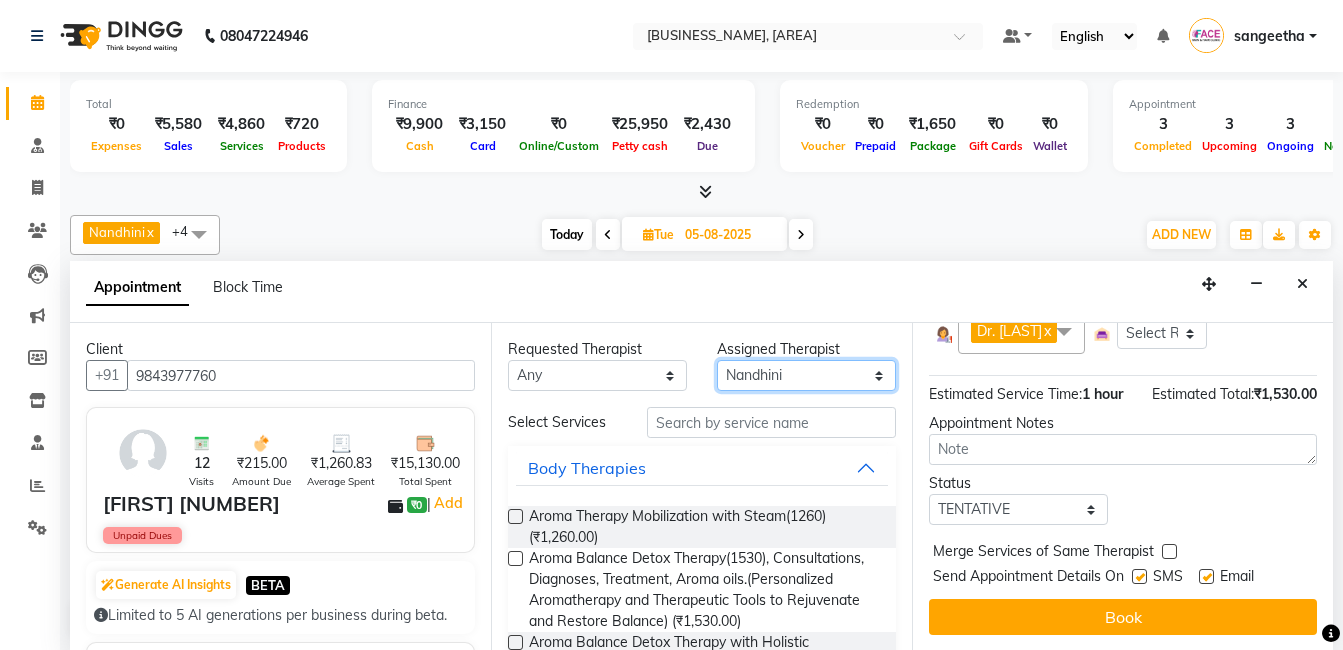 click on "Select Dr. [NAME] Dr. [NAME] [NAME] [NAME] [NAME] [NAME] [NAME]" at bounding box center (806, 375) 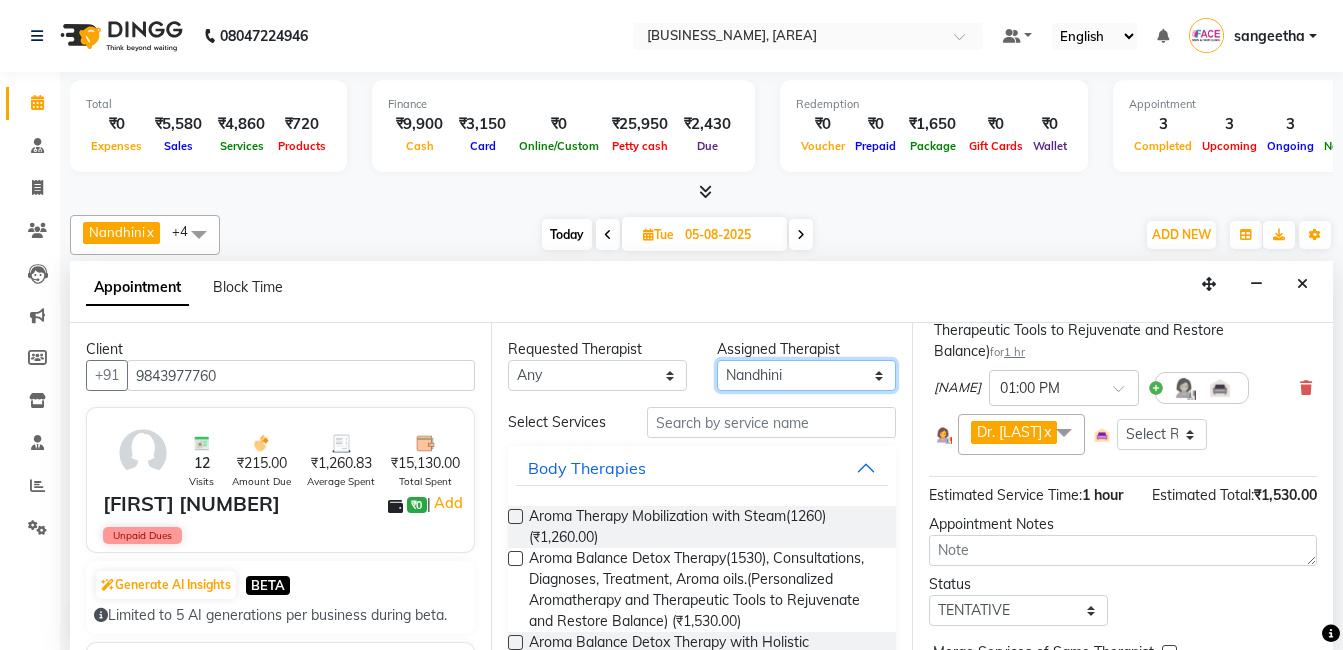 scroll, scrollTop: 214, scrollLeft: 0, axis: vertical 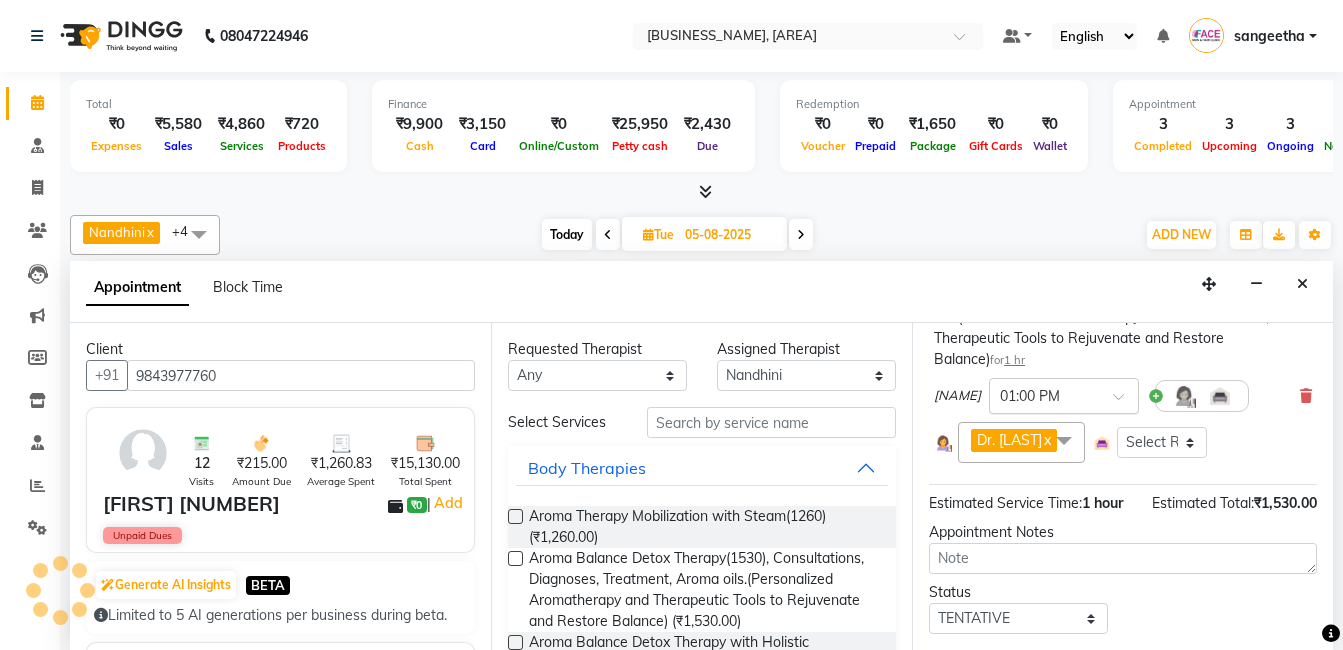 click at bounding box center (1125, 402) 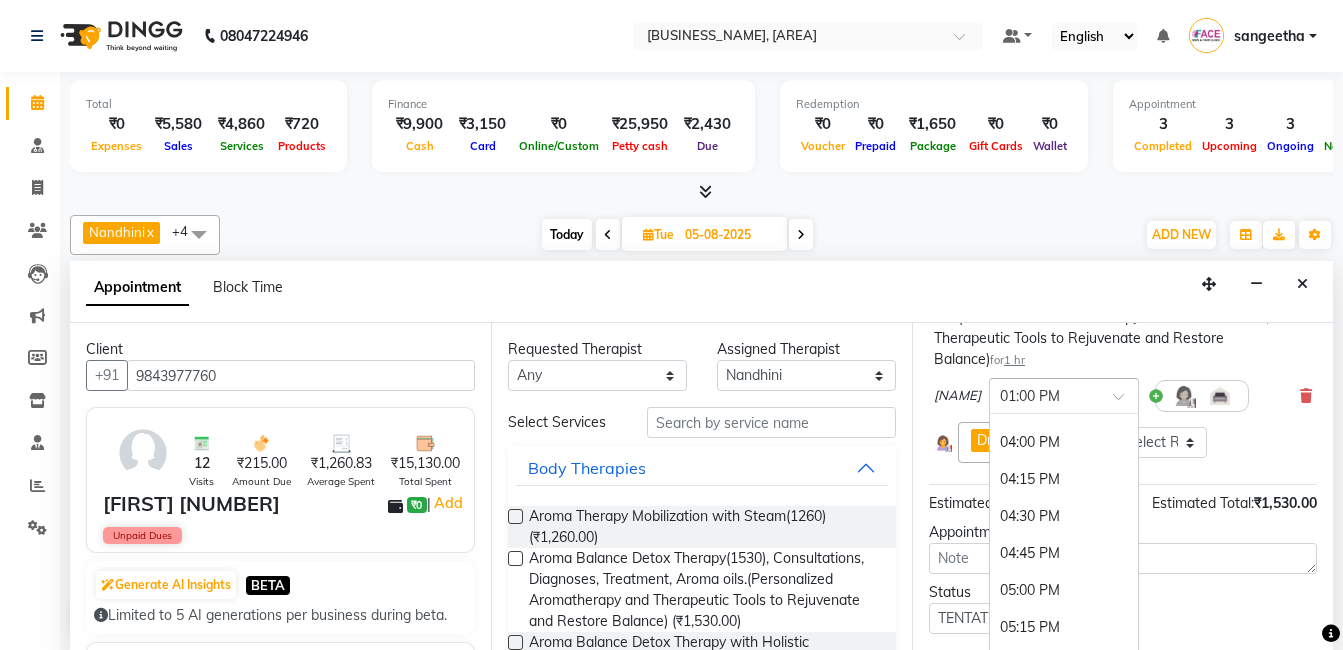 scroll, scrollTop: 887, scrollLeft: 0, axis: vertical 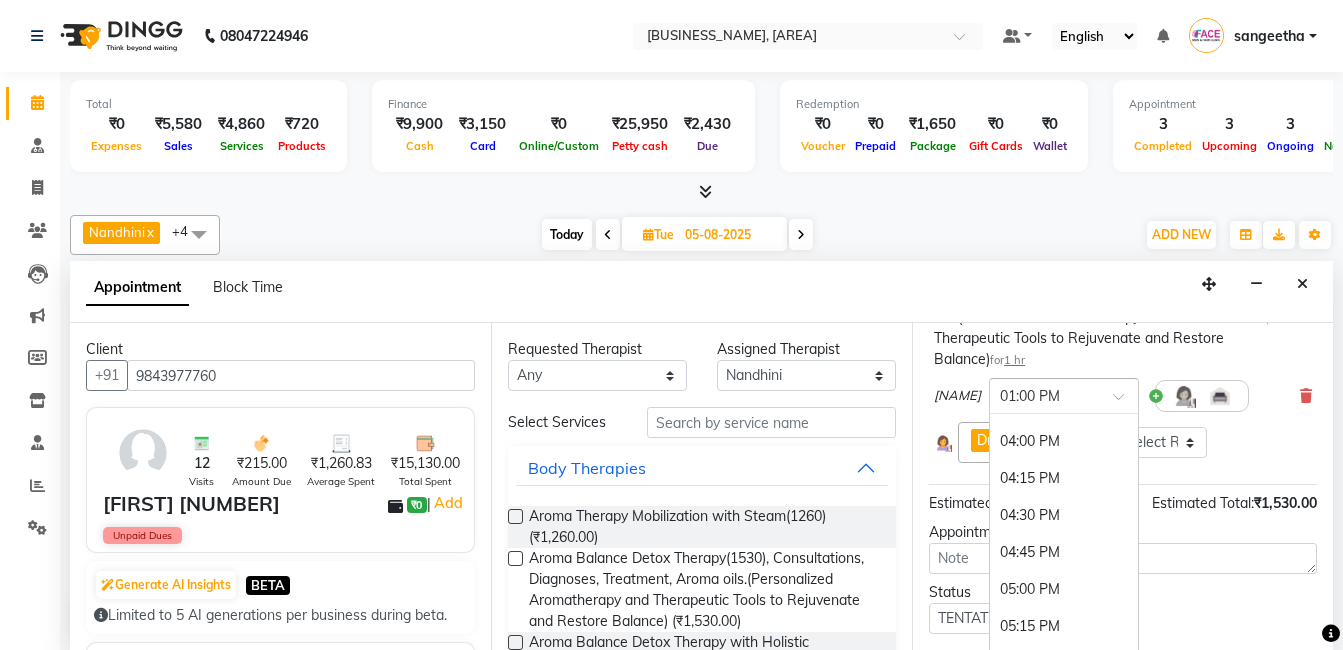 click on "04:00 PM" at bounding box center [1064, 441] 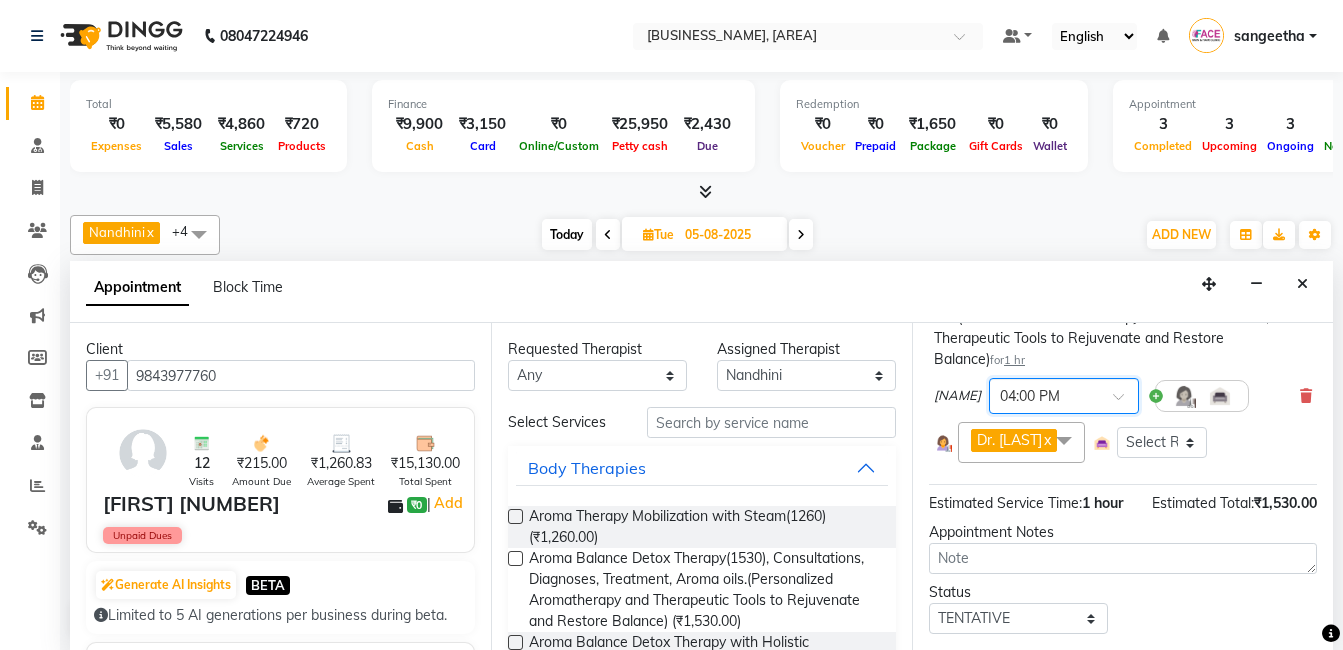 scroll, scrollTop: 384, scrollLeft: 0, axis: vertical 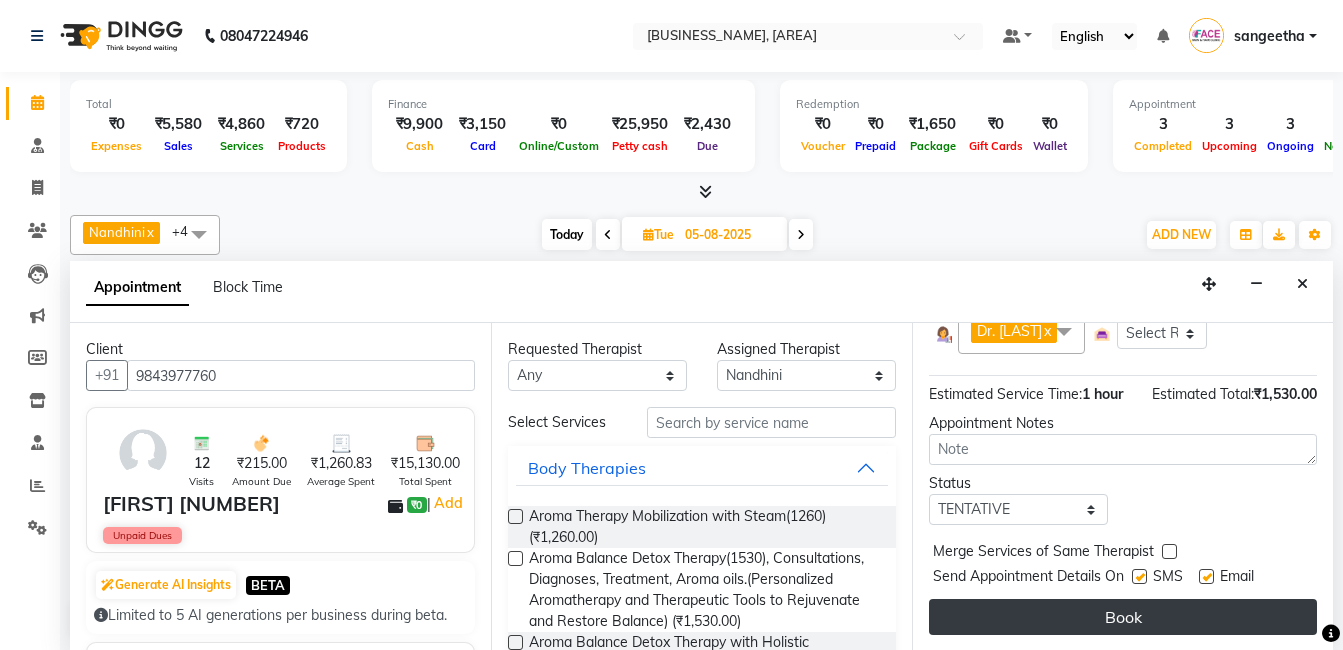 click on "Book" at bounding box center (1123, 617) 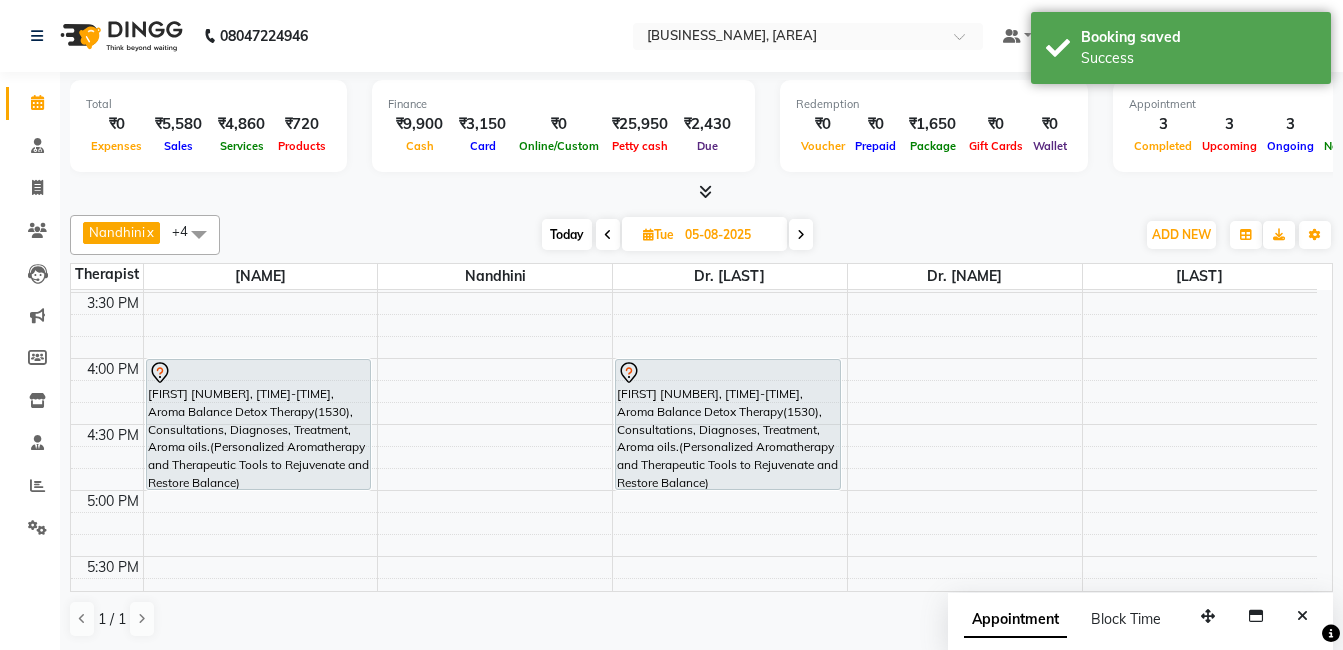 scroll, scrollTop: 849, scrollLeft: 0, axis: vertical 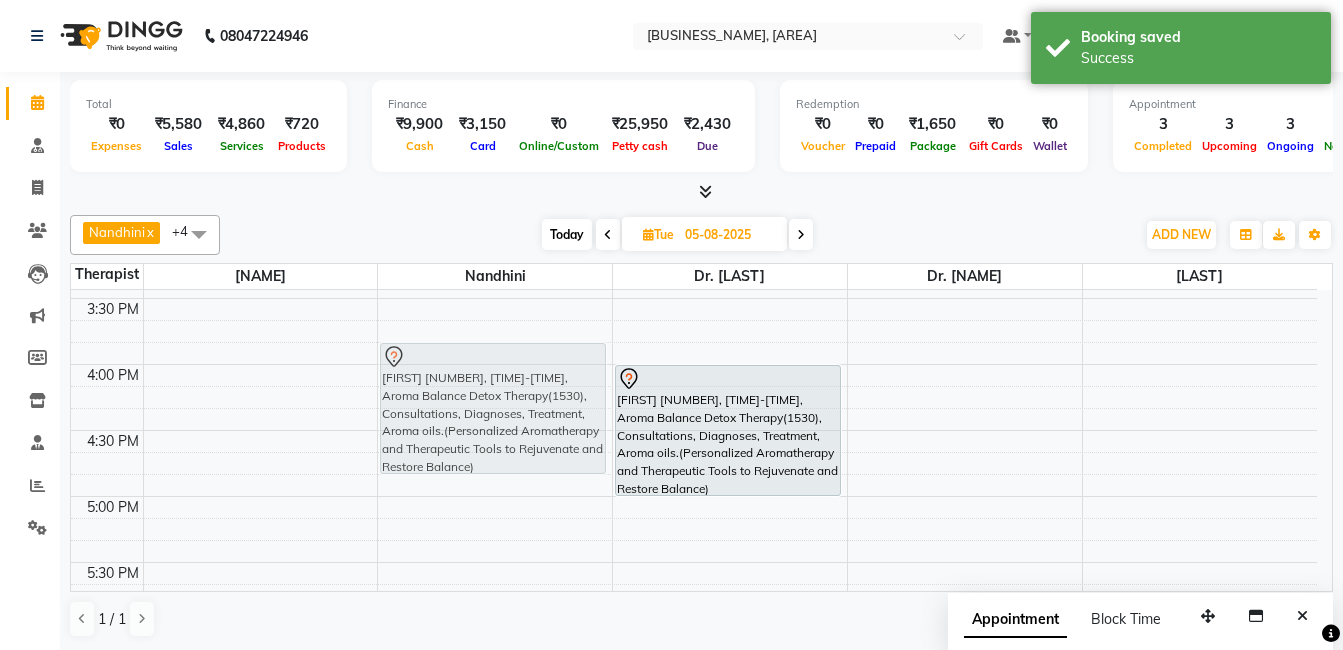 drag, startPoint x: 188, startPoint y: 457, endPoint x: 411, endPoint y: 438, distance: 223.80795 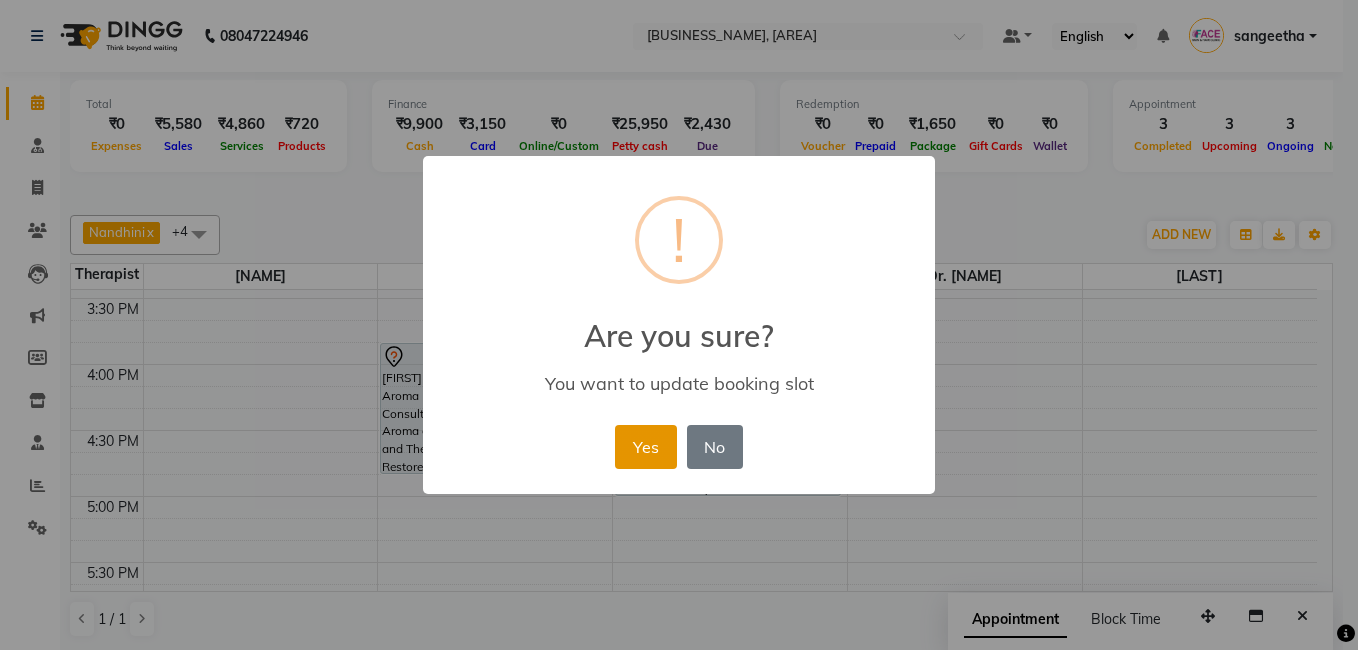click on "Yes" at bounding box center [645, 447] 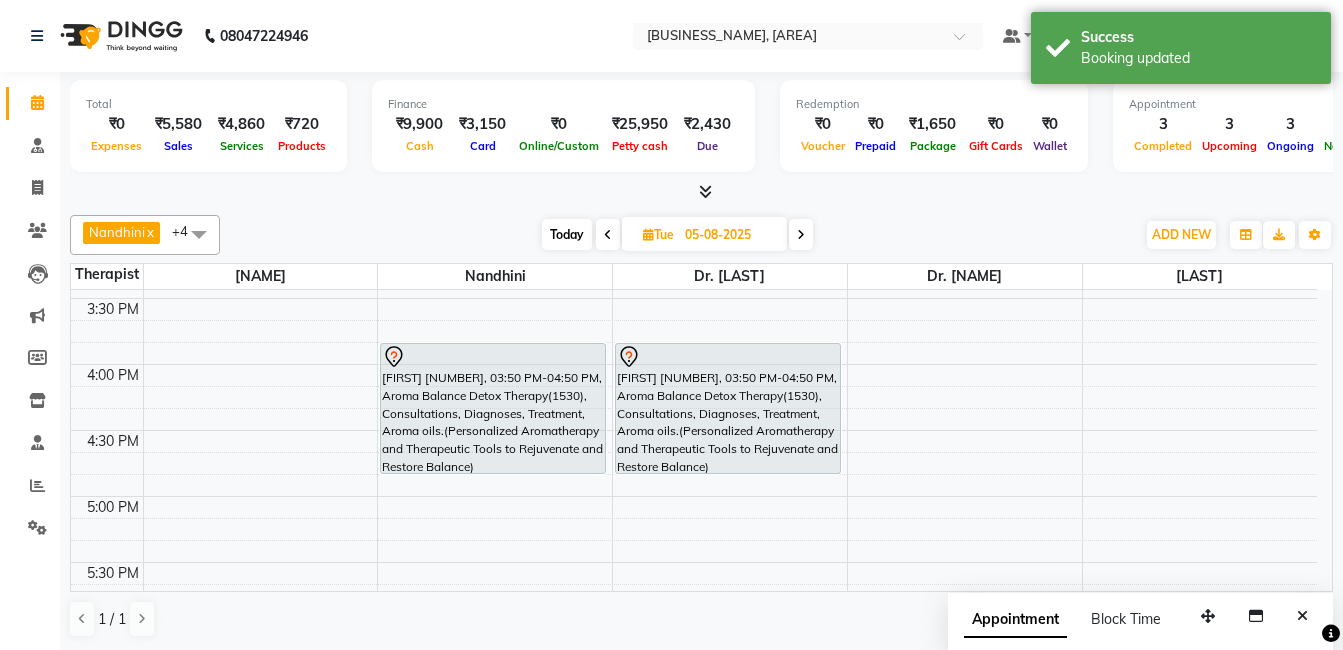 click on "[FIRST] [NUMBER], 03:50 PM-04:50 PM, Aroma Balance Detox Therapy(1530), Consultations, Diagnoses, Treatment, Aroma oils.(Personalized Aromatherapy and Therapeutic Tools to Rejuvenate and Restore Balance)" at bounding box center (728, 408) 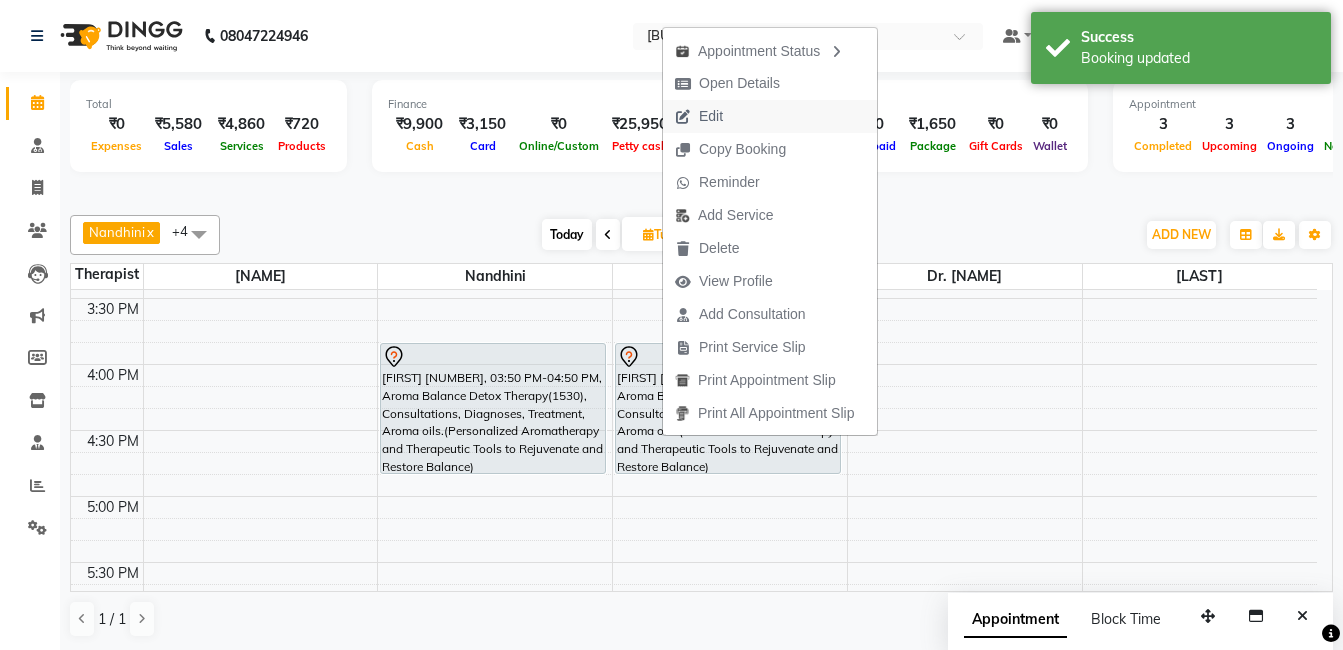 click on "Edit" at bounding box center [770, 116] 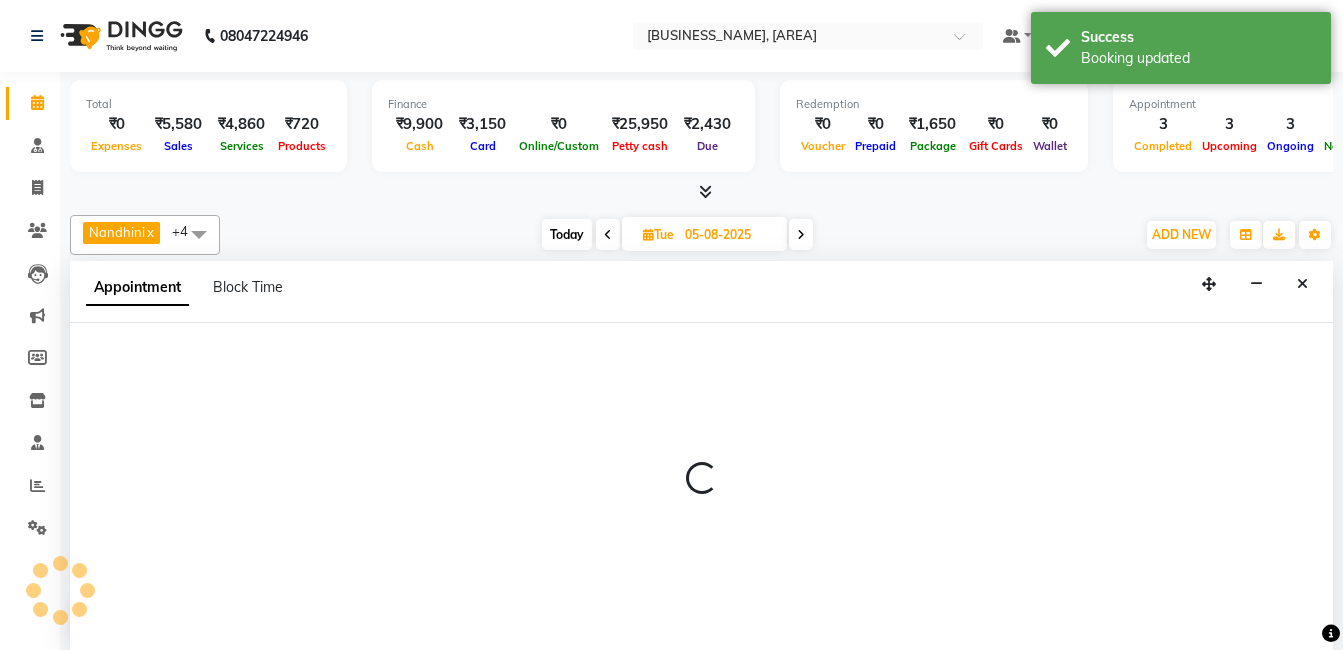 select on "tentative" 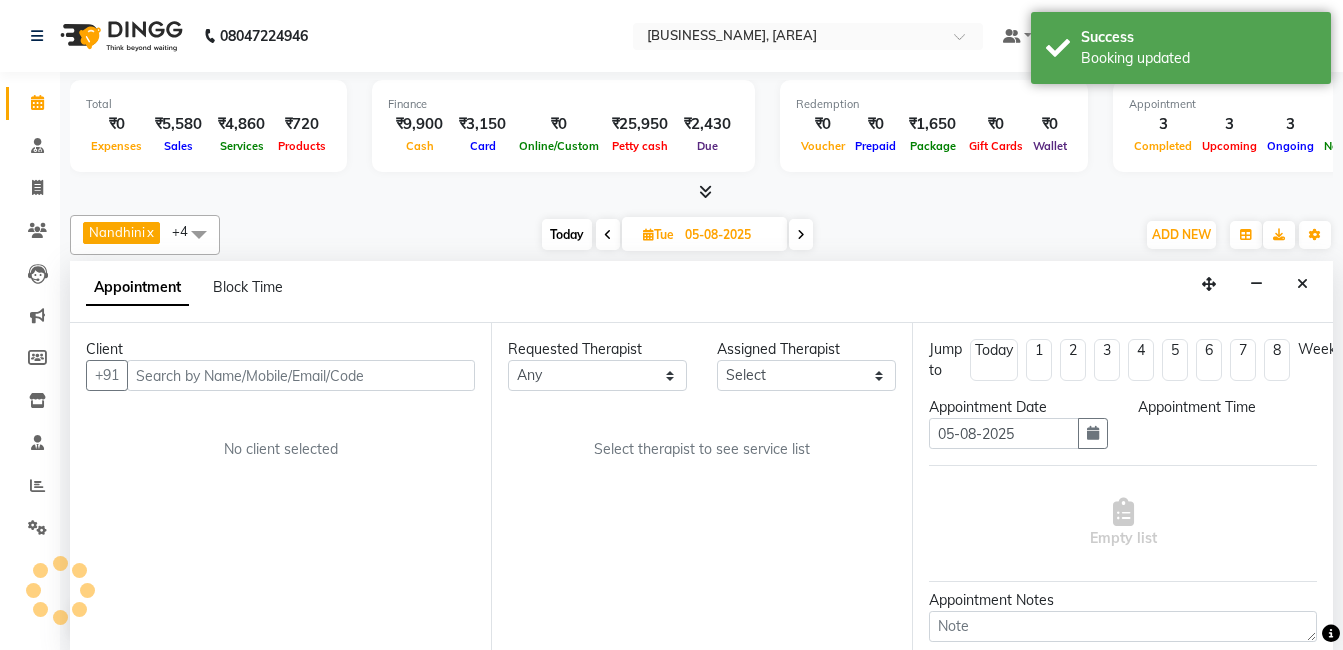 scroll, scrollTop: 1, scrollLeft: 0, axis: vertical 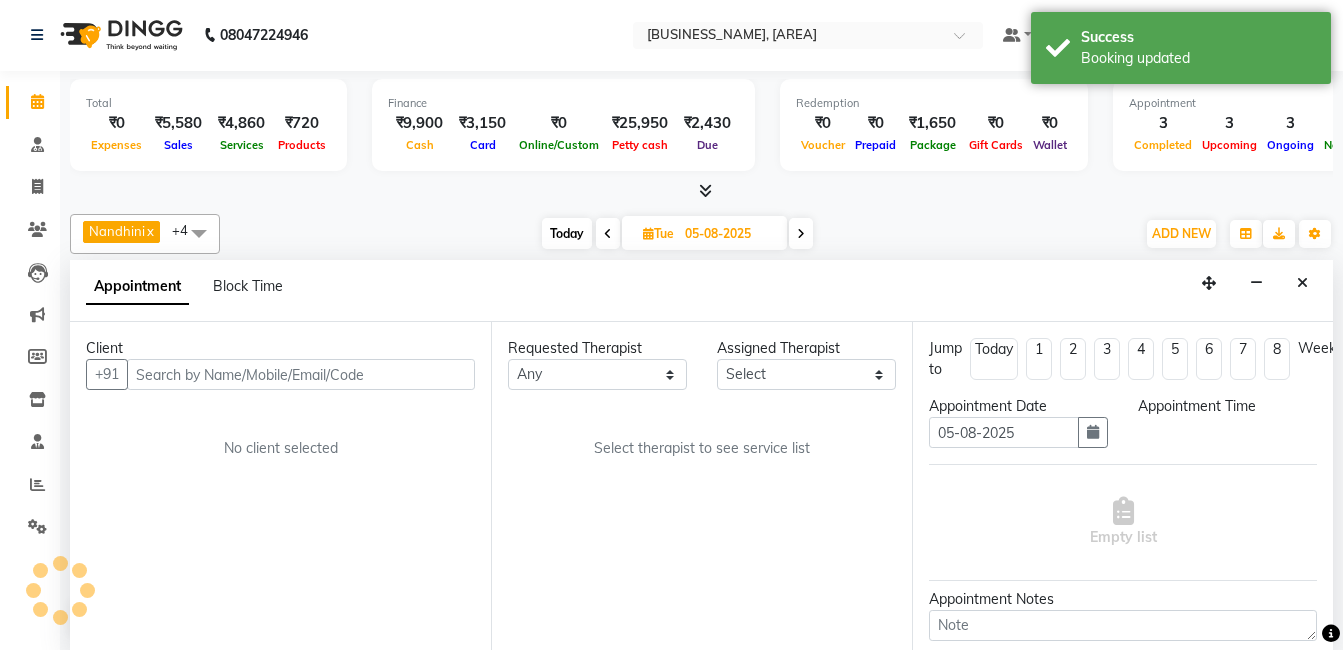 select on "40492" 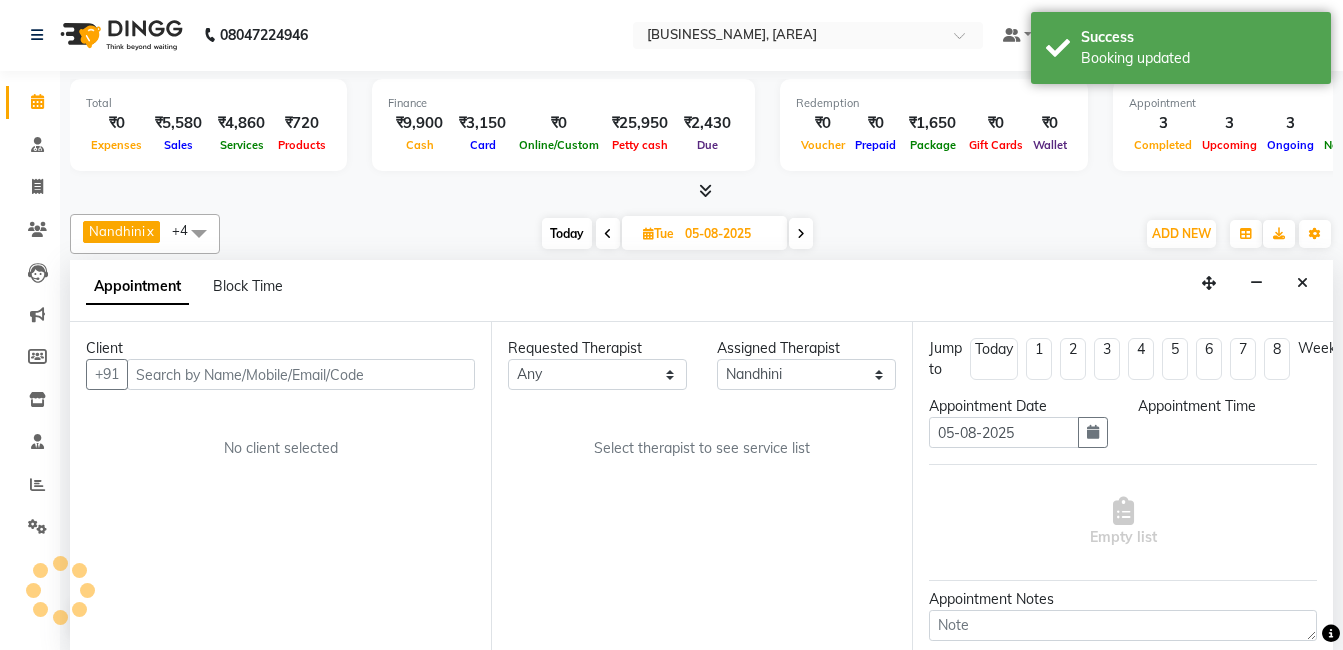 scroll, scrollTop: 793, scrollLeft: 0, axis: vertical 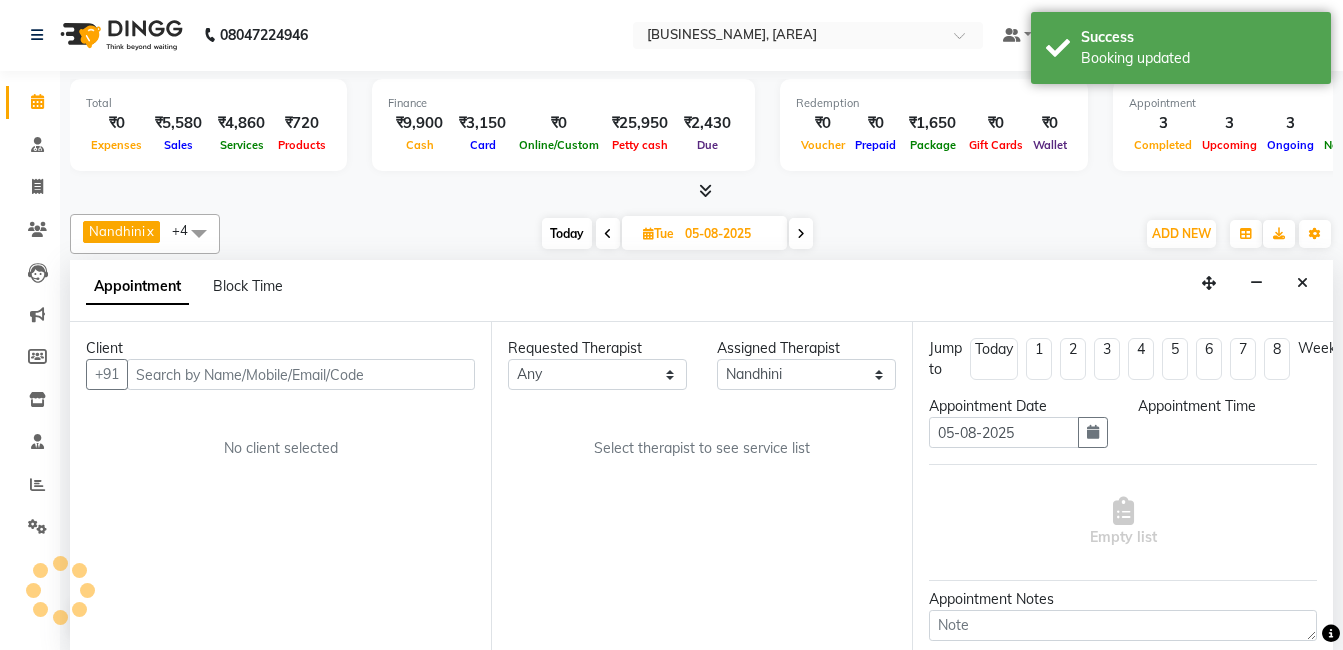 select on "2632" 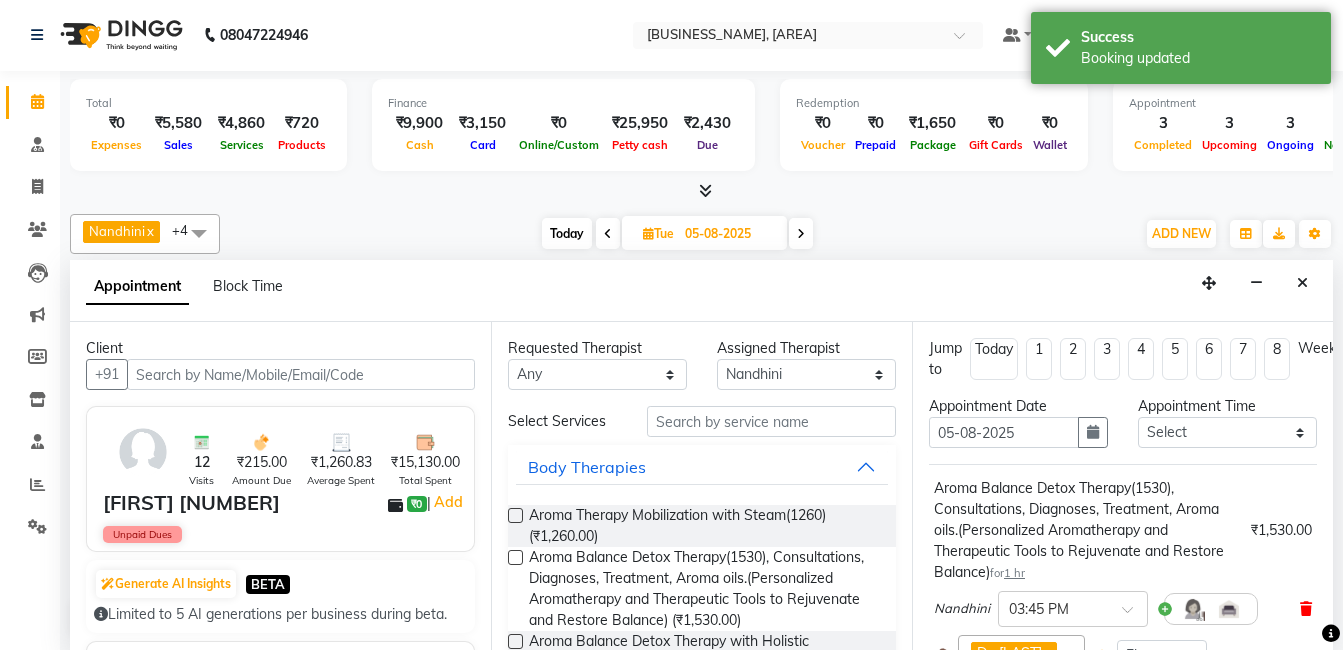 click at bounding box center [1306, 609] 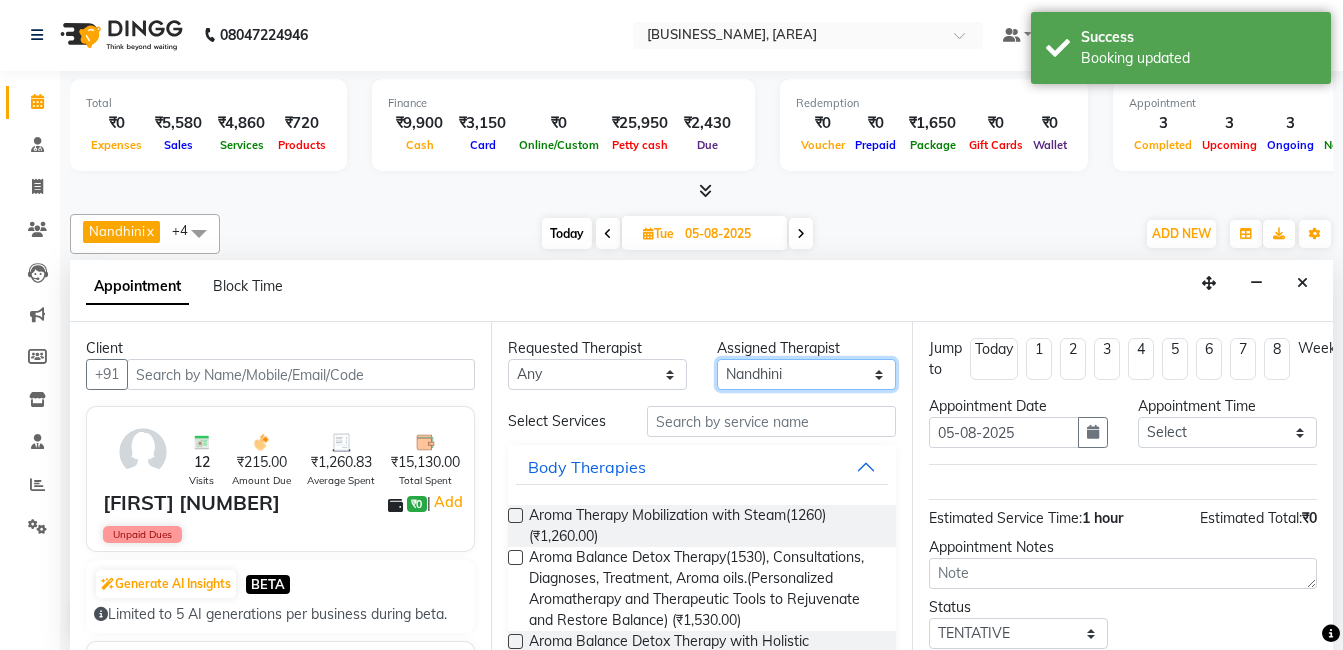 click on "Select Dr. [NAME] Dr. [NAME] [NAME] [NAME] [NAME] [NAME] [NAME]" at bounding box center [806, 374] 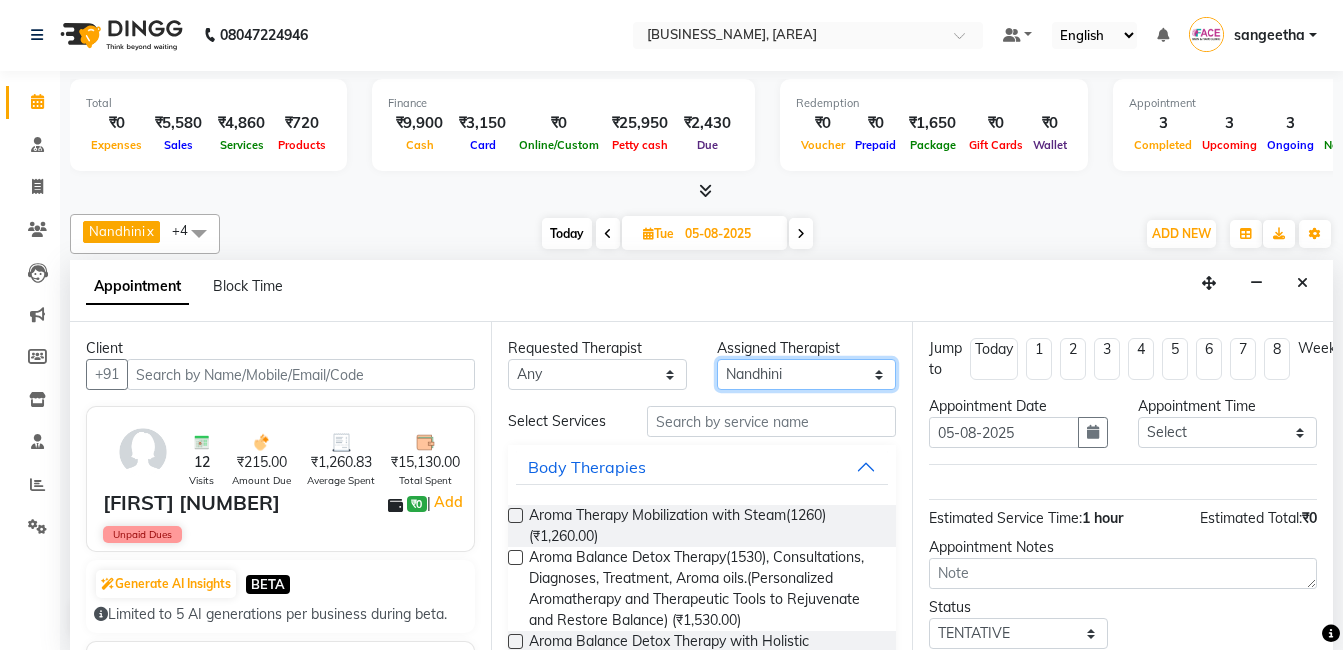 select on "47694" 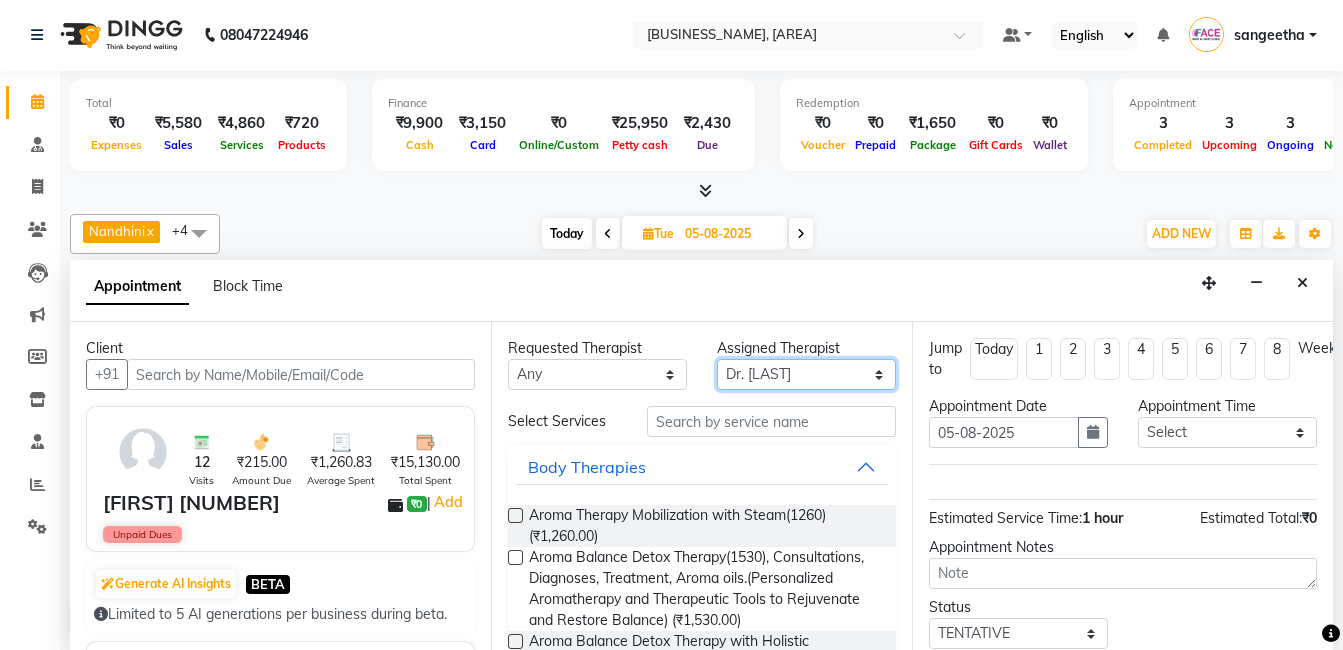 click on "Select Dr. [NAME] Dr. [NAME] [NAME] [NAME] [NAME] [NAME] [NAME]" at bounding box center [806, 374] 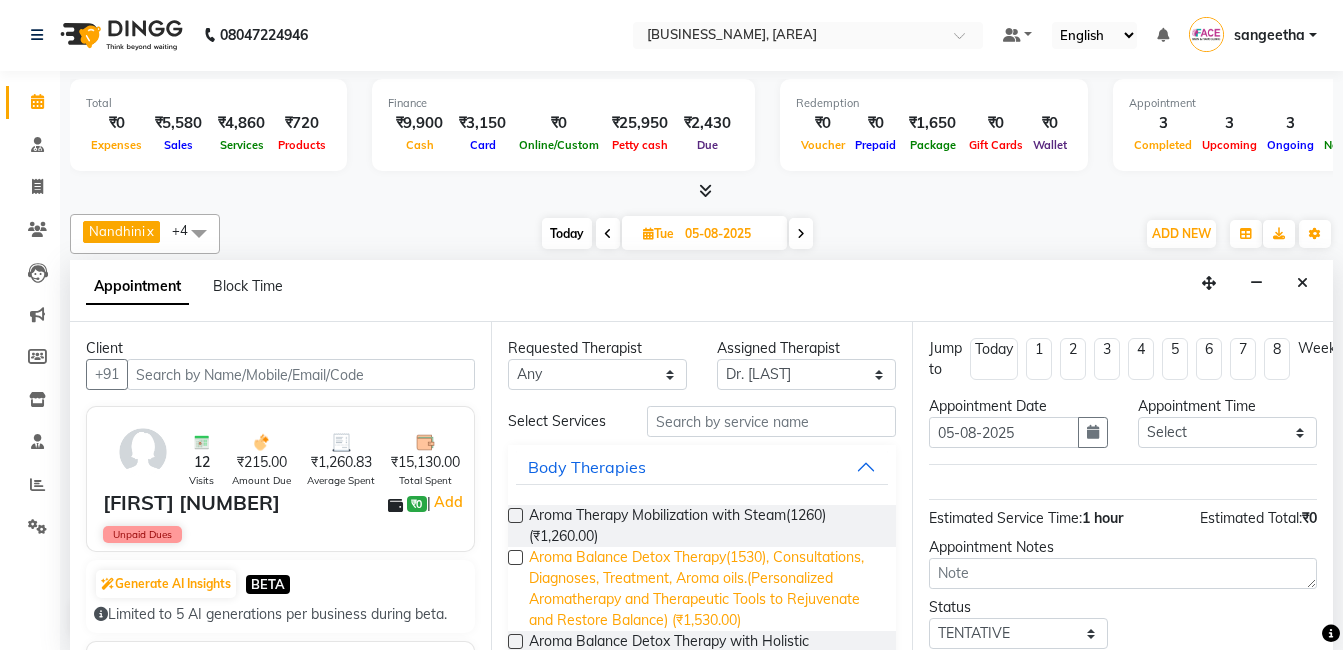 click on "Aroma Balance Detox Therapy(1530), Consultations, Diagnoses, Treatment, Aroma oils.(Personalized Aromatherapy and Therapeutic Tools to Rejuvenate and Restore Balance) (₹1,530.00)" at bounding box center (704, 589) 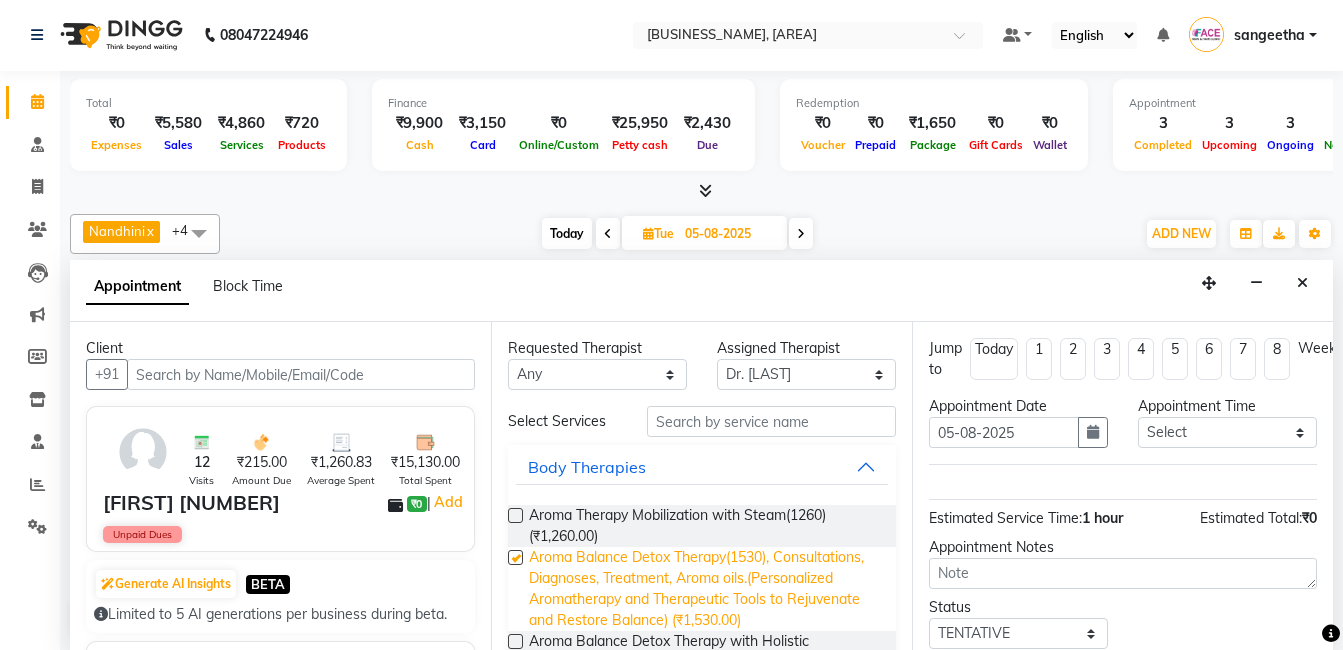 checkbox on "false" 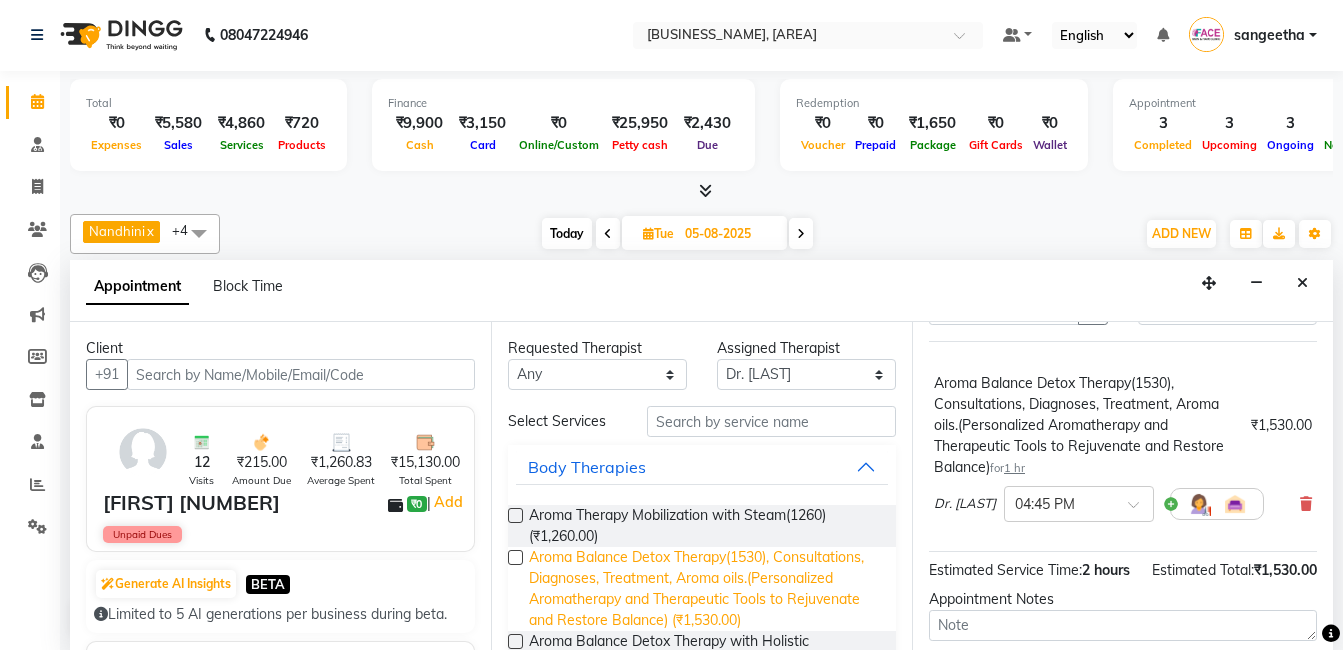 scroll, scrollTop: 147, scrollLeft: 0, axis: vertical 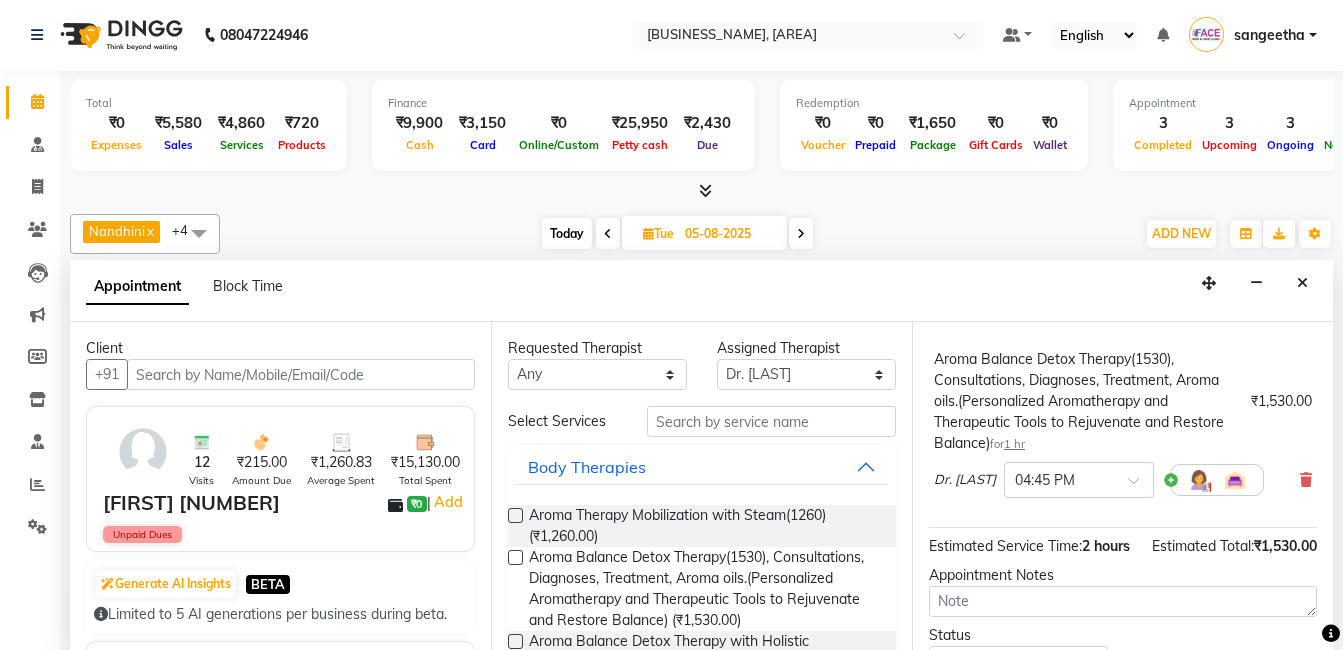 click at bounding box center [1199, 480] 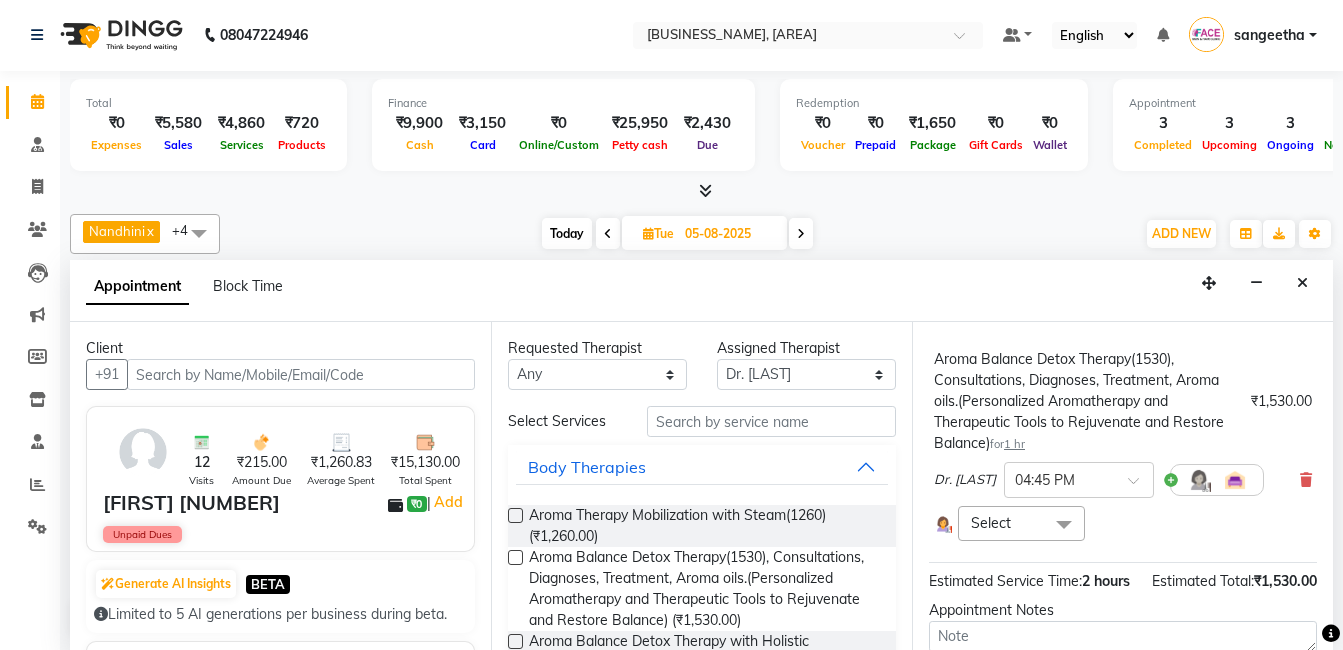 click at bounding box center [1064, 525] 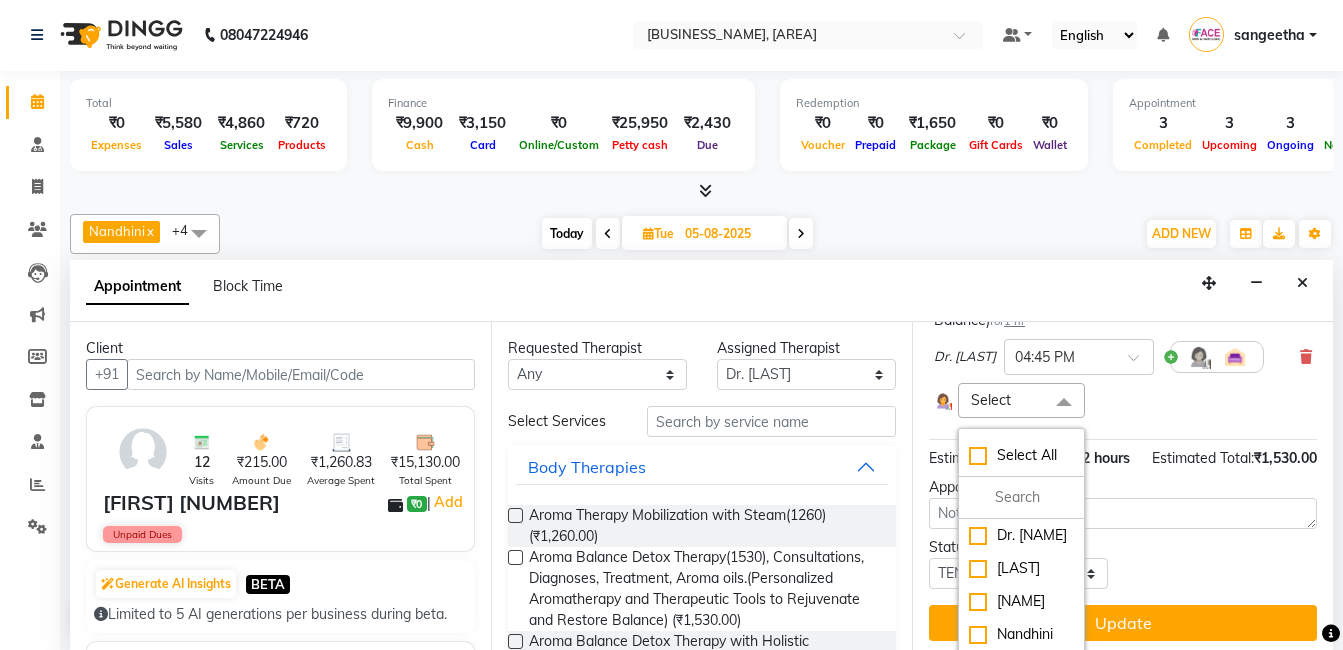 scroll, scrollTop: 358, scrollLeft: 0, axis: vertical 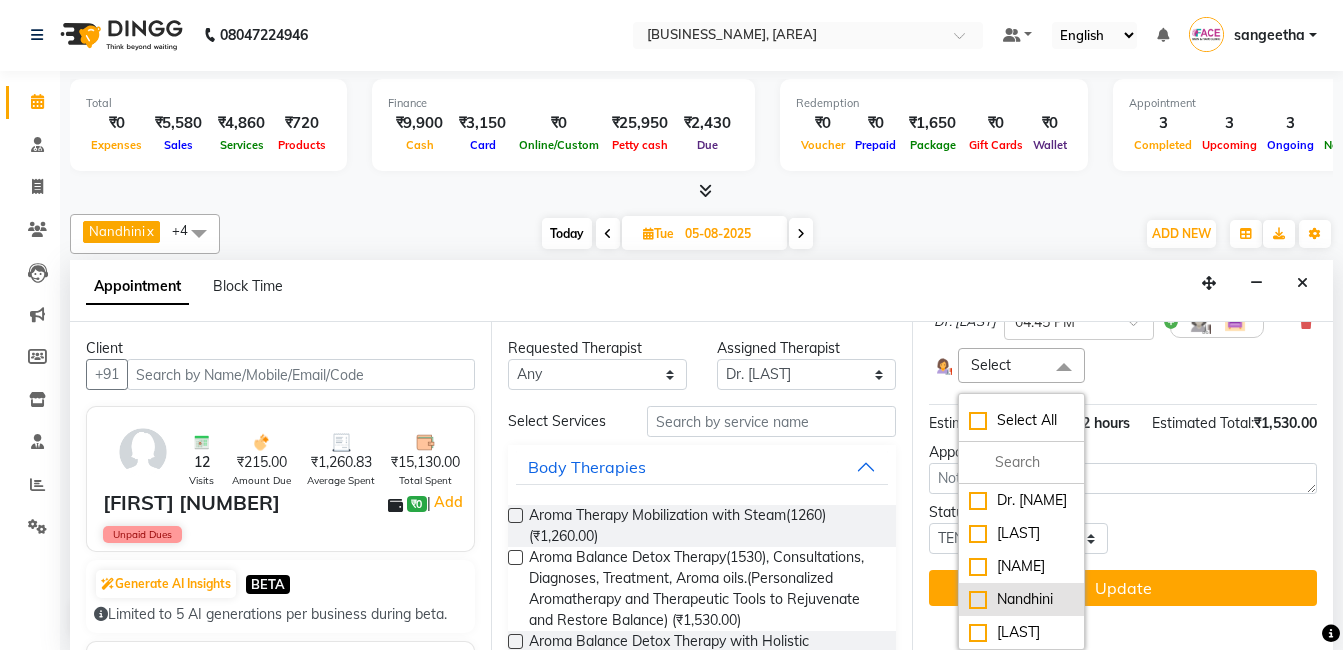 click on "Nandhini" at bounding box center (1021, 599) 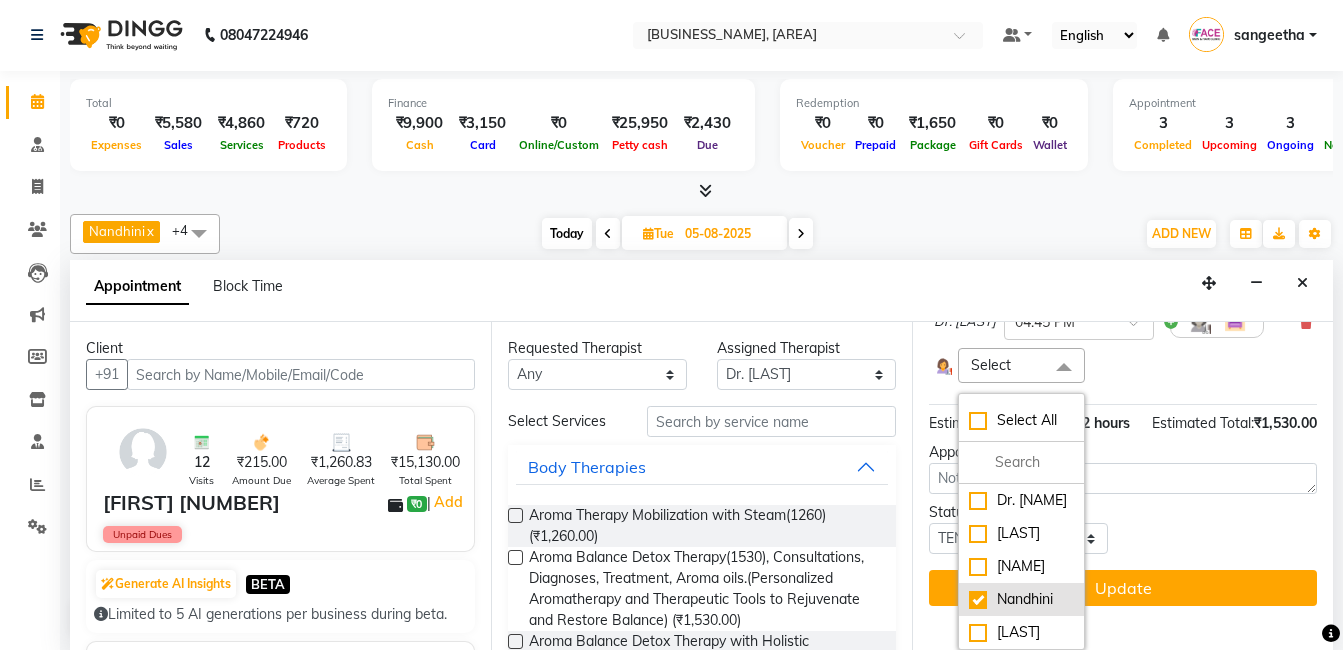checkbox on "true" 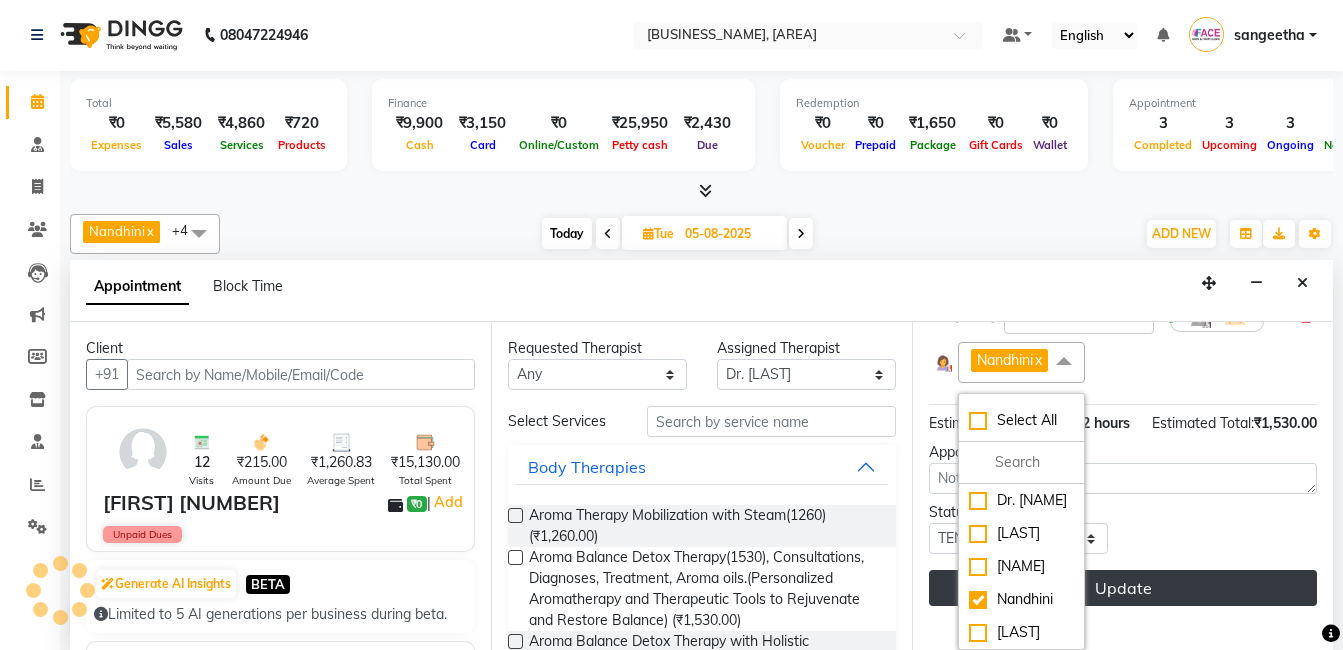 click on "Update" at bounding box center [1123, 588] 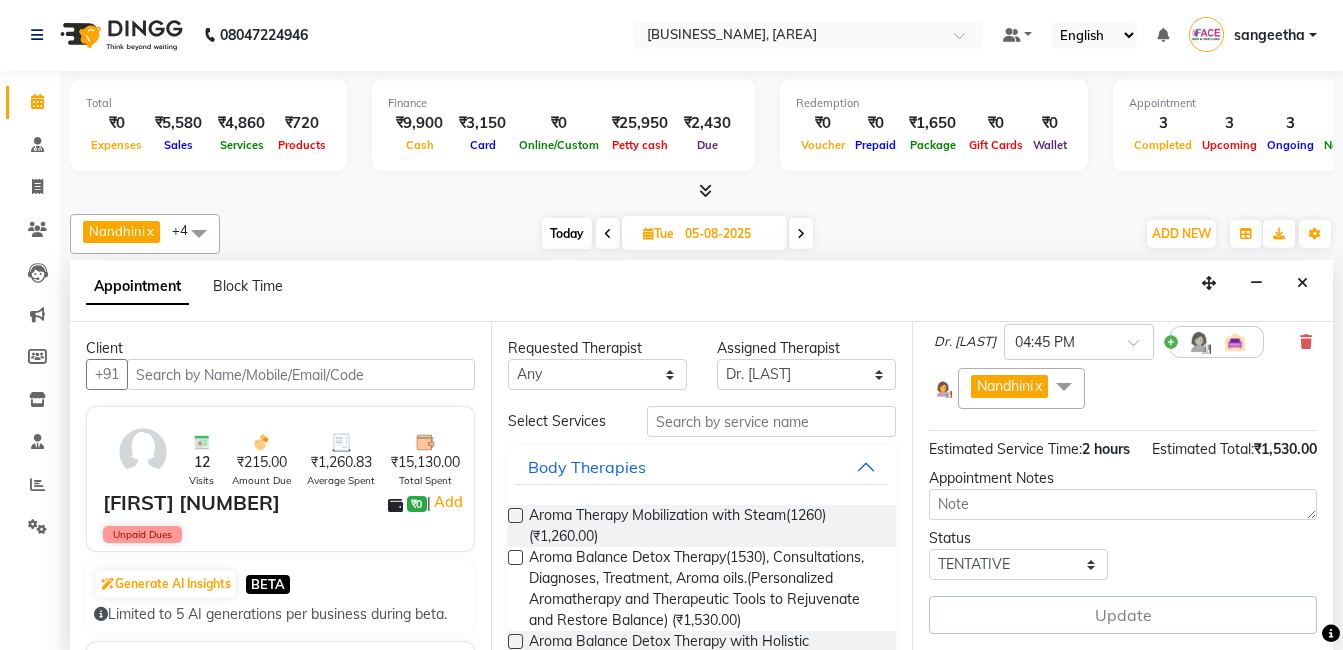 scroll, scrollTop: 324, scrollLeft: 0, axis: vertical 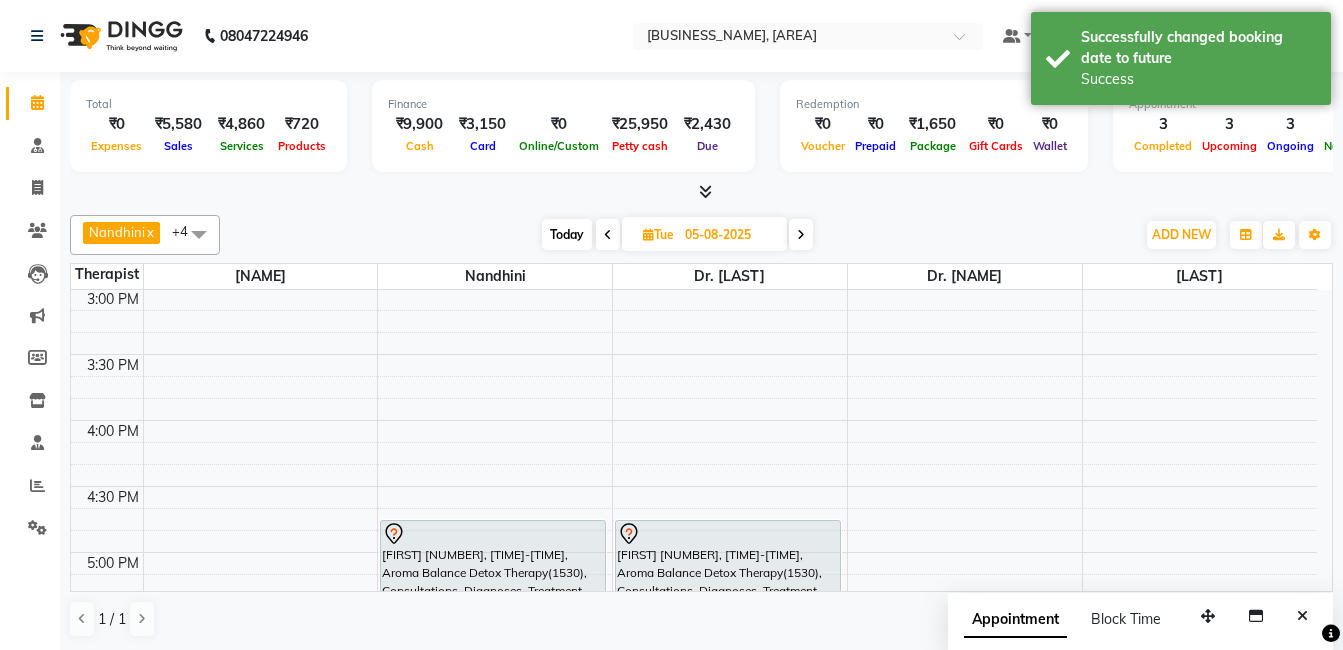 click on "Today" at bounding box center (567, 234) 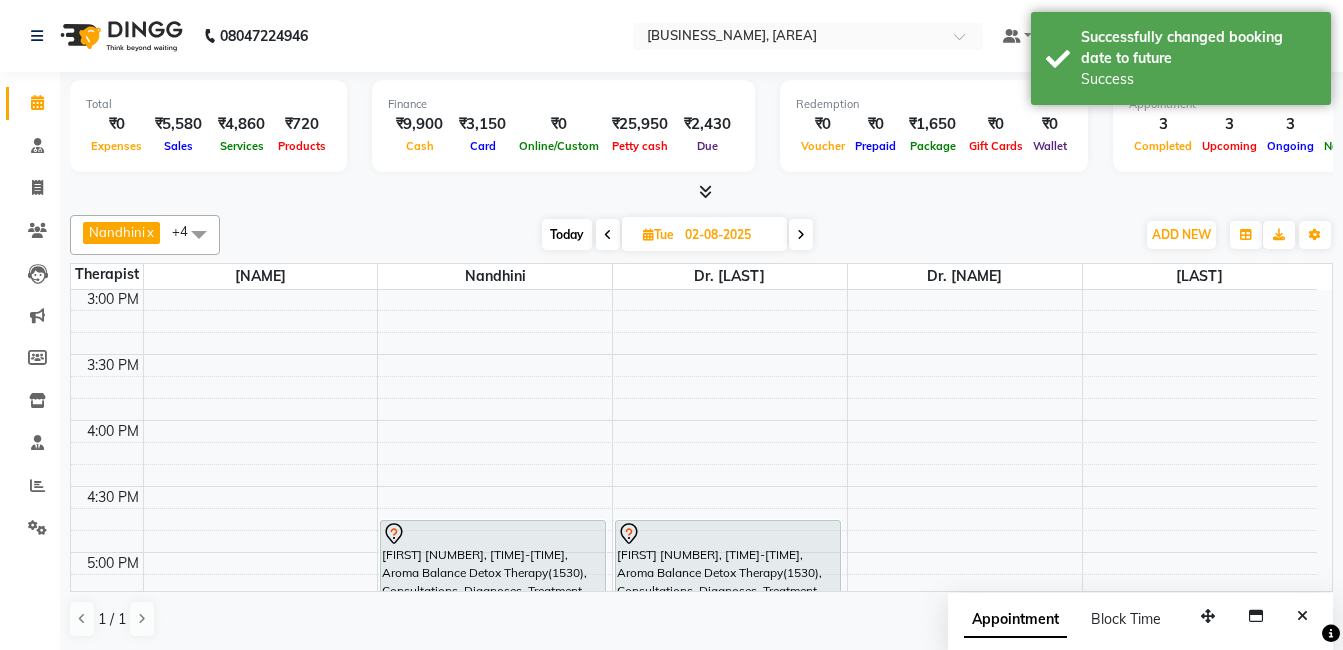scroll, scrollTop: 793, scrollLeft: 0, axis: vertical 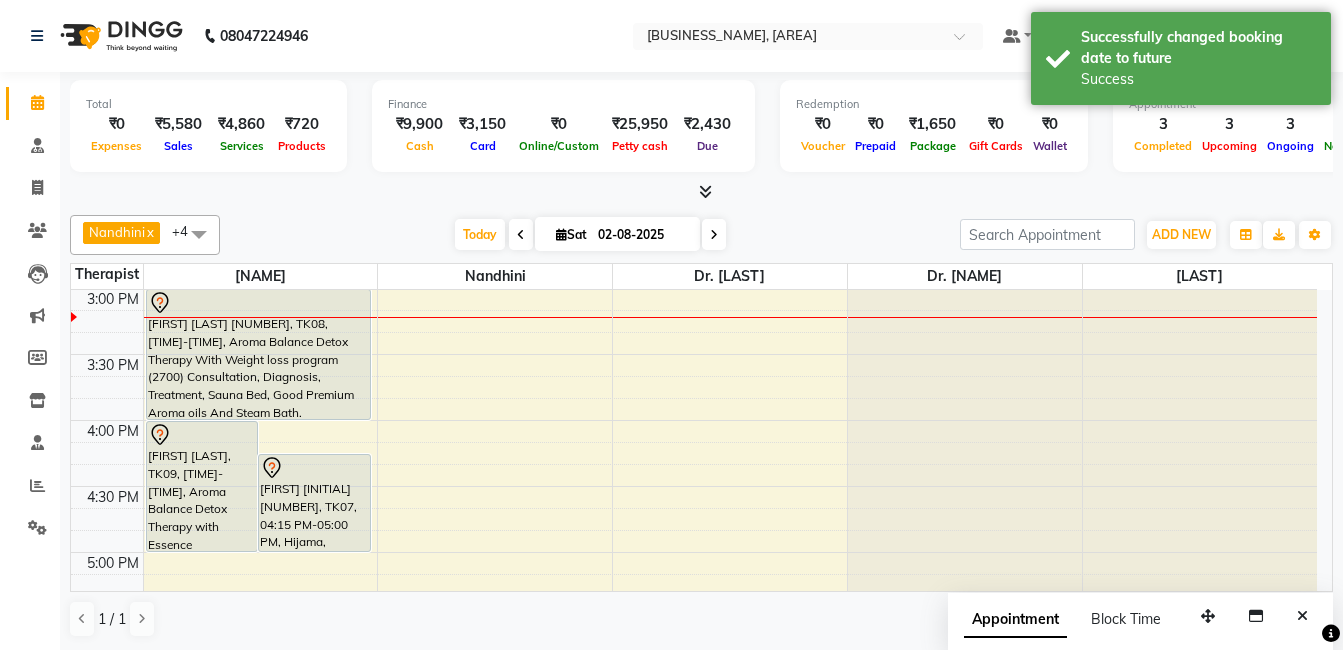 click on "[FIRST] [INITIAL] [NUMBER], TK07, 04:15 PM-05:00 PM, Hijama, Consultation, Diagnosis, Aroma oil" at bounding box center [314, 503] 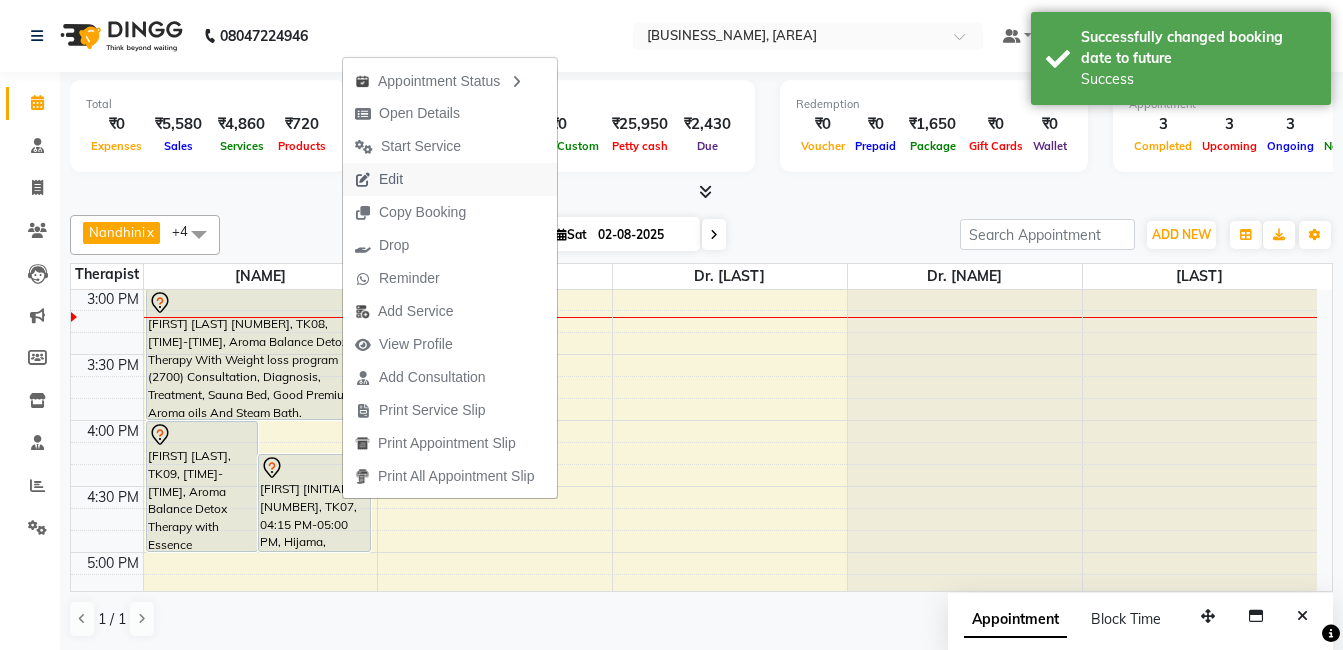 click on "Edit" at bounding box center [450, 179] 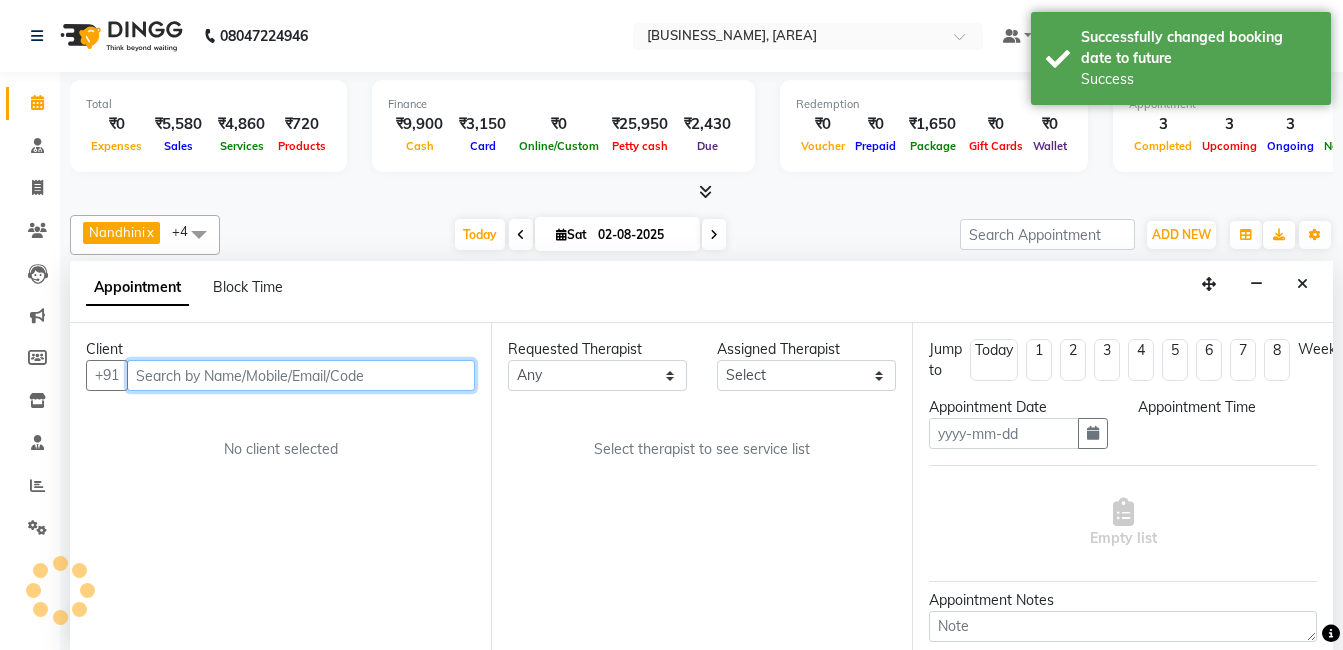type on "02-08-2025" 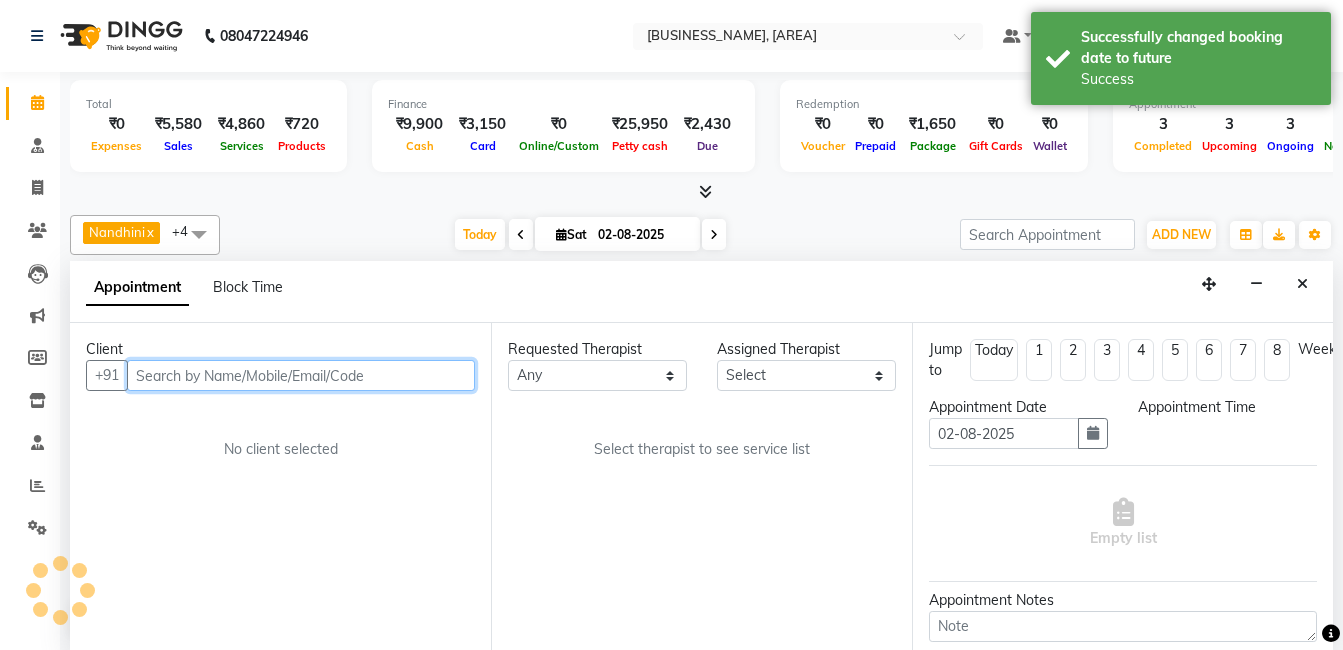 scroll, scrollTop: 1, scrollLeft: 0, axis: vertical 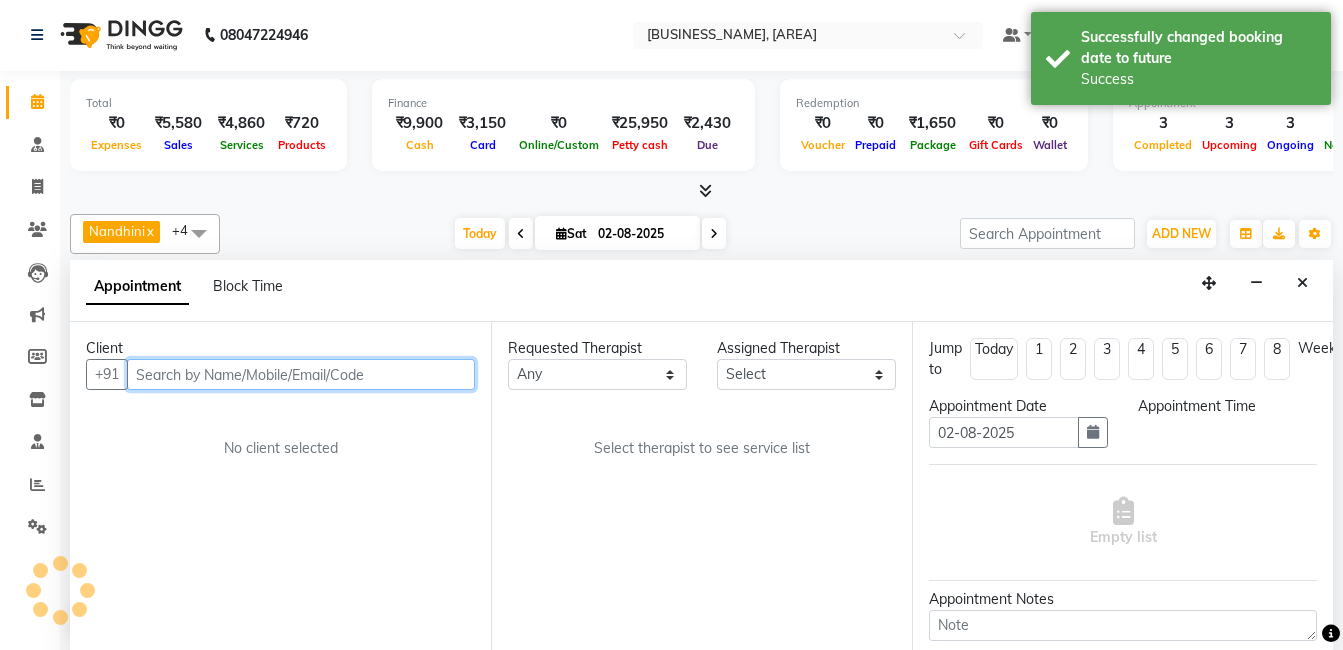 select on "975" 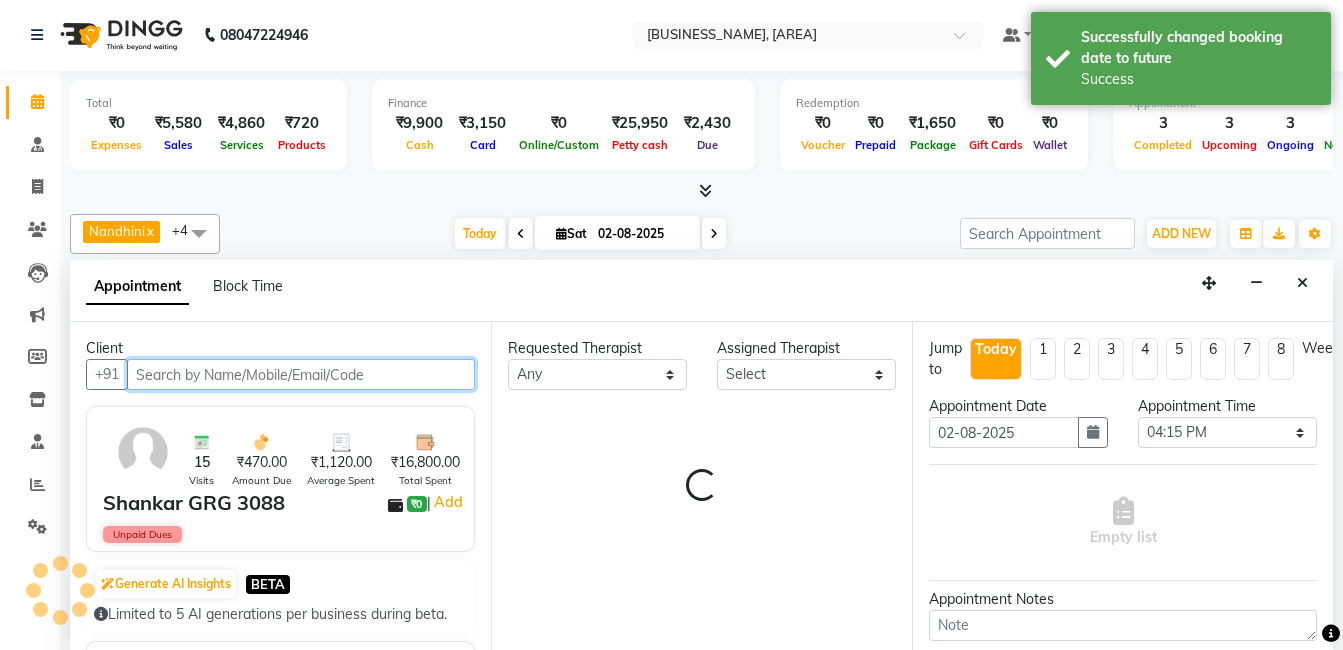 select on "38864" 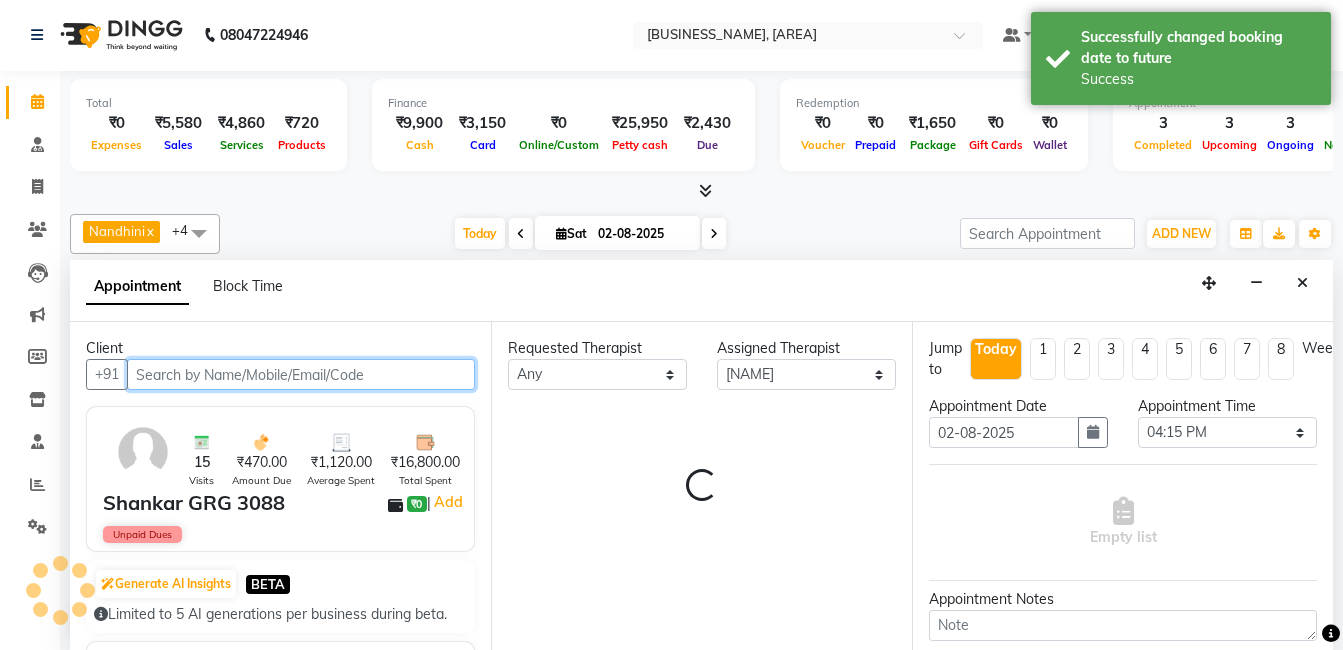 scroll, scrollTop: 793, scrollLeft: 0, axis: vertical 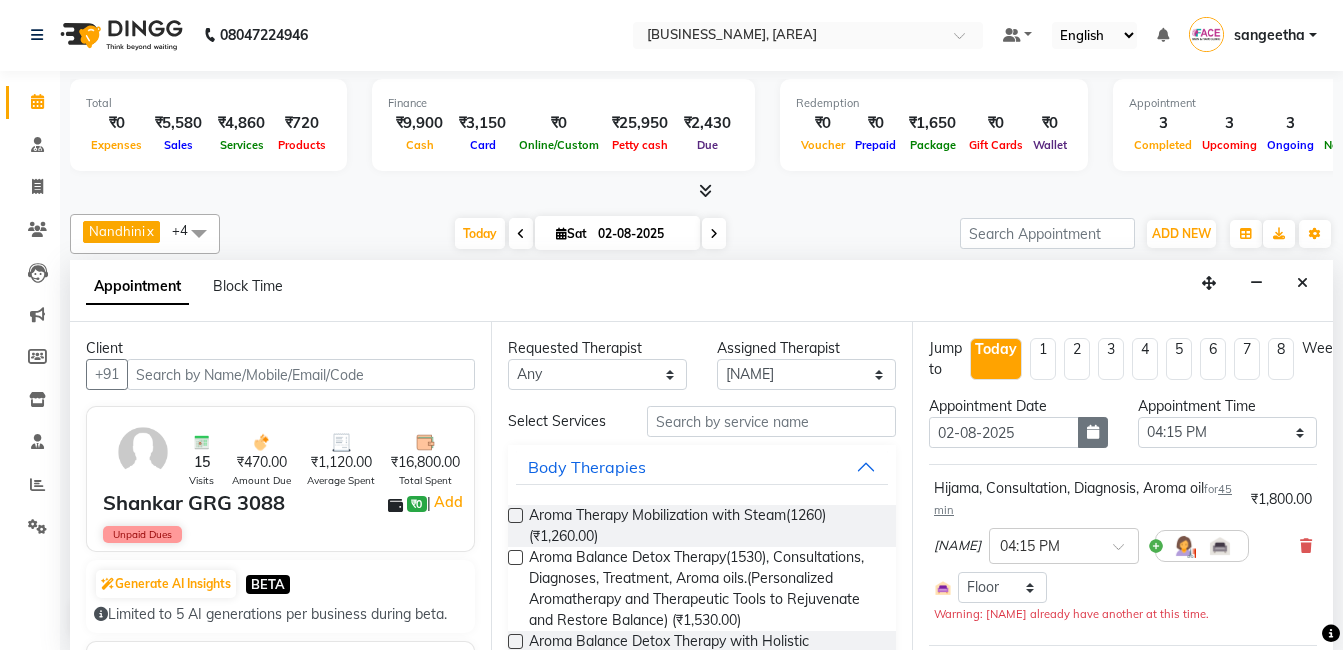 click at bounding box center (1093, 432) 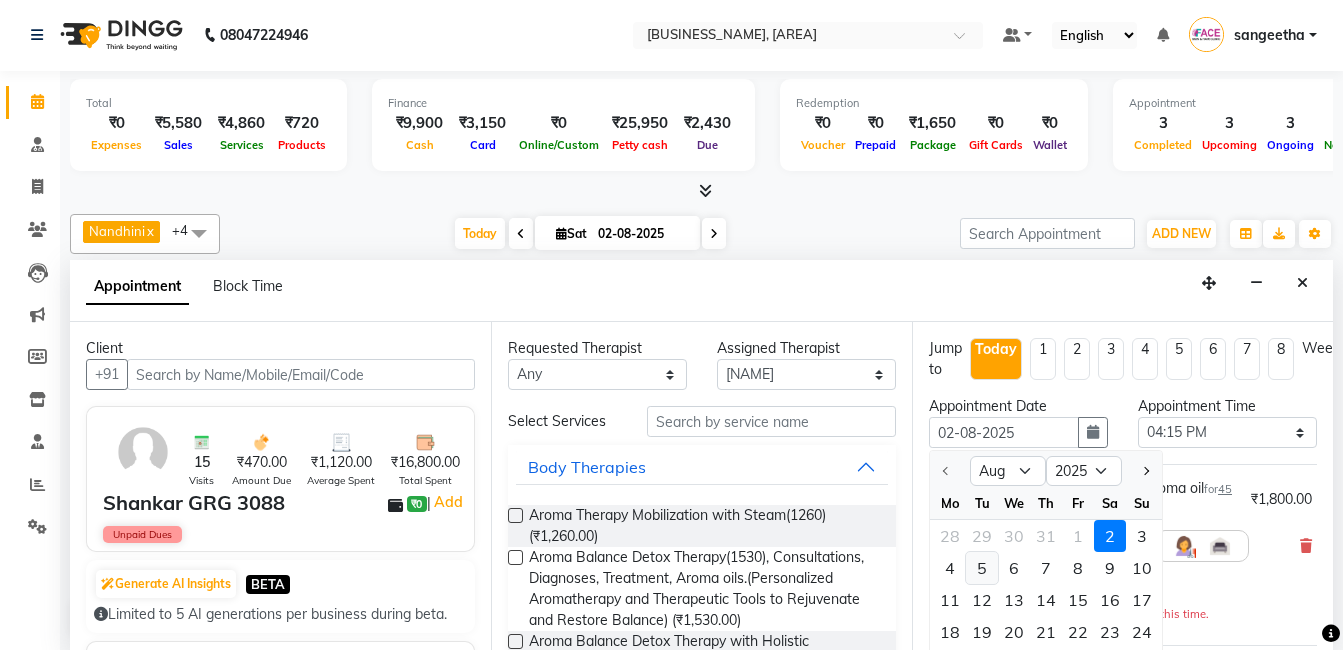 click on "5" at bounding box center (982, 568) 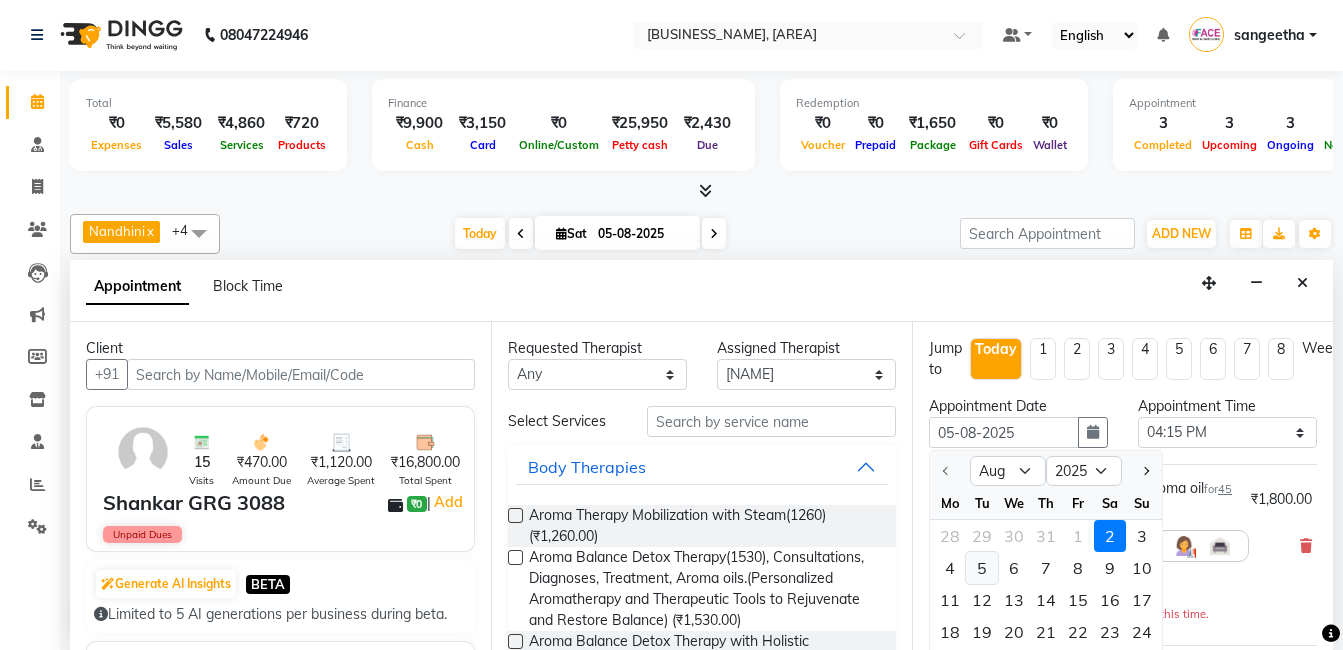 scroll, scrollTop: 793, scrollLeft: 0, axis: vertical 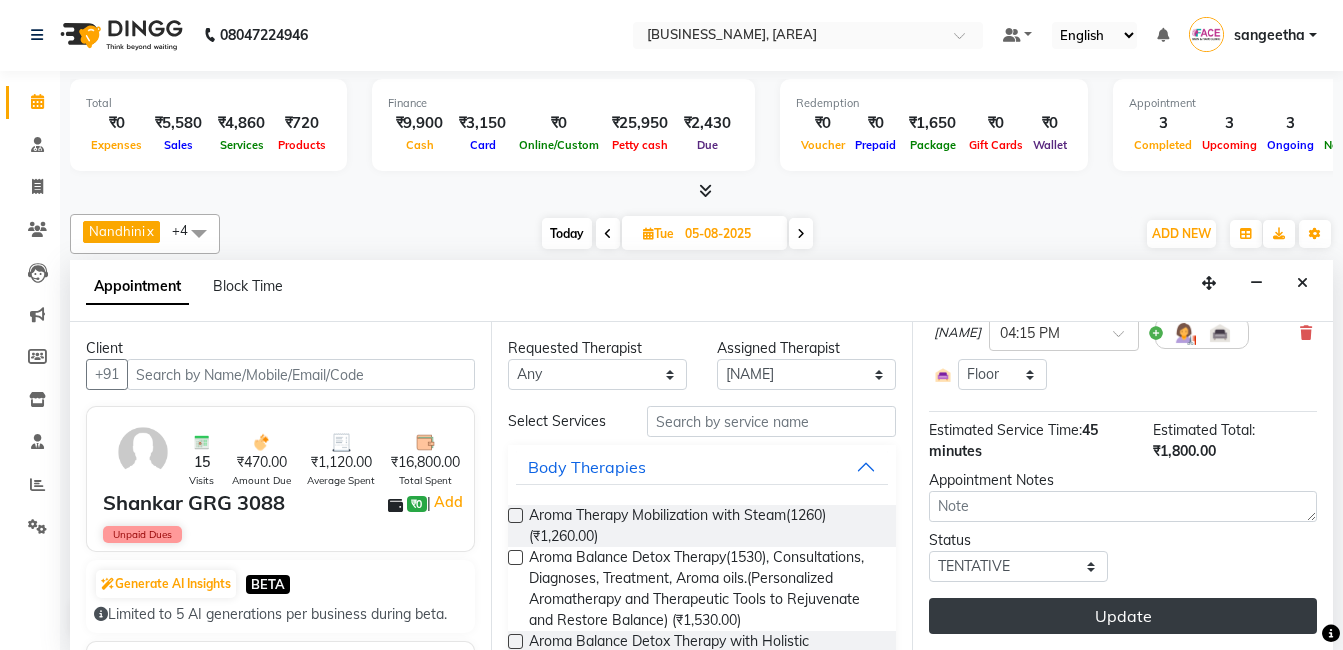 click on "Update" at bounding box center (1123, 616) 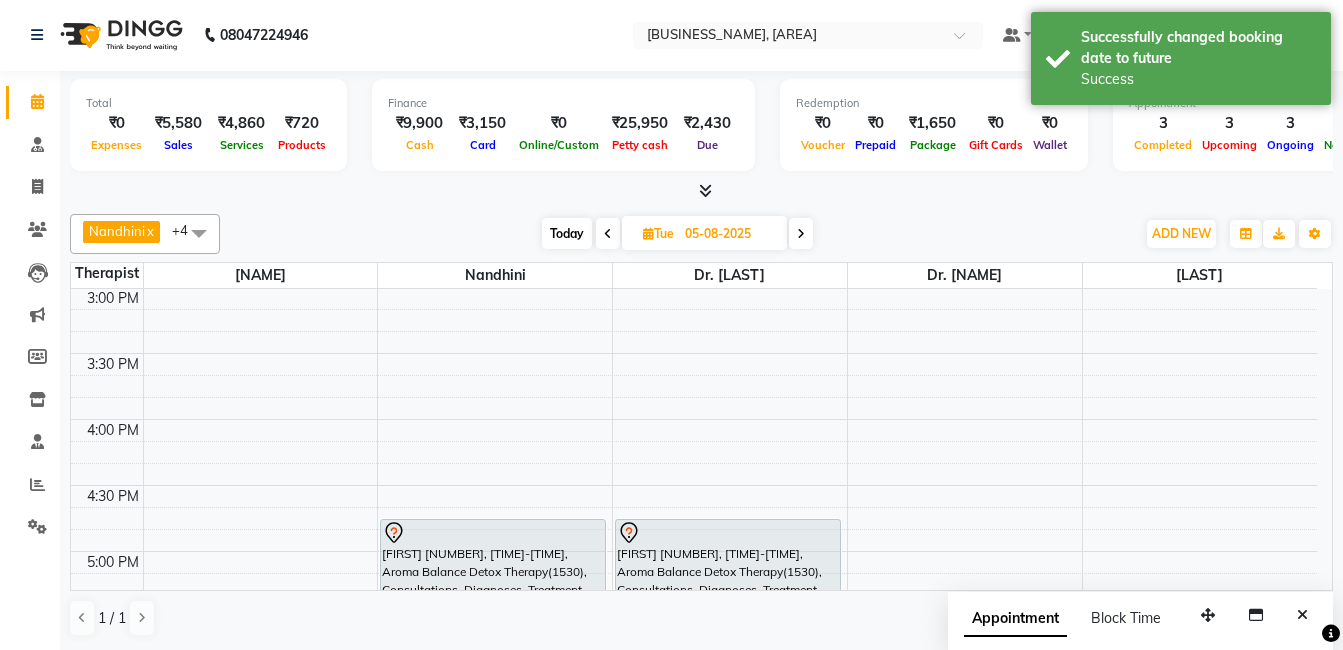 scroll, scrollTop: 0, scrollLeft: 0, axis: both 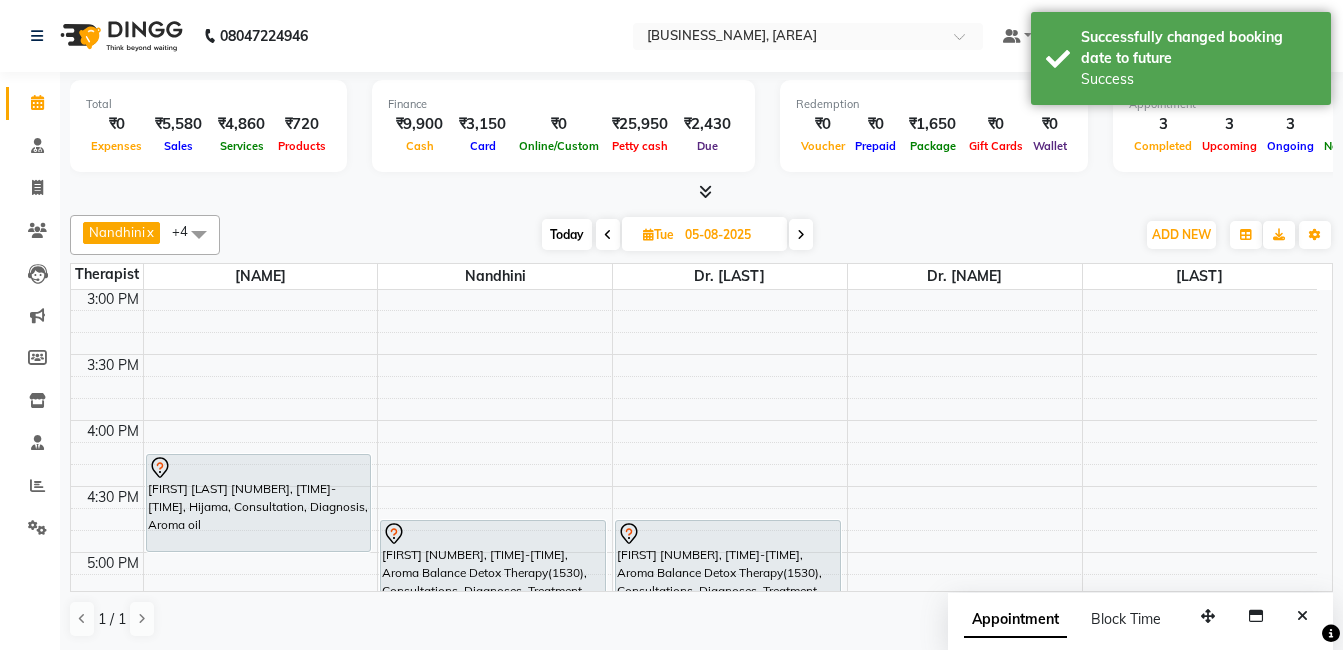 click on "[FIRST] [LAST] [NUMBER], [TIME]-[TIME], Hijama, Consultation, Diagnosis, Aroma oil" at bounding box center [259, 503] 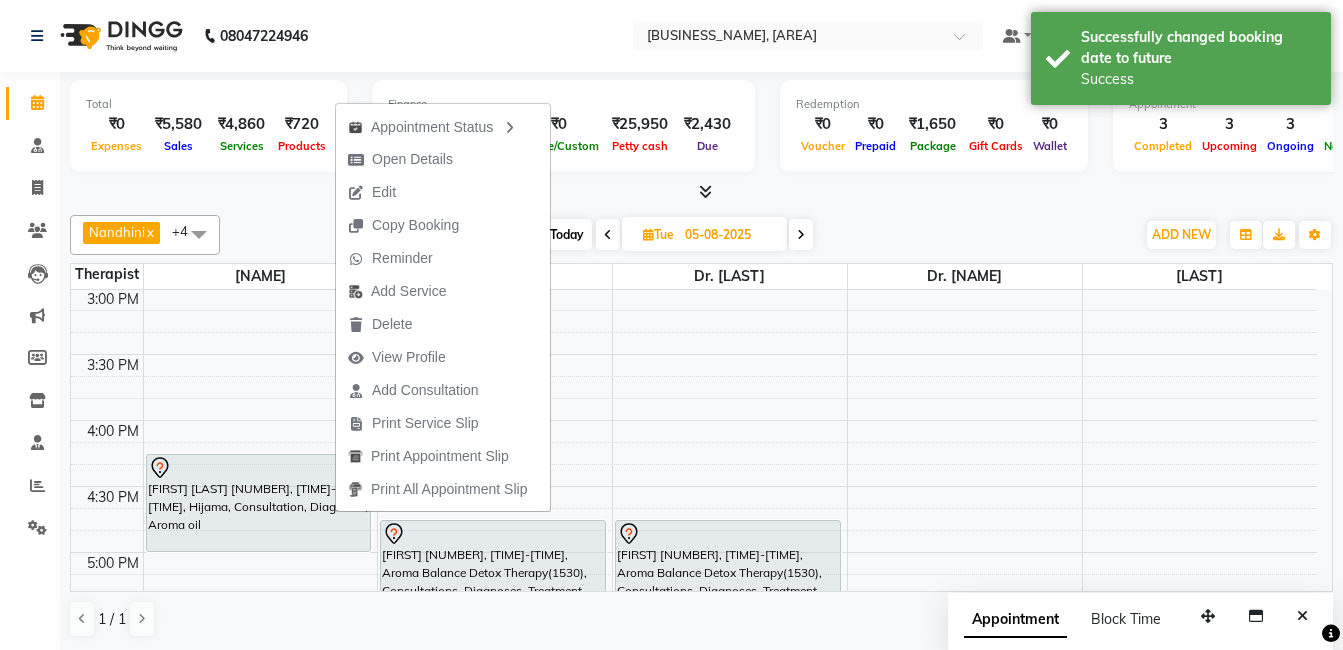 click on "Today" at bounding box center [567, 234] 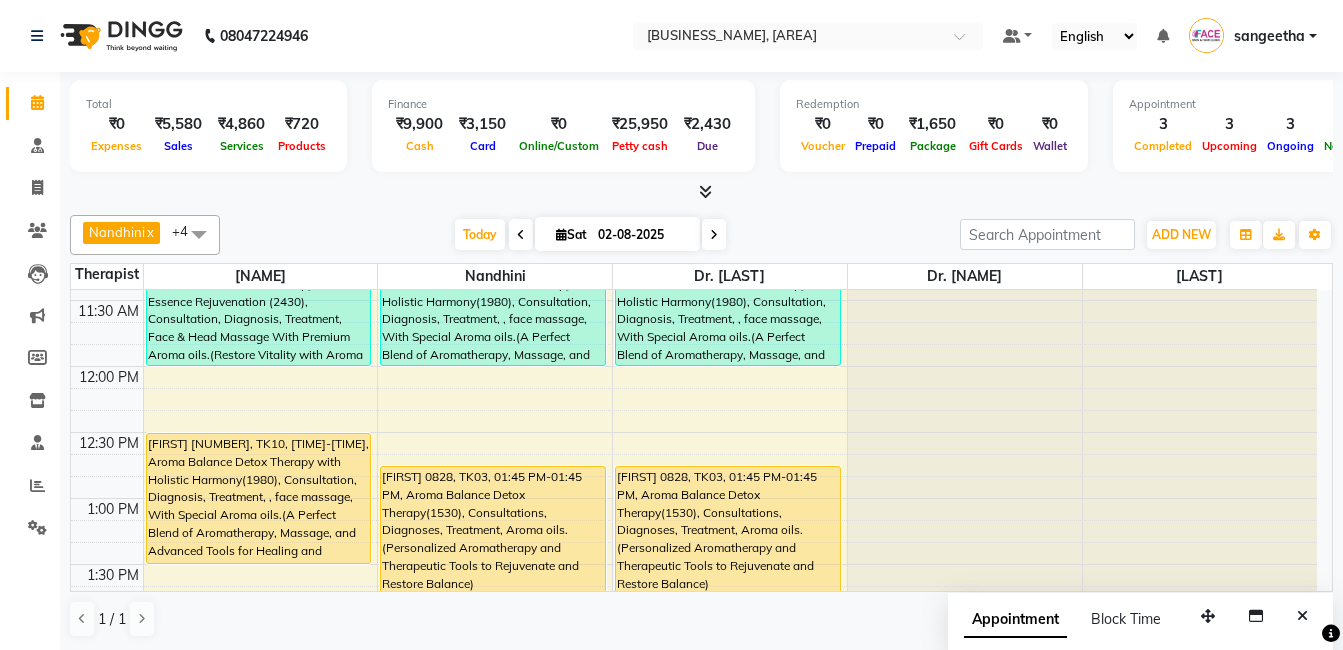 scroll, scrollTop: 313, scrollLeft: 0, axis: vertical 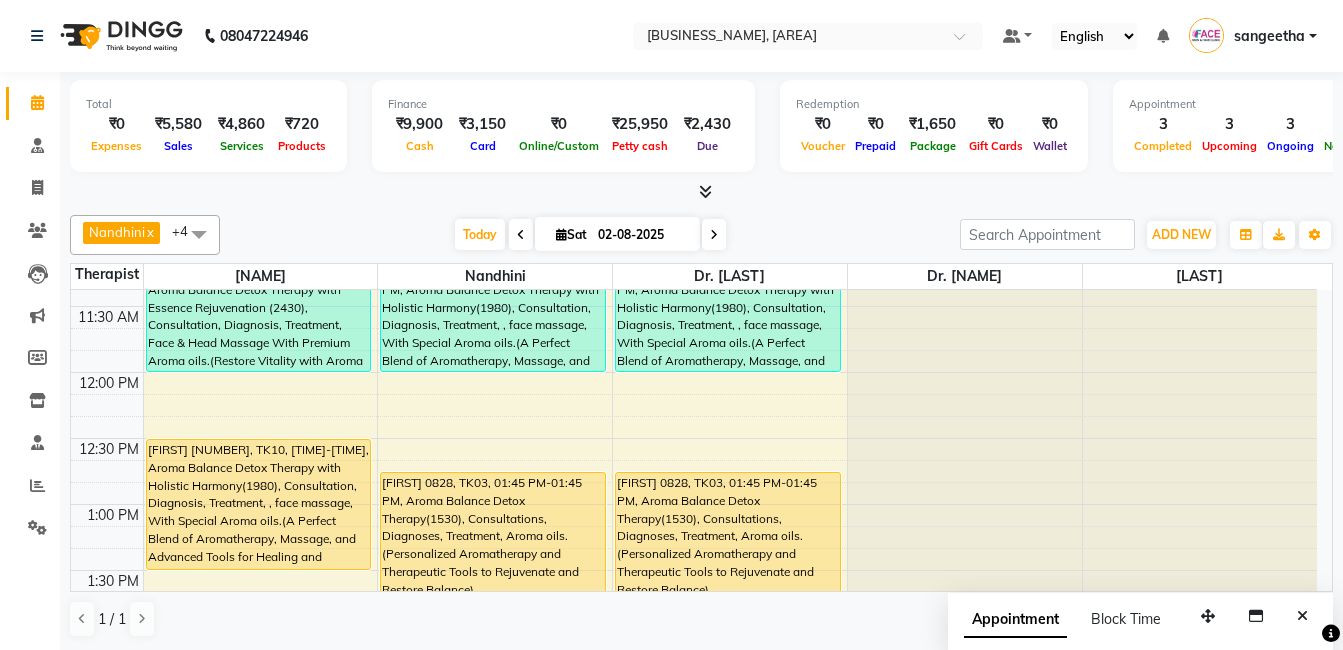 click on "[FIRST] 0828, TK03, 01:45 PM-01:45 PM, Aroma Balance Detox Therapy(1530), Consultations, Diagnoses, Treatment, Aroma oils.(Personalized Aromatherapy and Therapeutic Tools to Rejuvenate and Restore Balance)" at bounding box center (728, 537) 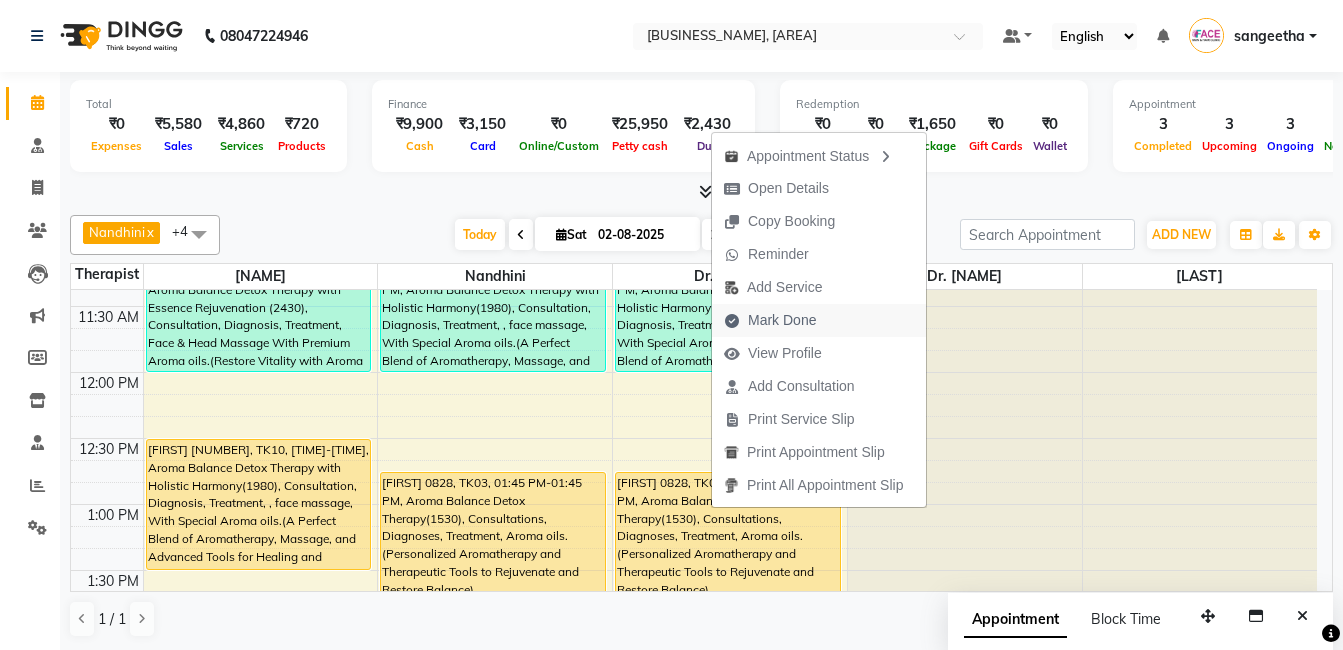 click on "Mark Done" at bounding box center (782, 320) 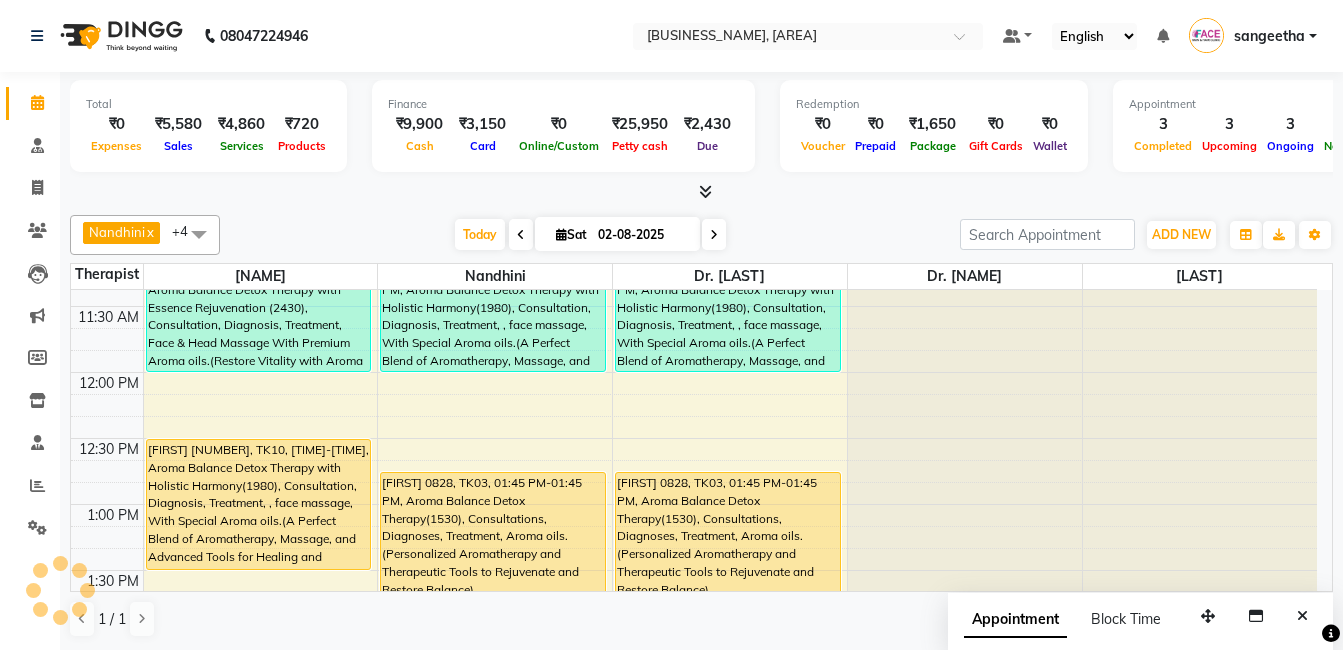 select on "service" 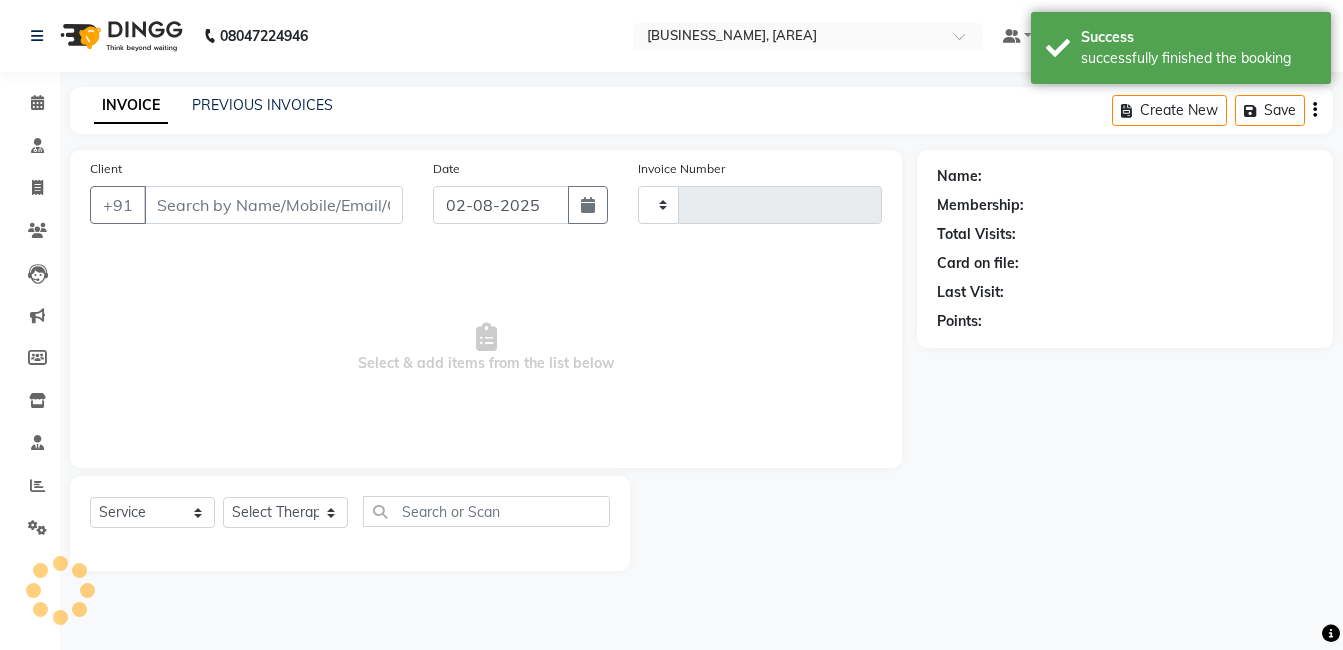 type on "1047" 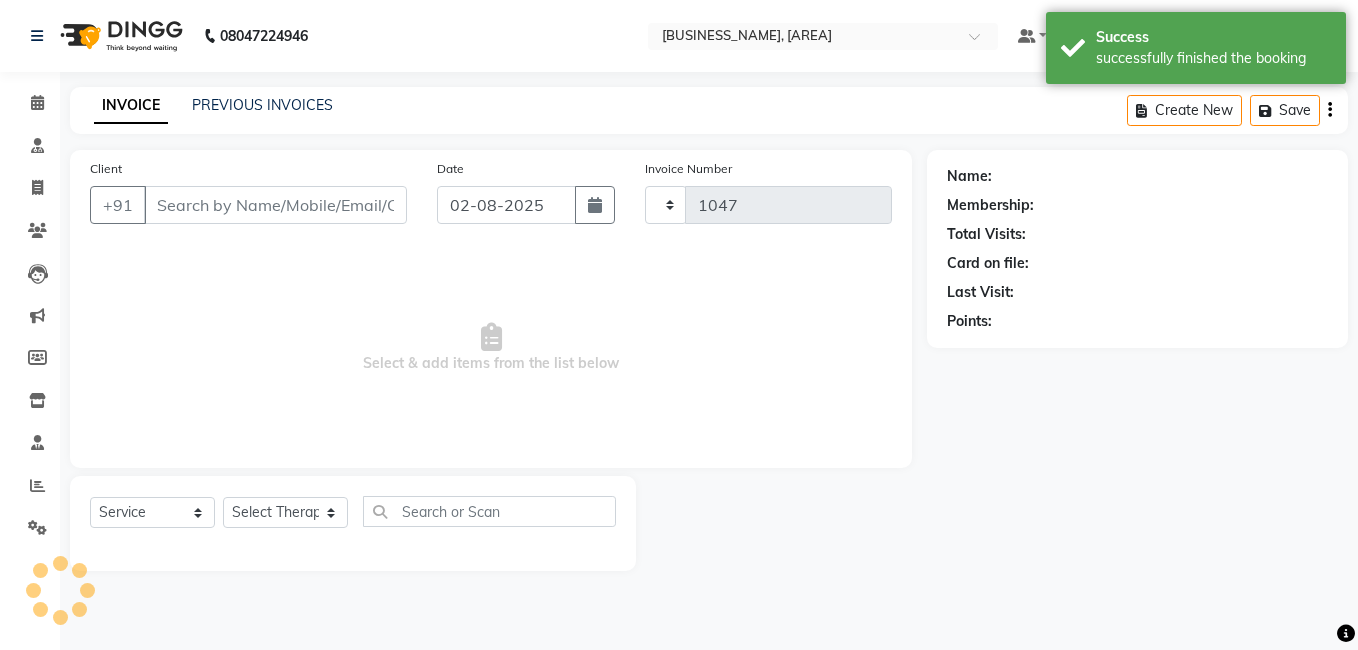 select on "5675" 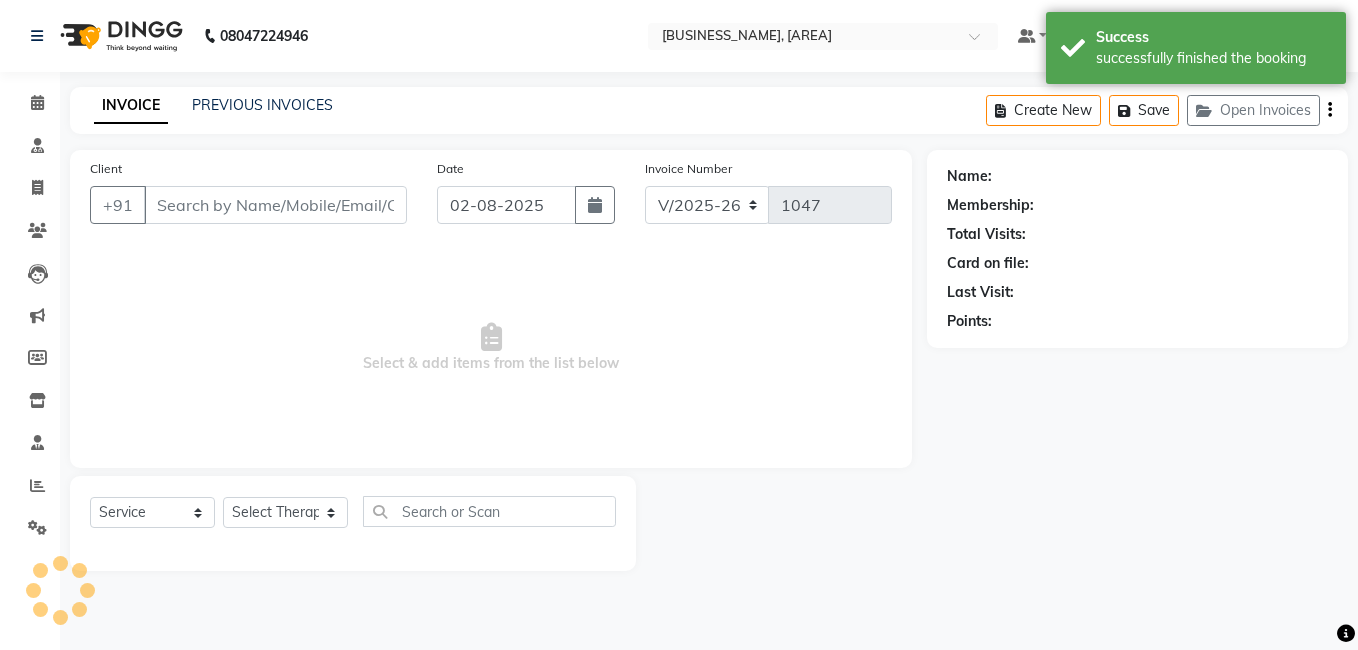 type on "[PHONE]" 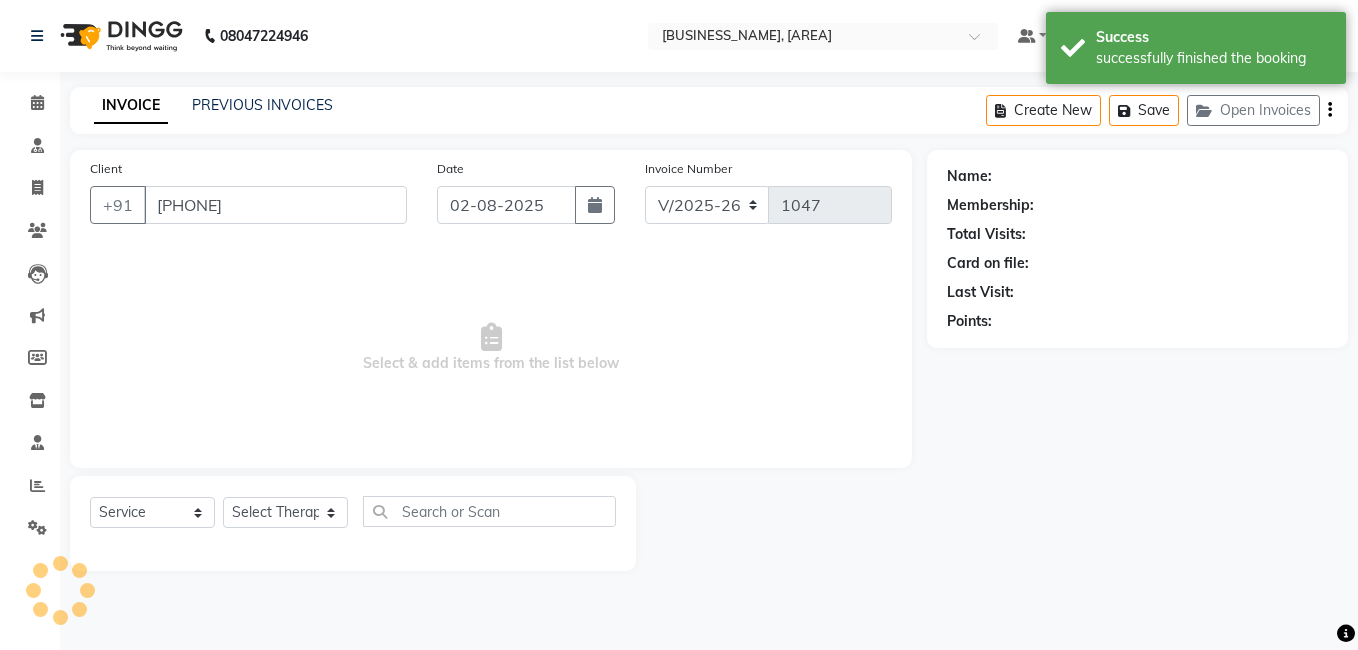 select on "40492" 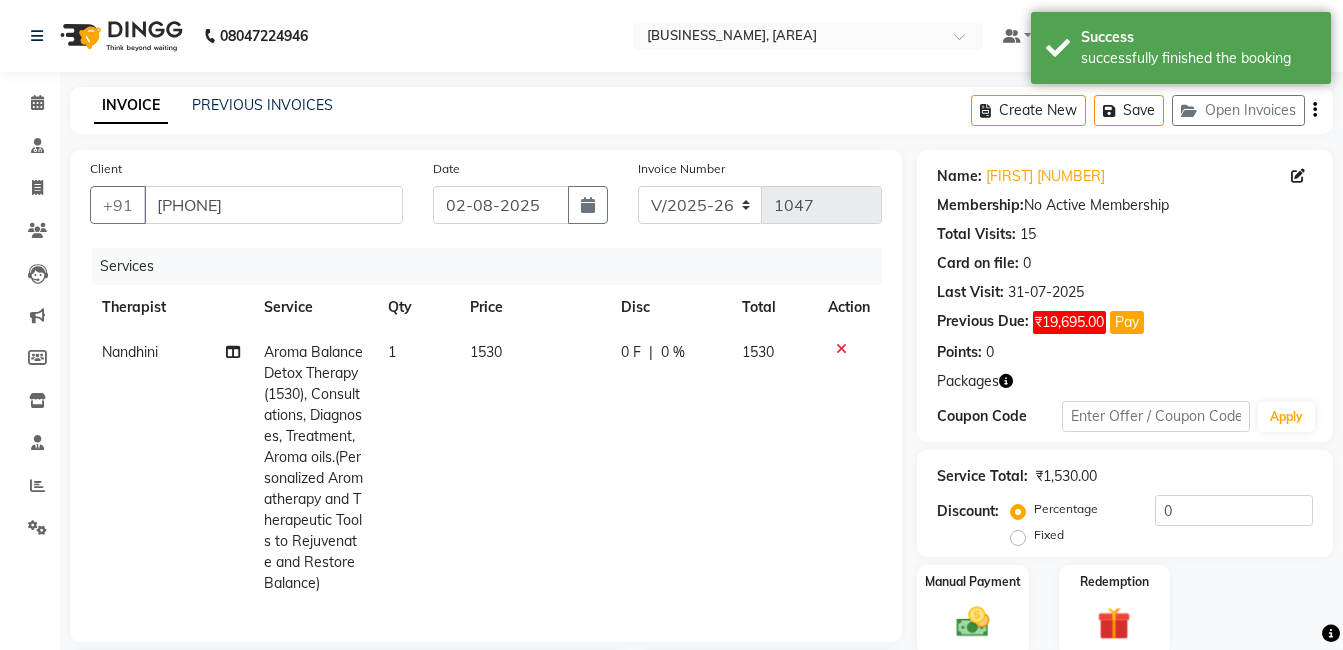 click on "1530" 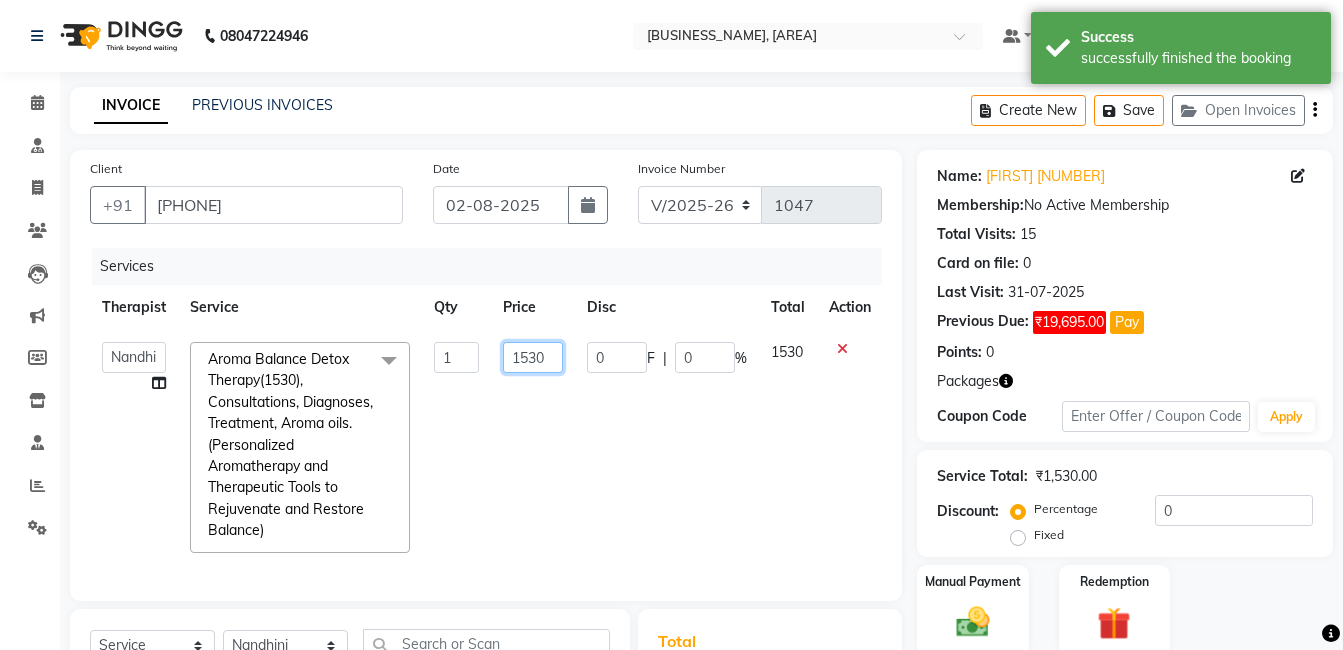 click on "1530" 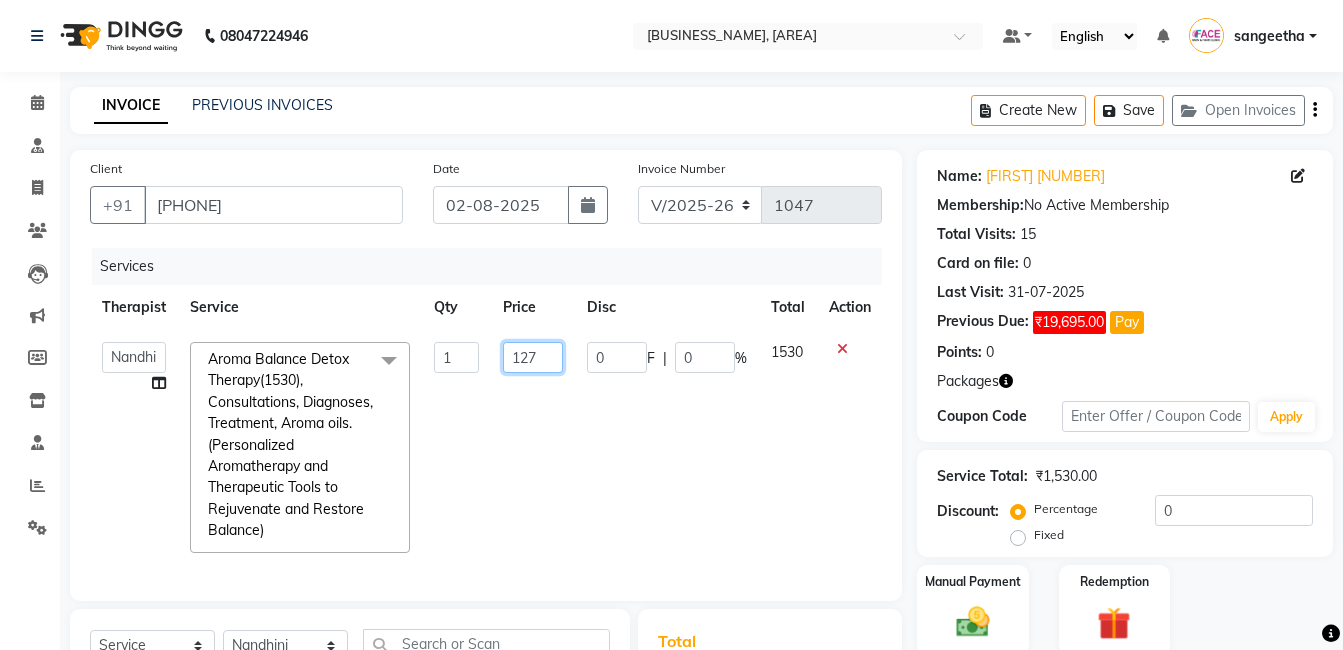 type on "1275" 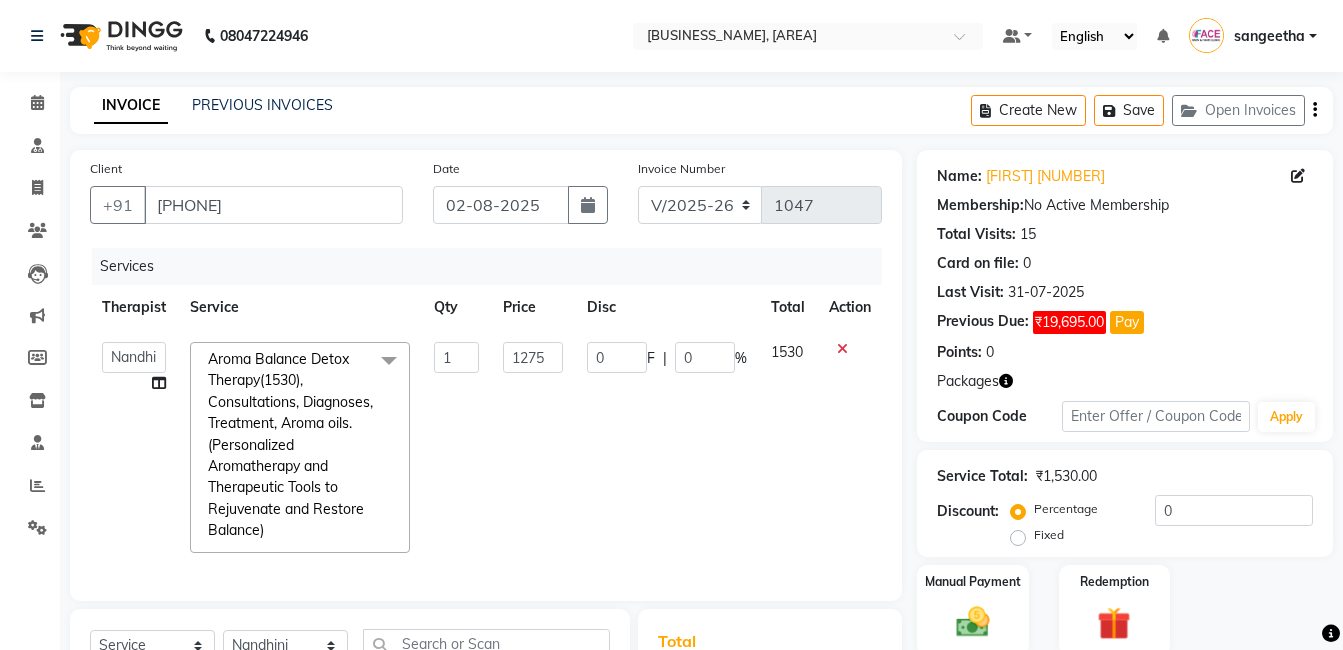 click on "Dr. [LAST]   Dr. [LAST]   [FIRST] [LAST]   [FIRST] [LAST]   [FIRST]   [FIRST] [LAST]   [FIRST]   [FIRST]   [FIRST]   [FIRST]   [FIRST]  Aroma Balance Detox Therapy(1530), Consultations, Diagnoses, Treatment, Aroma oils.(Personalized Aromatherapy and Therapeutic Tools to Rejuvenate and Restore Balance)  x Aroma Therapy Mobilization with Steam(1260) Aroma Balance Detox Therapy(1530), Consultations, Diagnoses, Treatment, Aroma oils.(Personalized Aromatherapy and Therapeutic Tools to Rejuvenate and Restore Balance) Aroma Balance Detox Therapy with Holistic Harmony(1980), Consultation, Diagnosis, Treatment, , face massage, With Special  Aroma oils.(A Perfect Blend of Aromatherapy, Massage, and Advanced Tools for Healing and Detoxification) Aroma Balance Detox Therapy with Essence Rejuvenation  (2430), Consultation, Diagnosis, Treatment,  Face & Head Massage With Premium Aroma oils.(Restore Vitality with Aroma Oils, Massage, Cupping, and a Relaxing Steam Bath) Sauna bed, Consultation, Diagnosis. GTR  1" 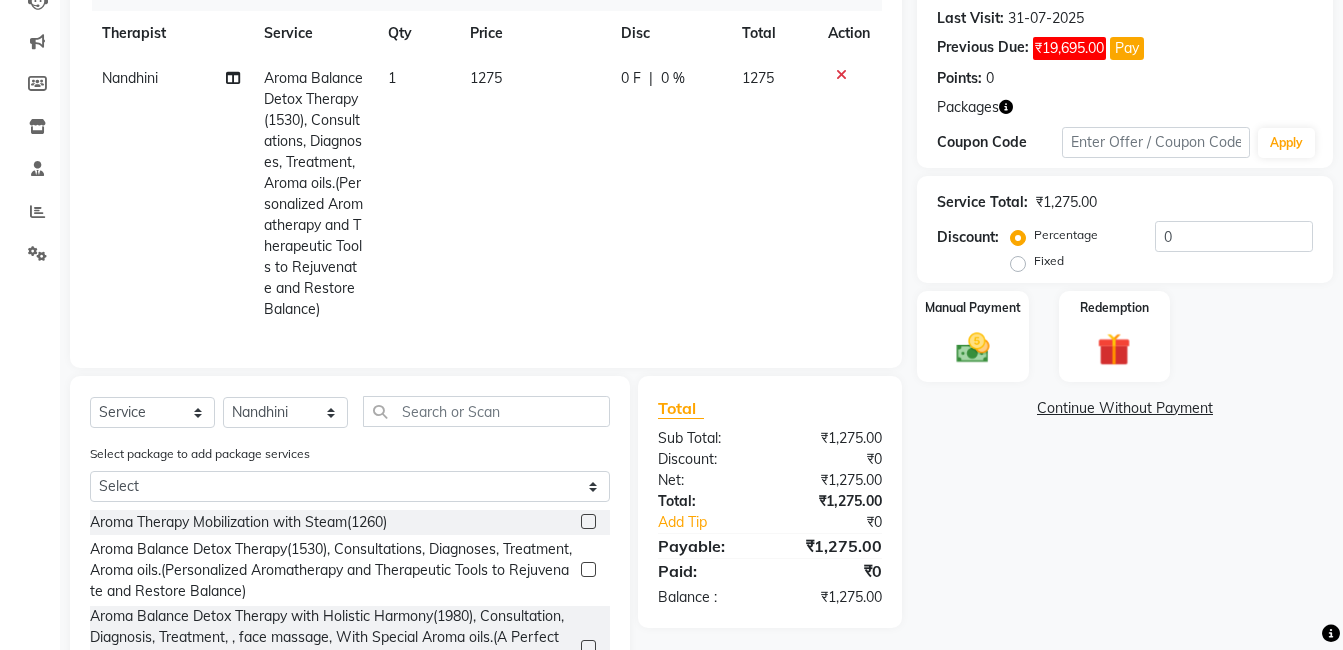 scroll, scrollTop: 275, scrollLeft: 0, axis: vertical 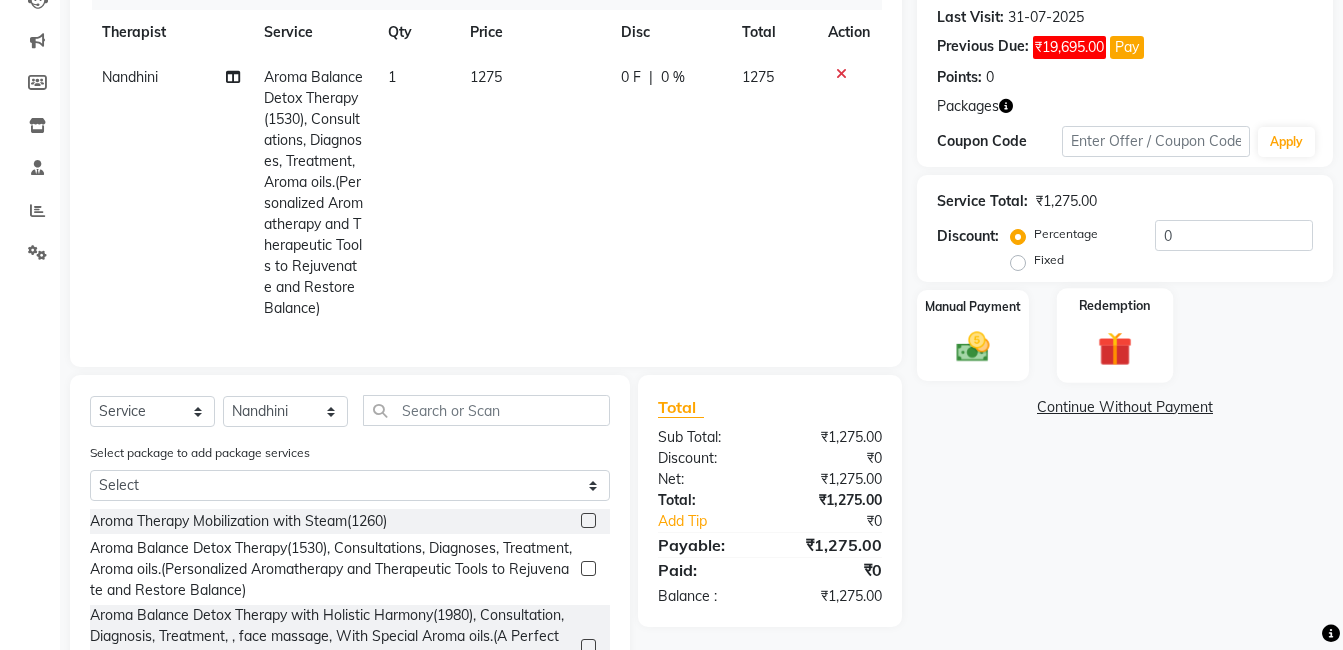 click 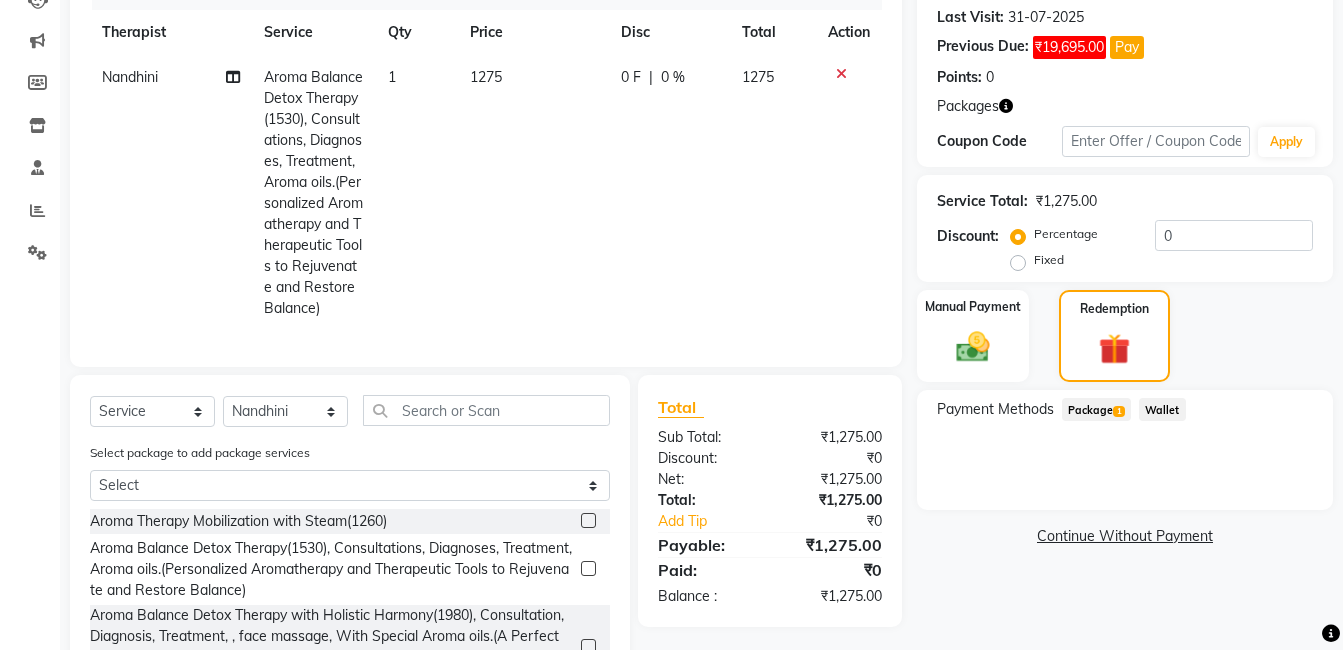 click on "Package  1" 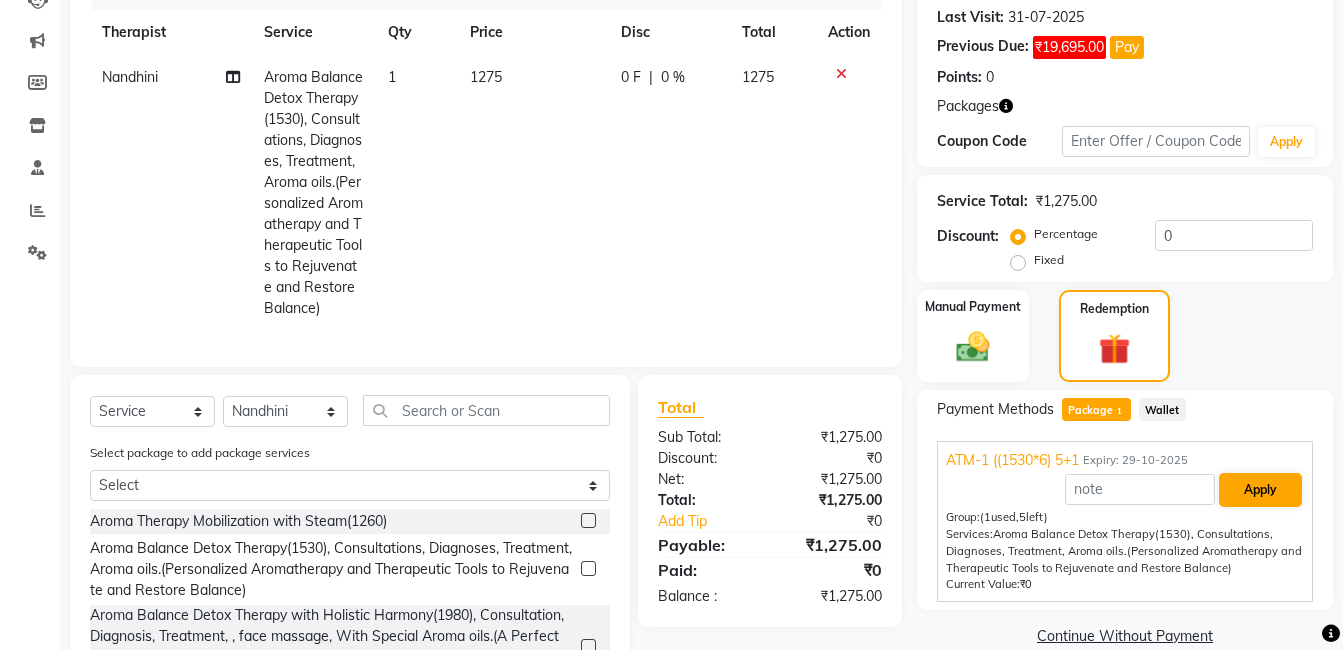 click on "Apply" at bounding box center (1260, 490) 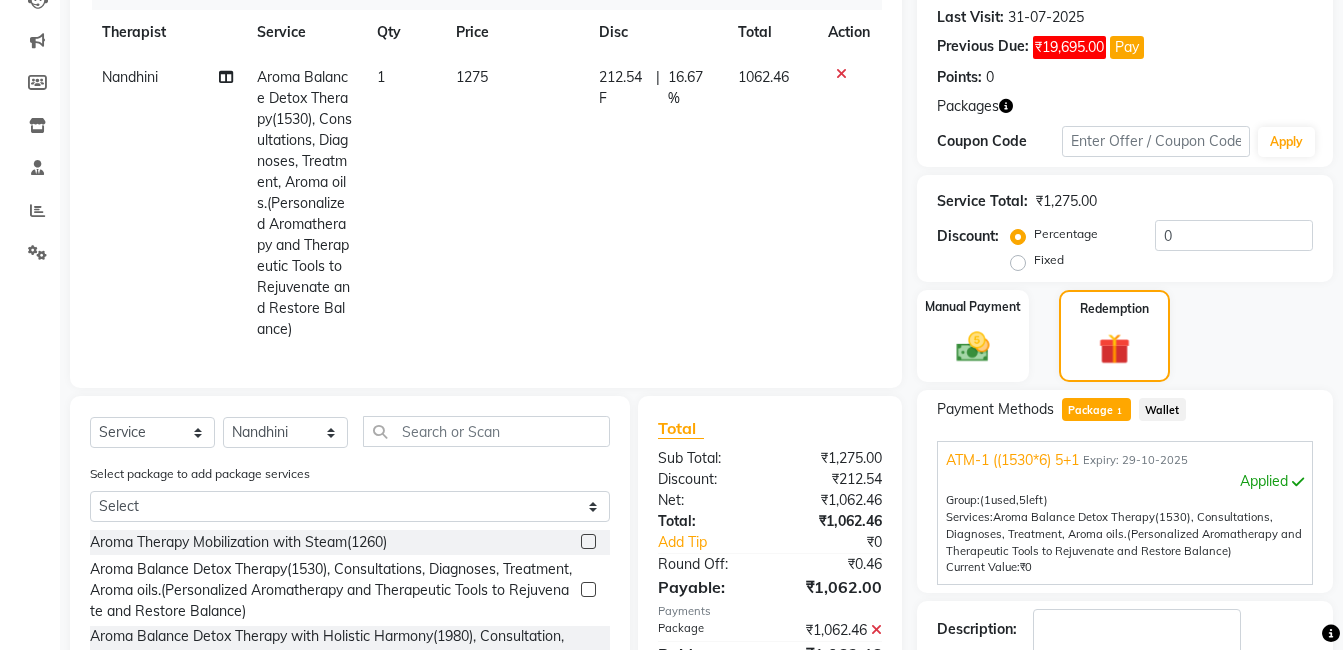 click on "212.54 F" 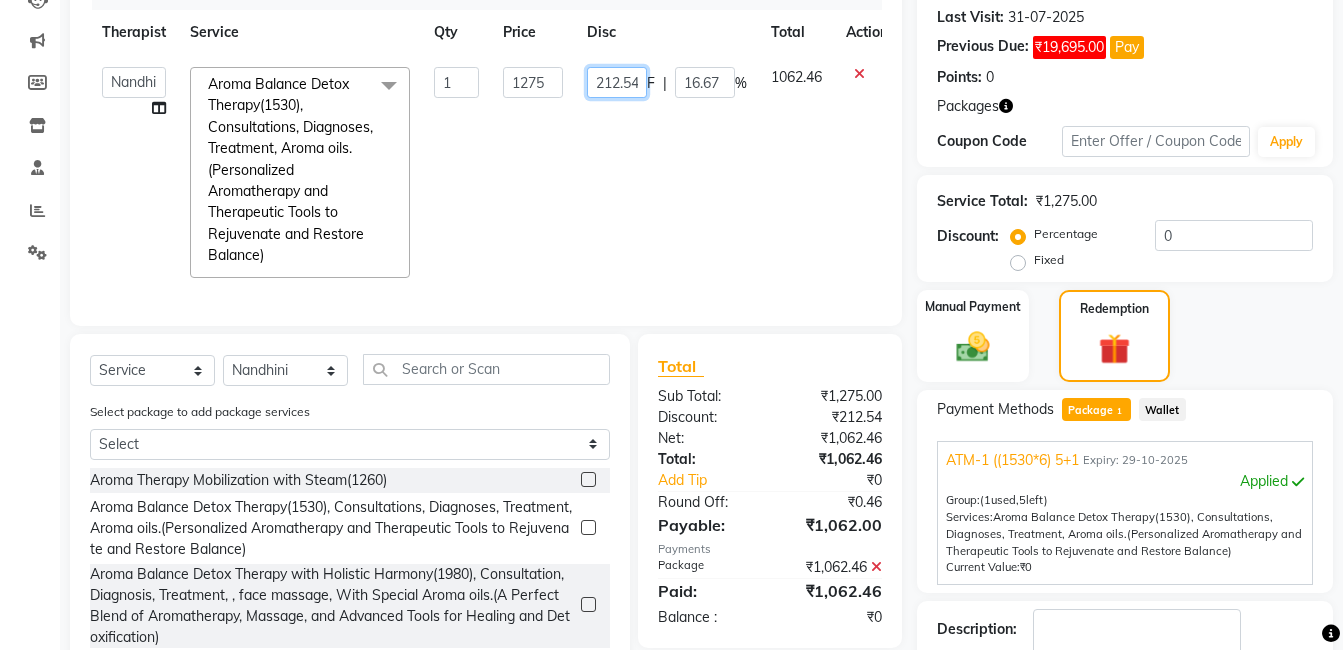 click on "212.54" 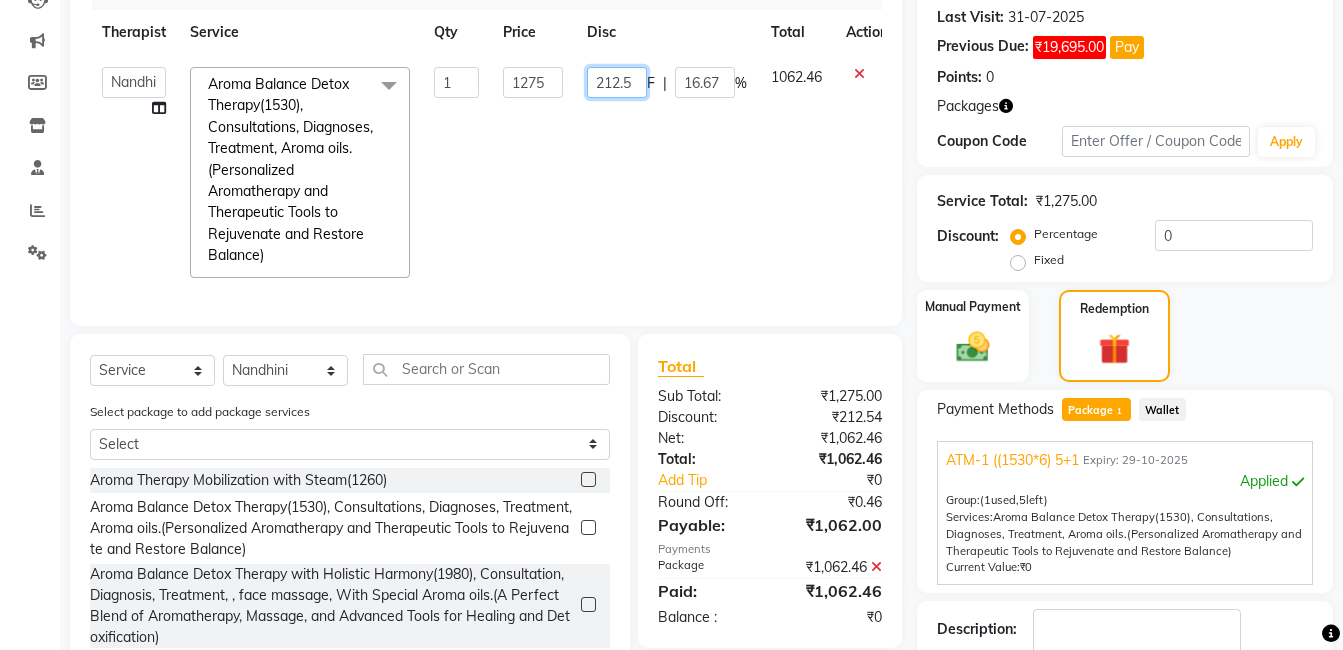 scroll, scrollTop: 0, scrollLeft: 0, axis: both 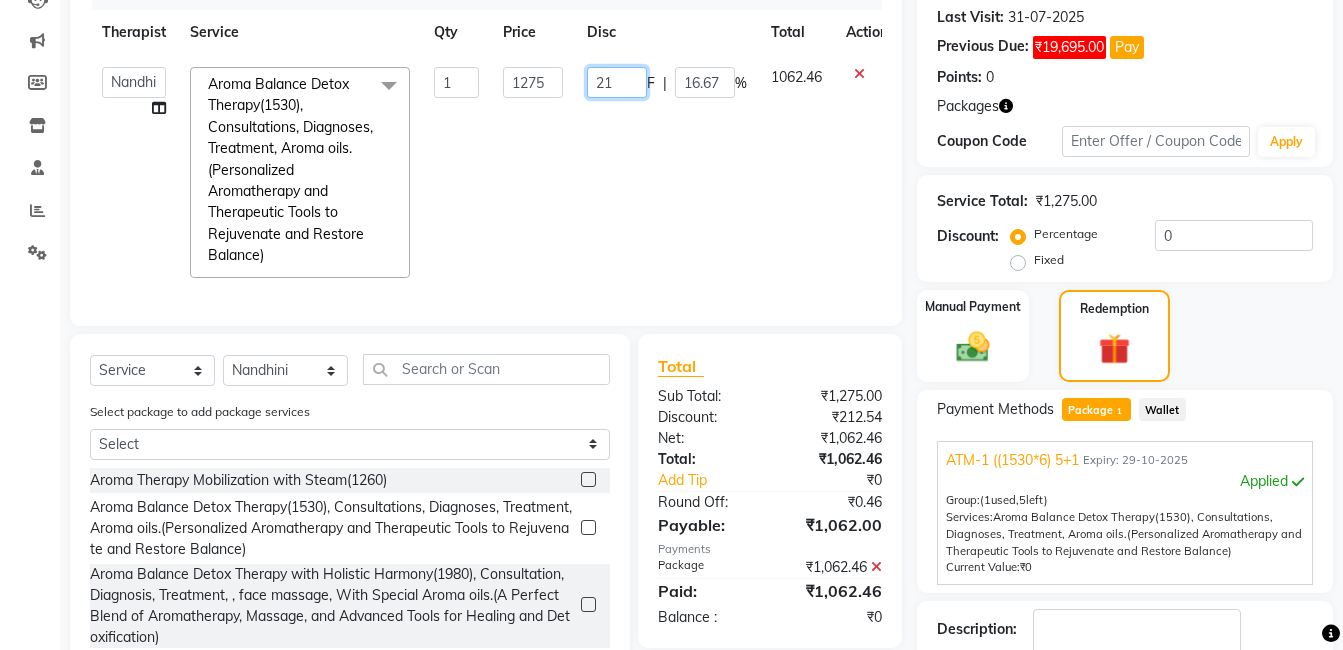 type on "2" 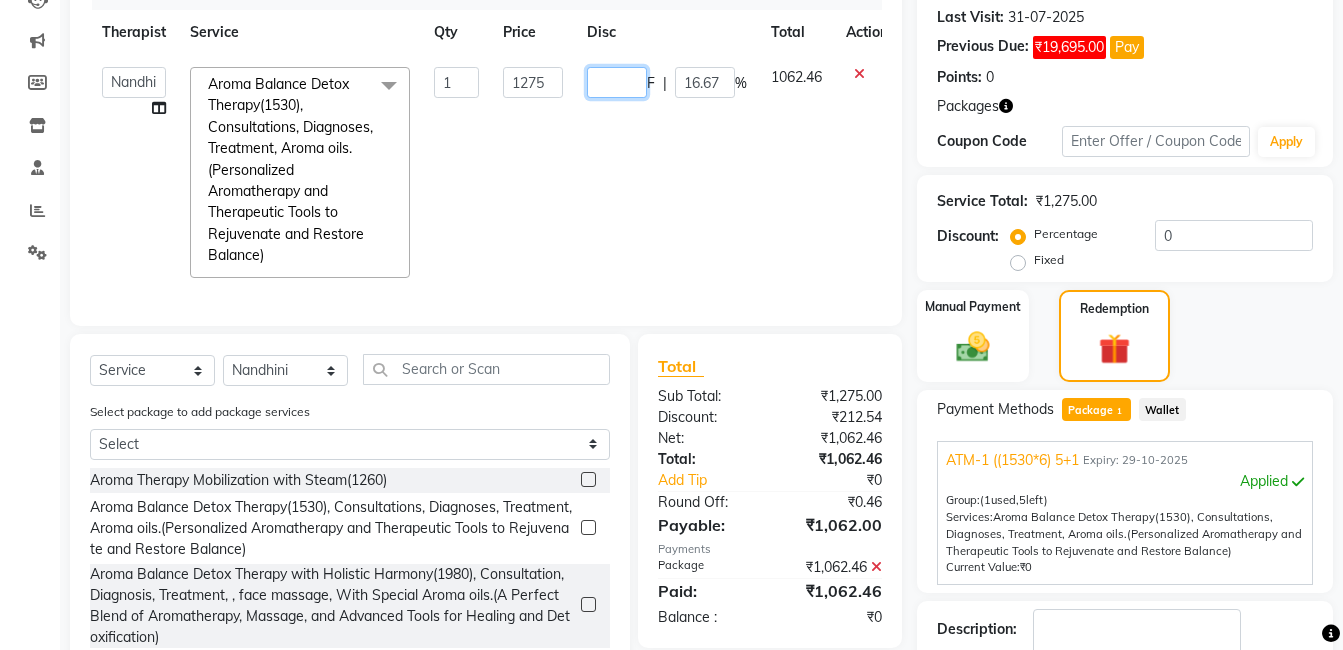 type on "0" 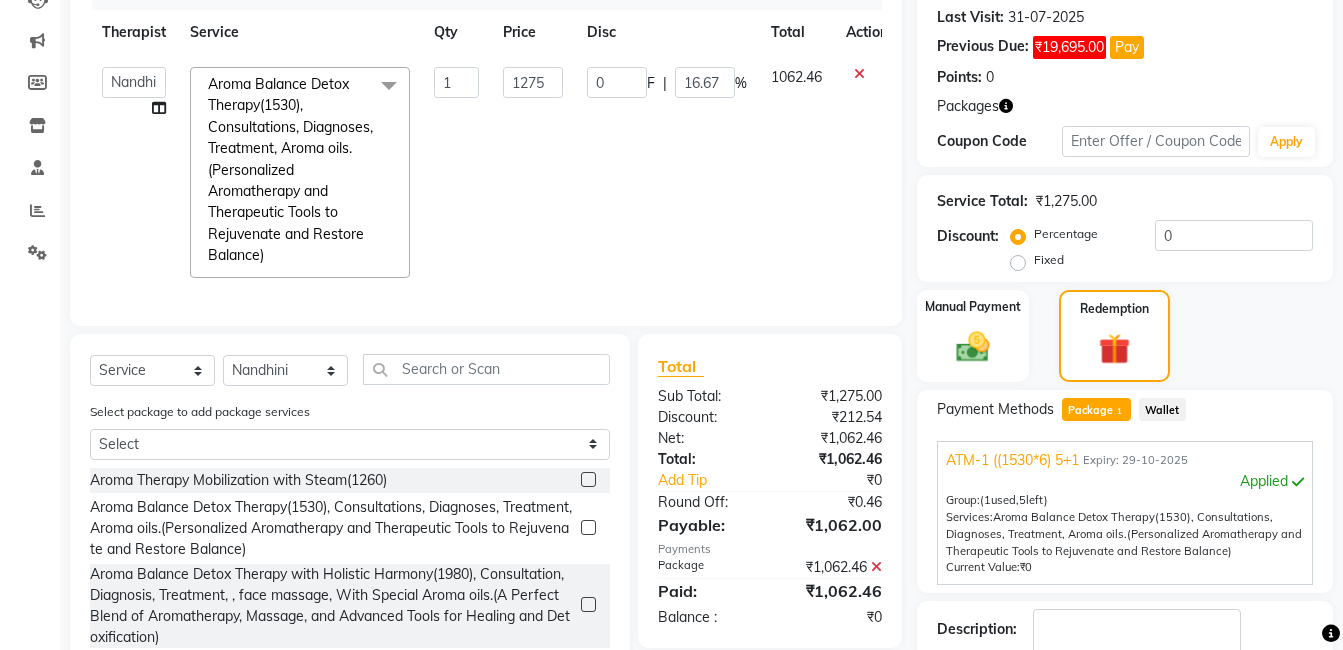 click on "0 F | 16.67 %" 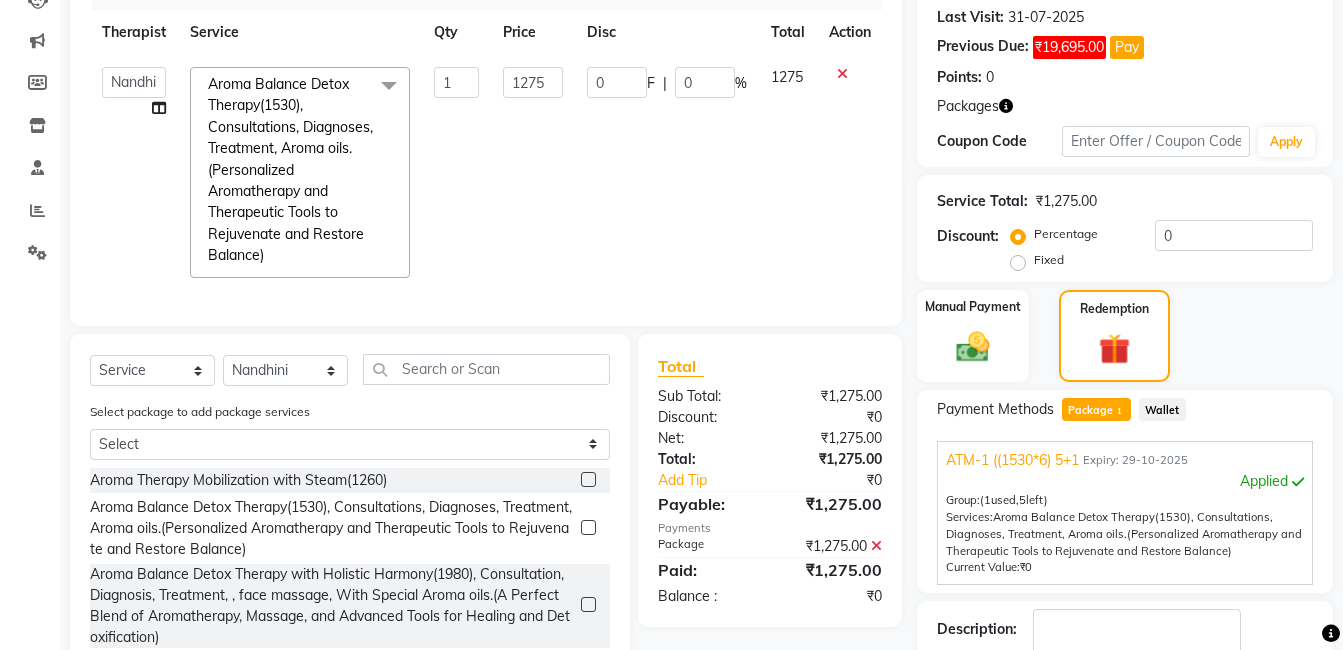 scroll, scrollTop: 402, scrollLeft: 0, axis: vertical 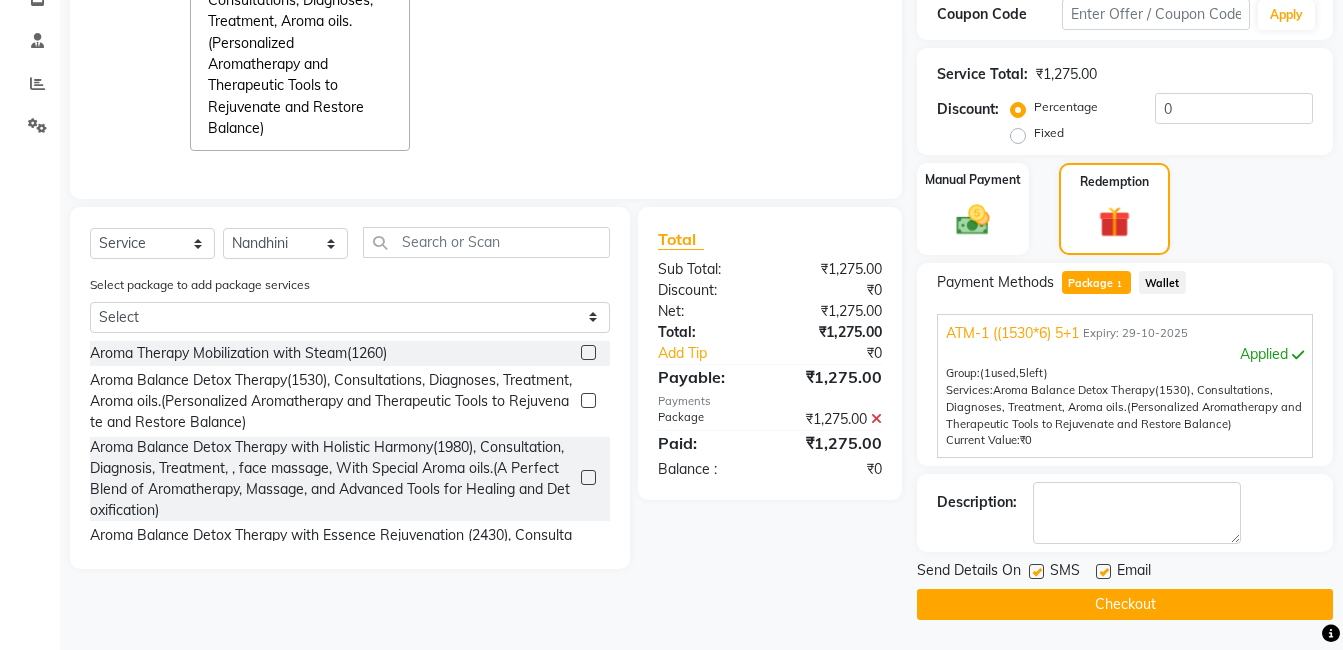 click 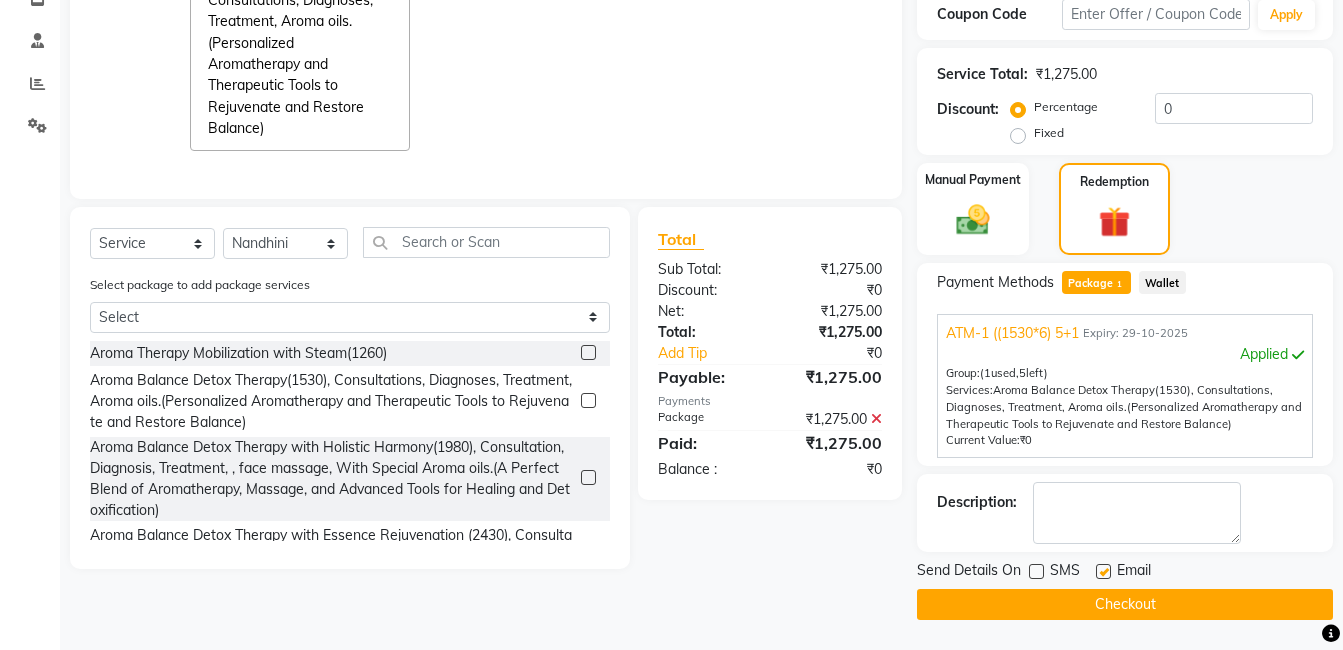 click 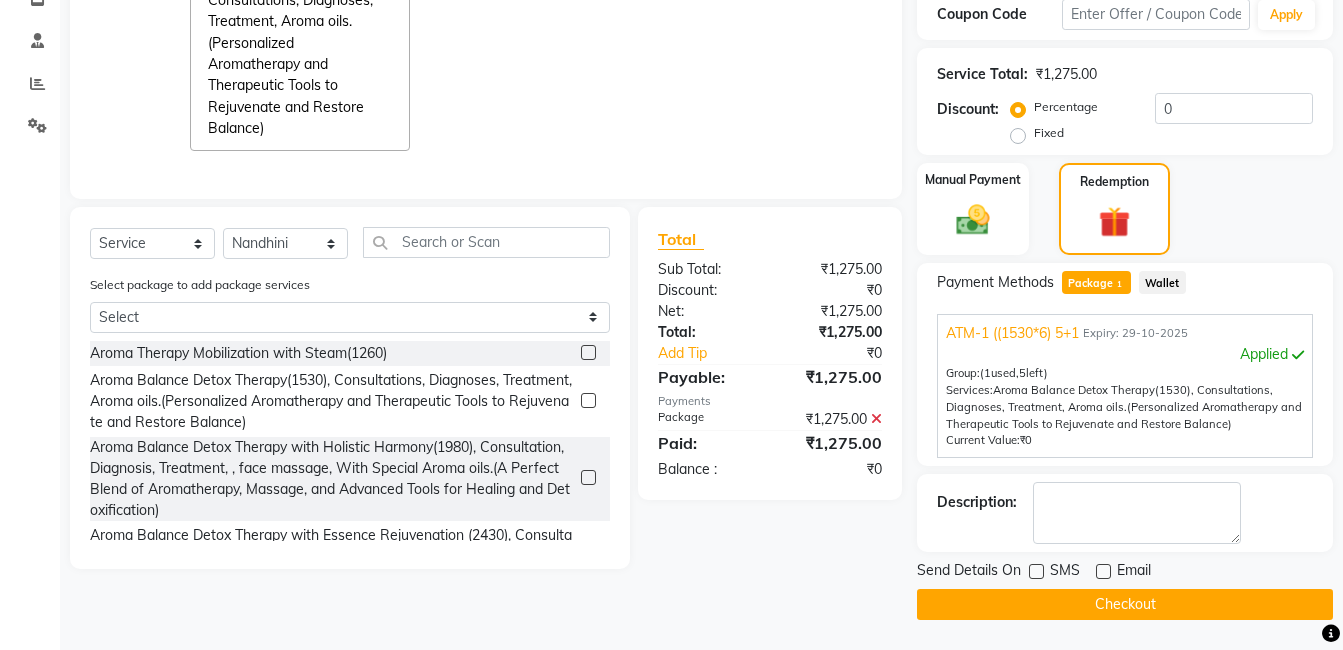click on "Checkout" 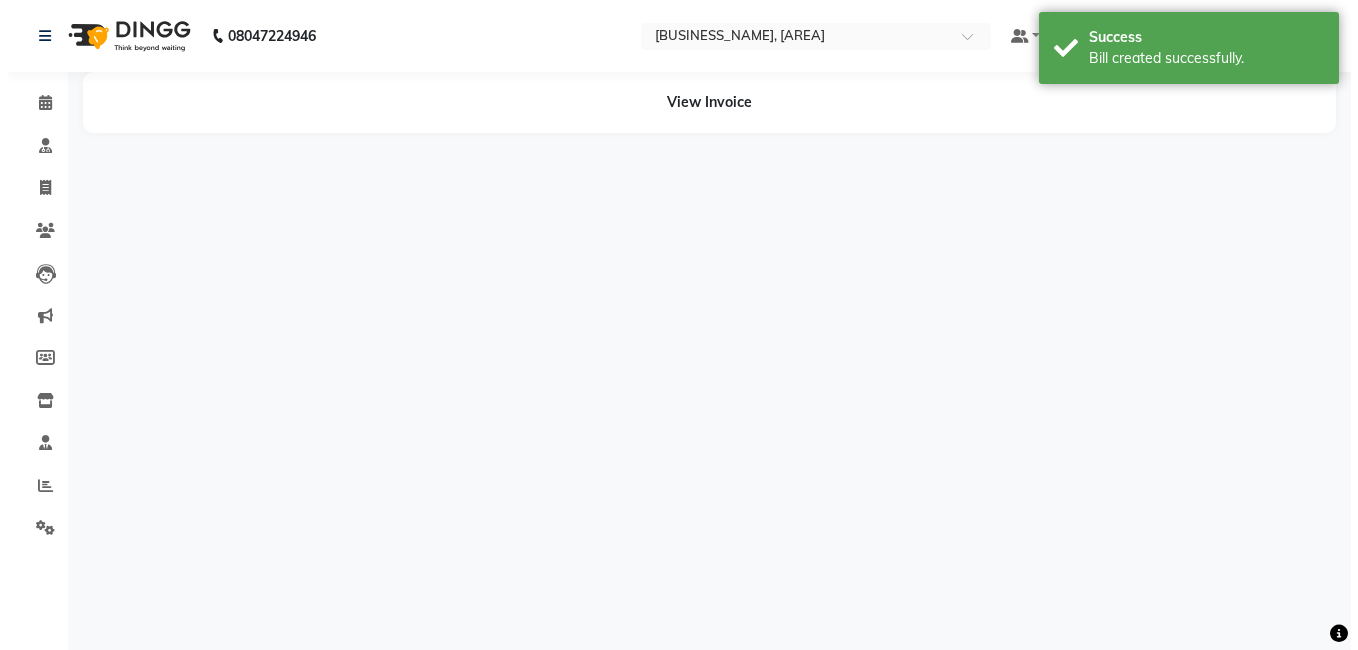 scroll, scrollTop: 0, scrollLeft: 0, axis: both 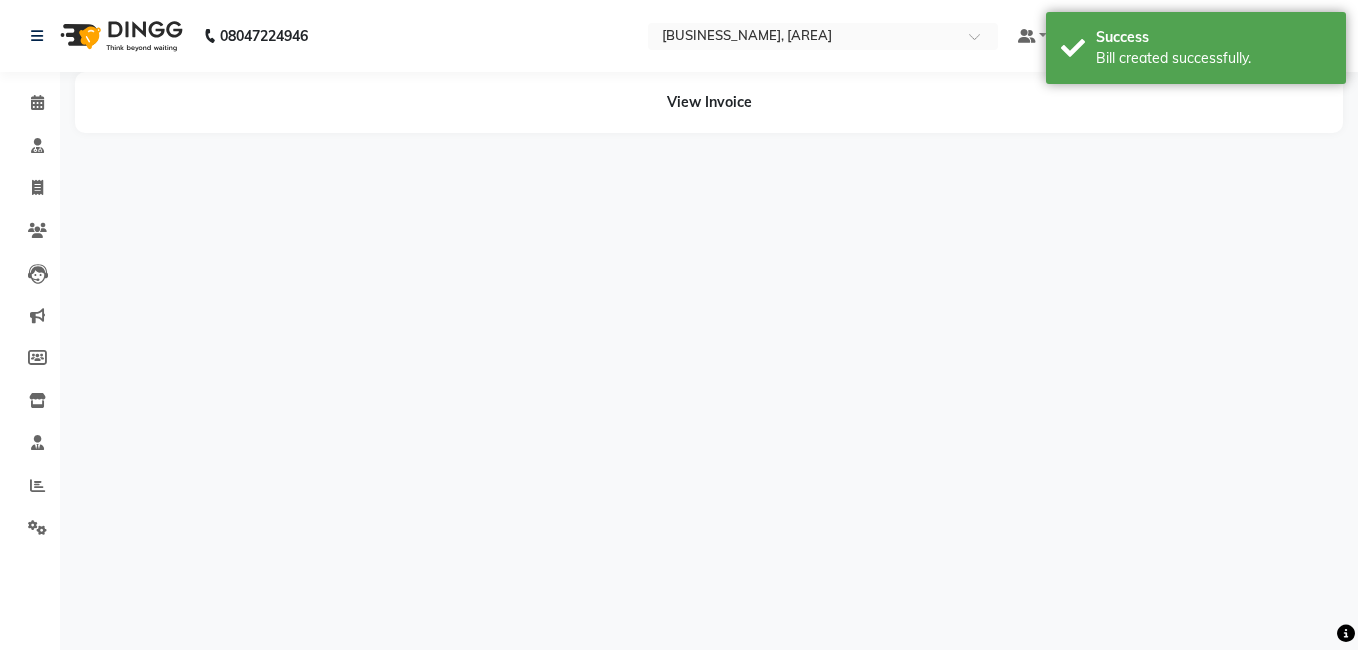 select on "40492" 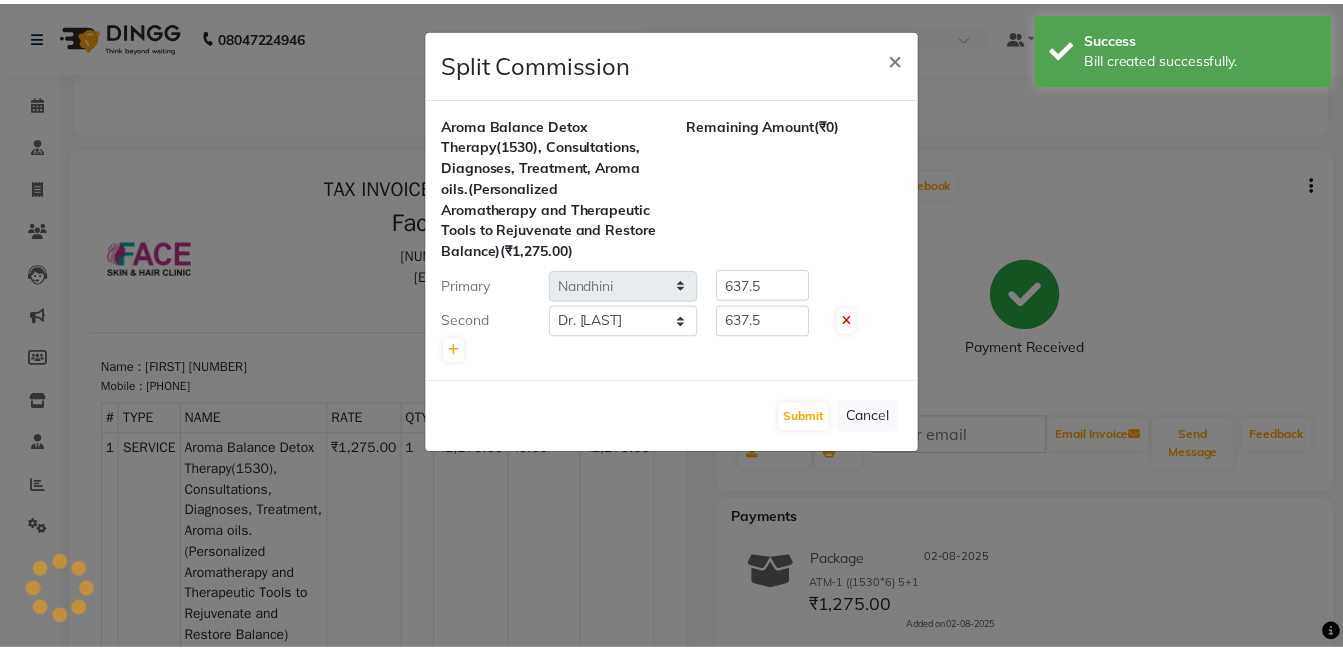 scroll, scrollTop: 0, scrollLeft: 0, axis: both 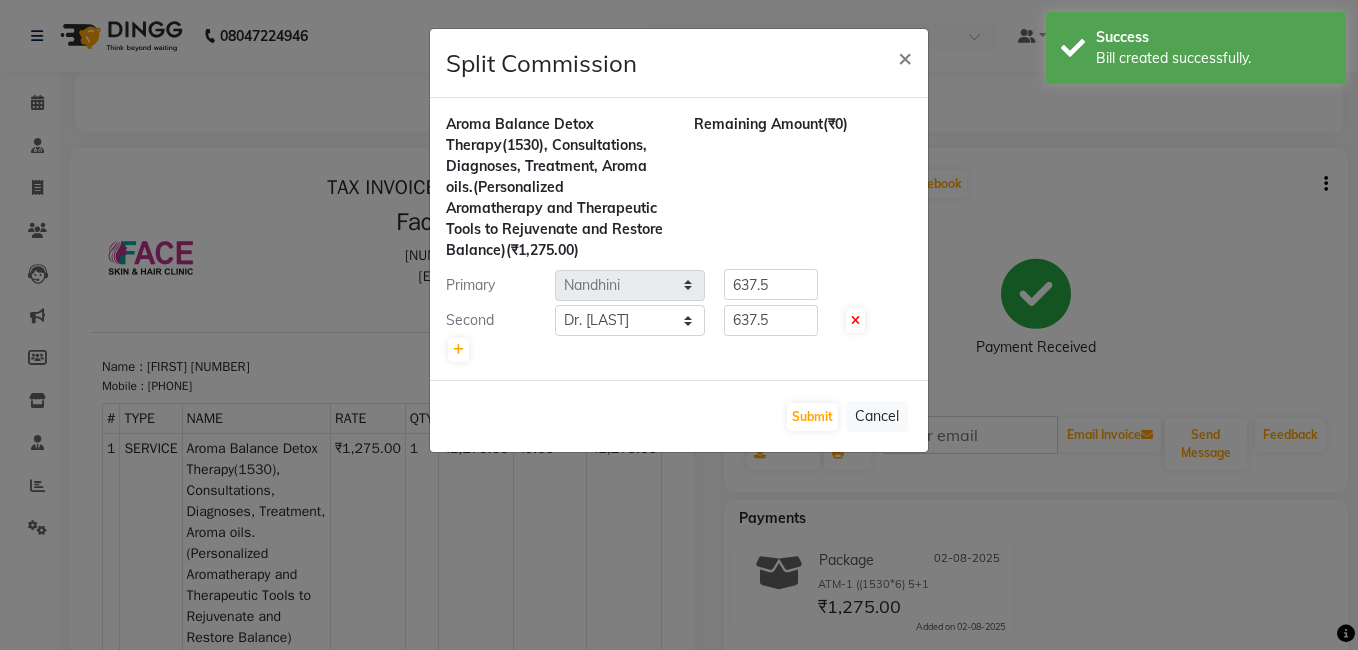 click on "Split Commission × Aroma Balance Detox Therapy(1530), Consultations, Diagnoses, Treatment, Aroma oils.(Personalized Aromatherapy and Therapeutic Tools to Rejuvenate and Restore Balance)  (₹1,275.00) Remaining Amount  (₹0) Primary Select  Dr. [NAME]   Dr. [NAME]   [NAME] [NAME]   [NAME] [NAME]   [NAME] [NAME]   [NAME] [NAME]   [NAME] [NAME]   [NAME] [NAME]   [NAME] [NAME]   [NAME] [NAME]  637.5 Second Select  Dr. [NAME]   Dr. [NAME]   [NAME] [NAME]   [NAME] [NAME]   [NAME] [NAME]   [NAME] [NAME]   [NAME] [NAME]   [NAME] [NAME]   [NAME] [NAME]   [NAME] [NAME]  637.5  Submit   Cancel" 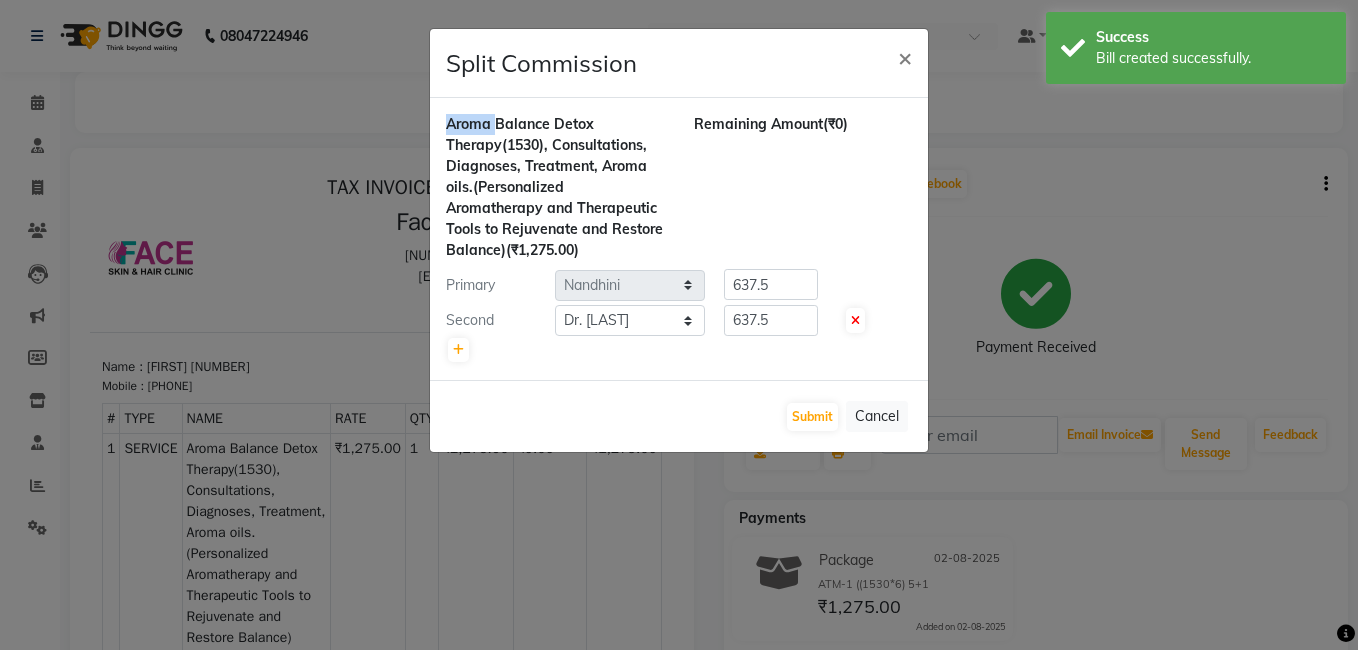click on "Split Commission × Aroma Balance Detox Therapy(1530), Consultations, Diagnoses, Treatment, Aroma oils.(Personalized Aromatherapy and Therapeutic Tools to Rejuvenate and Restore Balance)  (₹1,275.00) Remaining Amount  (₹0) Primary Select  Dr. [NAME]   Dr. [NAME]   [NAME] [NAME]   [NAME] [NAME]   [NAME] [NAME]   [NAME] [NAME]   [NAME] [NAME]   [NAME] [NAME]   [NAME] [NAME]   [NAME] [NAME]  637.5 Second Select  Dr. [NAME]   Dr. [NAME]   [NAME] [NAME]   [NAME] [NAME]   [NAME] [NAME]   [NAME] [NAME]   [NAME] [NAME]   [NAME] [NAME]   [NAME] [NAME]   [NAME] [NAME]  637.5  Submit   Cancel" 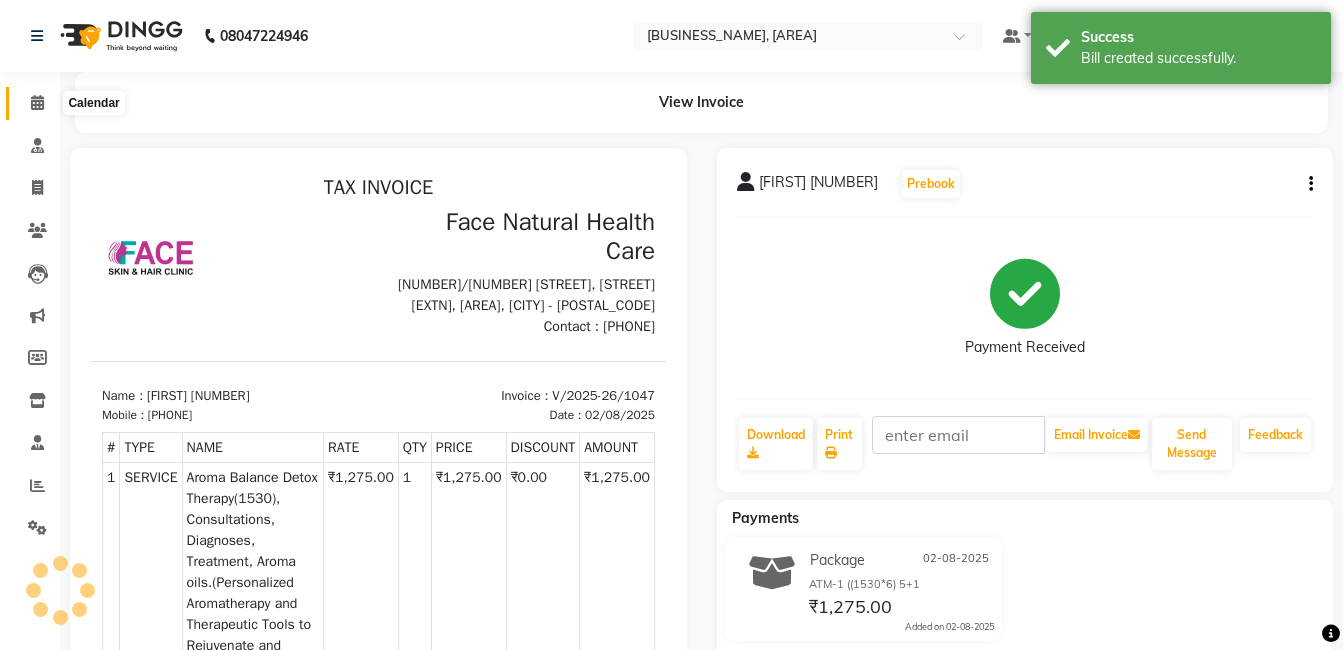 click 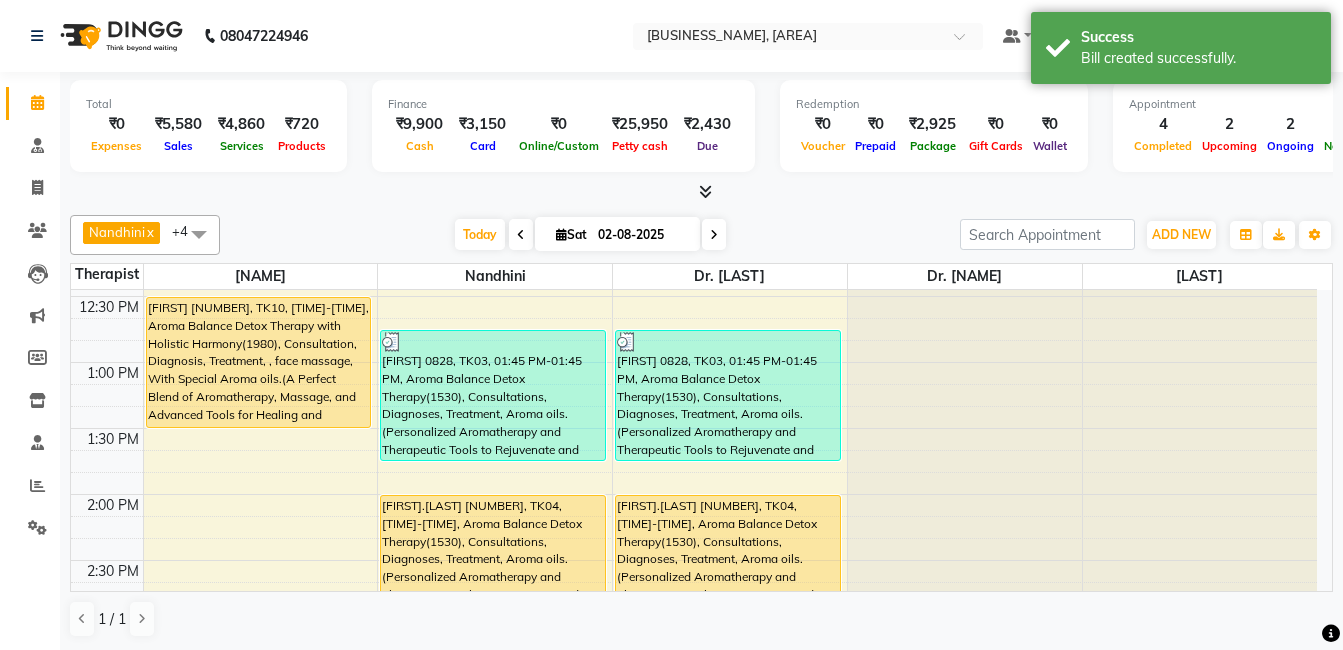 scroll, scrollTop: 526, scrollLeft: 0, axis: vertical 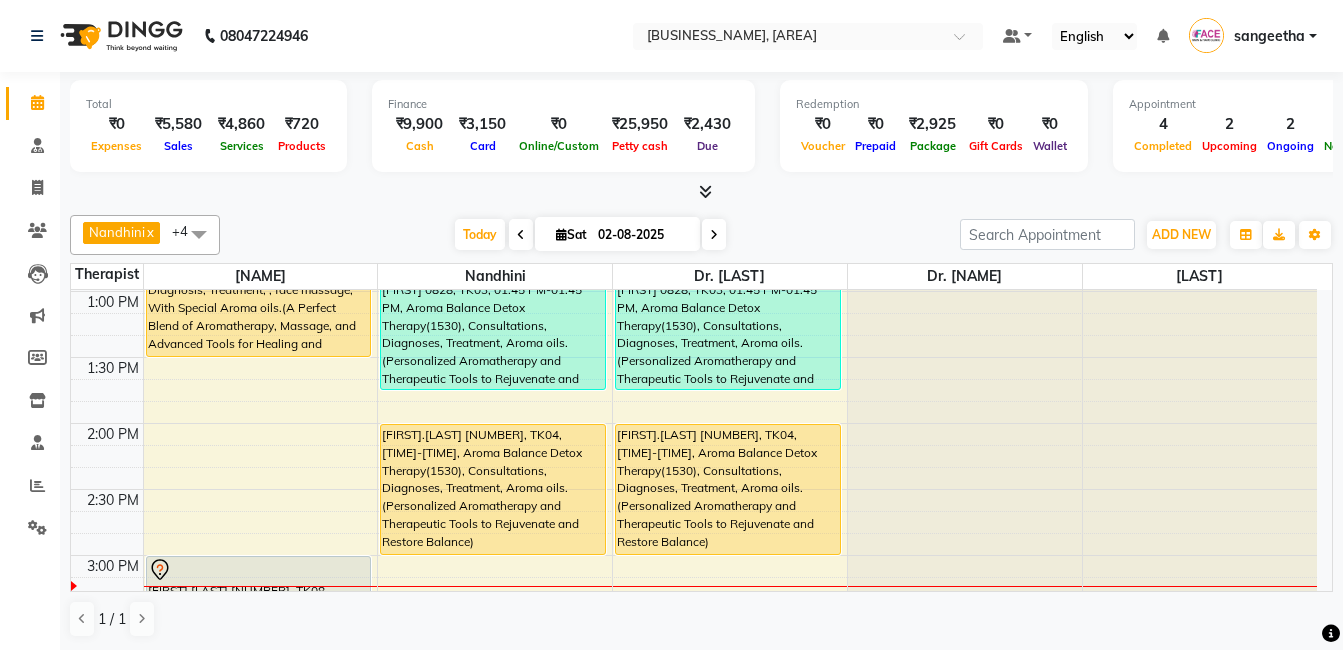 click on "[FIRST] [NUMBER], TK10, [TIME]-[TIME], Aroma Balance Detox Therapy with Holistic Harmony(1980), Consultation, Diagnosis, Treatment, , face massage, With Special  Aroma oils.(A Perfect Blend of Aromatherapy, Massage, and Advanced Tools for Healing and Detoxification)" at bounding box center (259, 291) 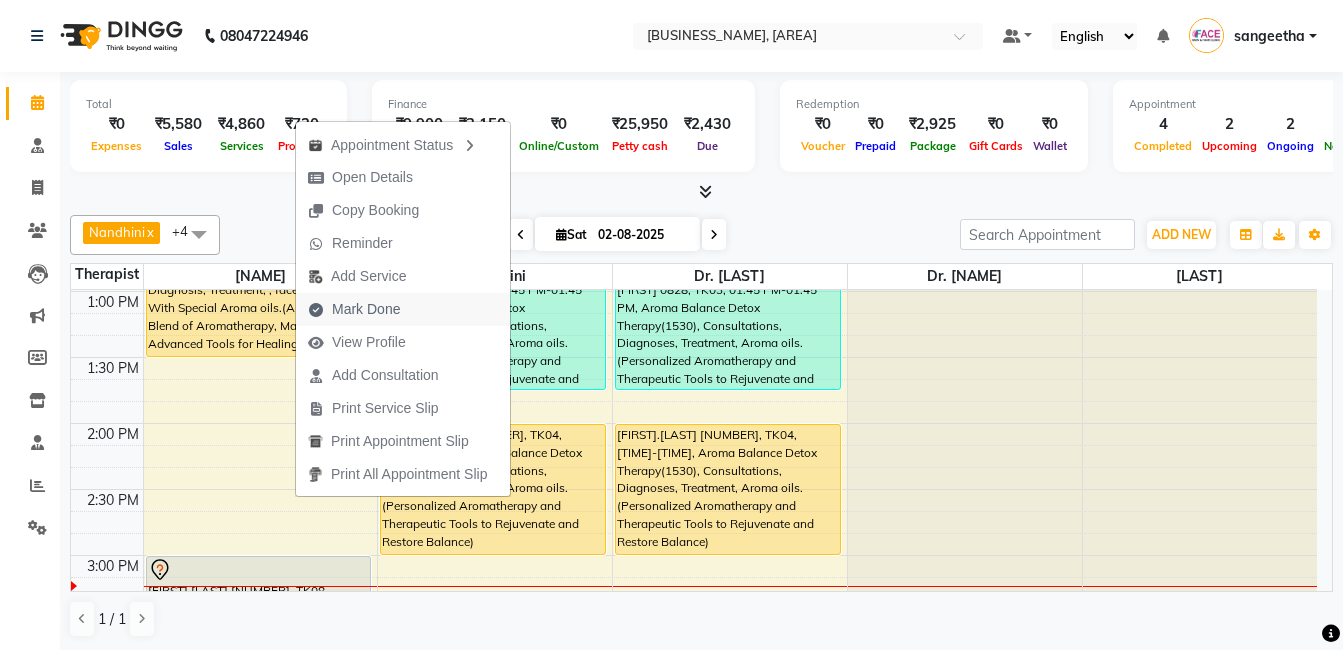 click at bounding box center (316, 310) 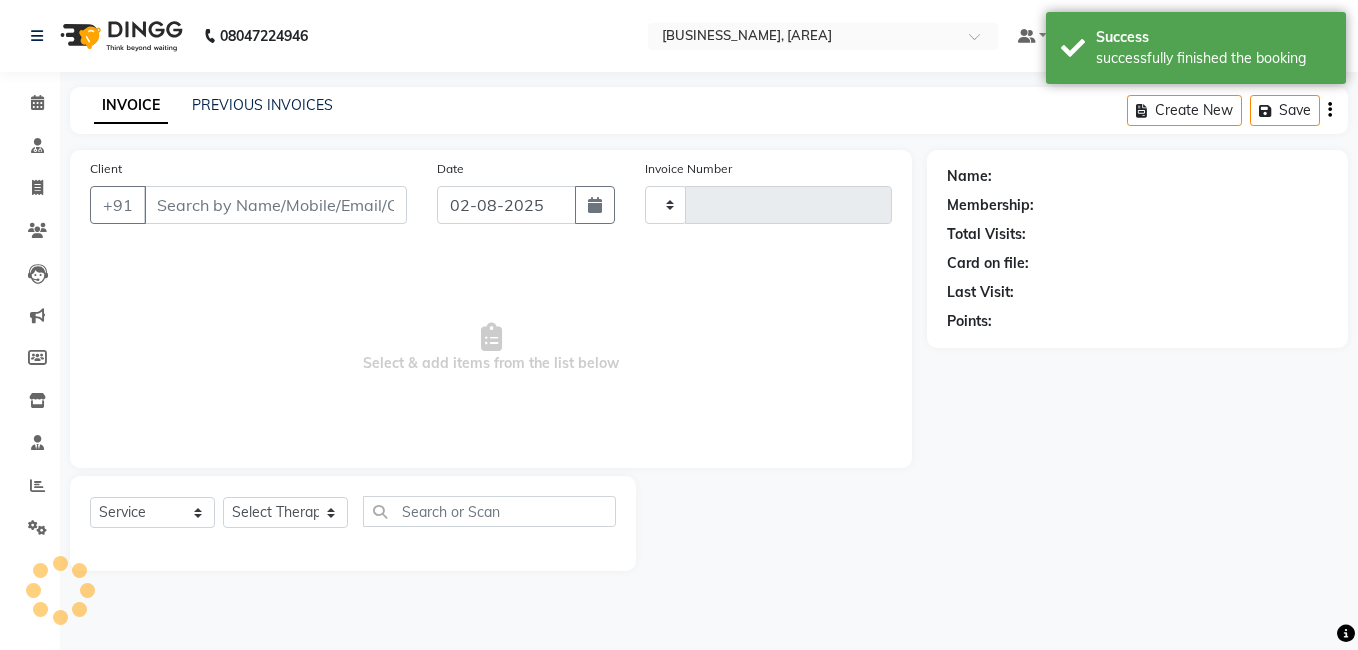 type on "1048" 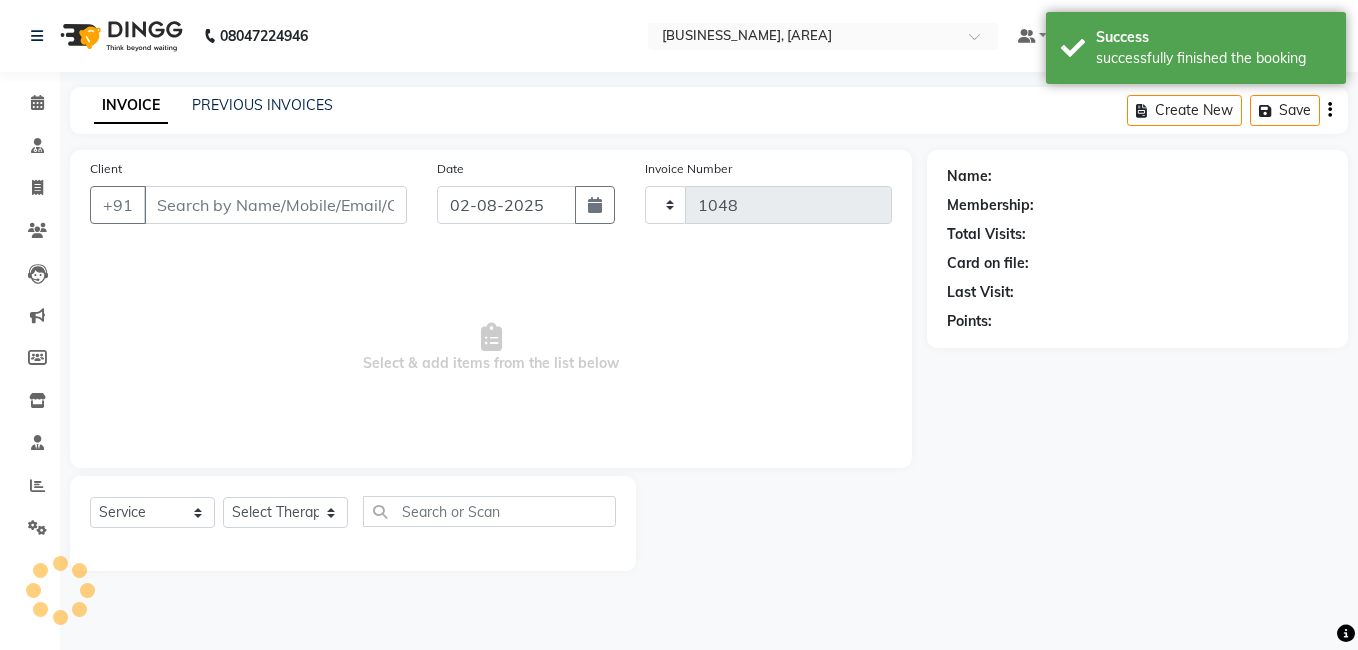 select on "5675" 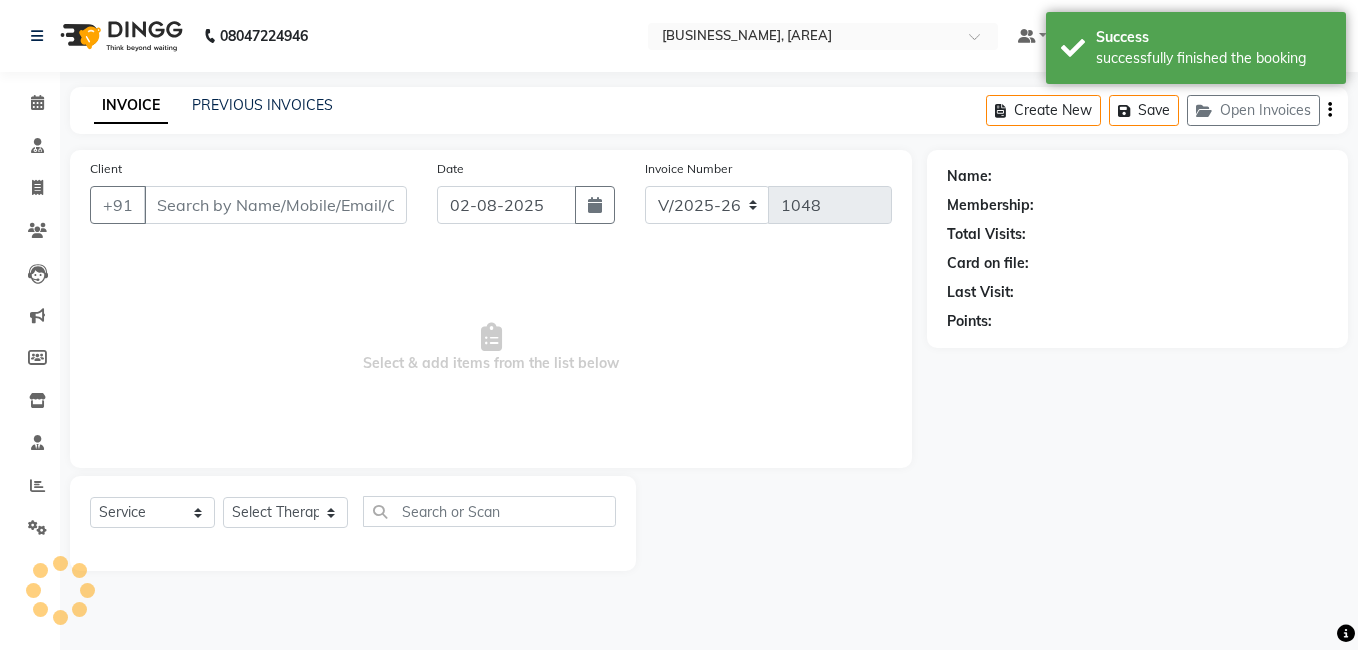 type on "9003757777" 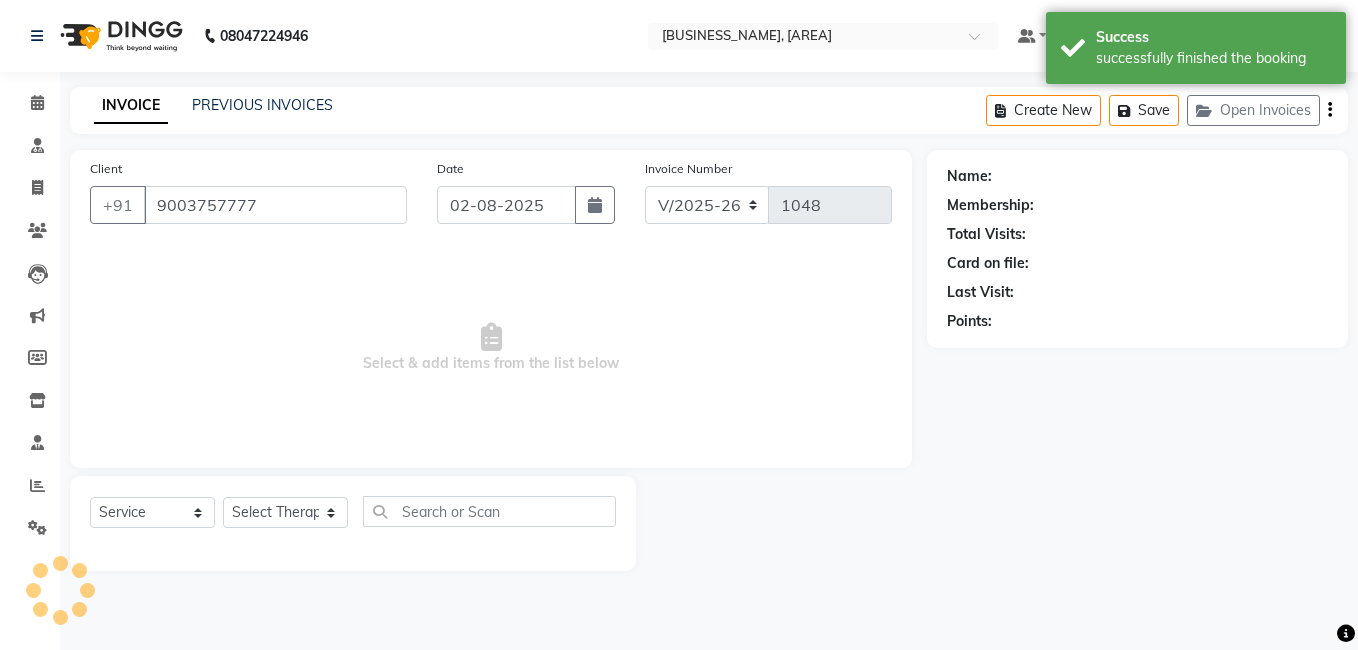 select on "38864" 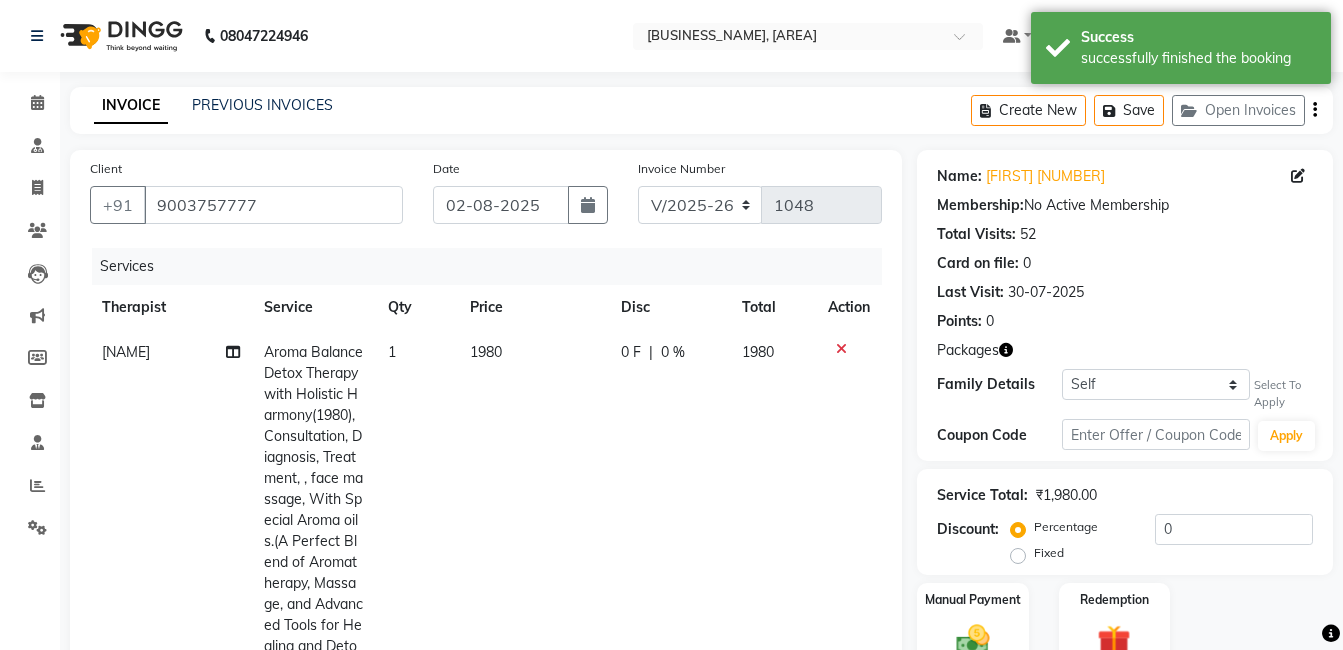 click on "1980" 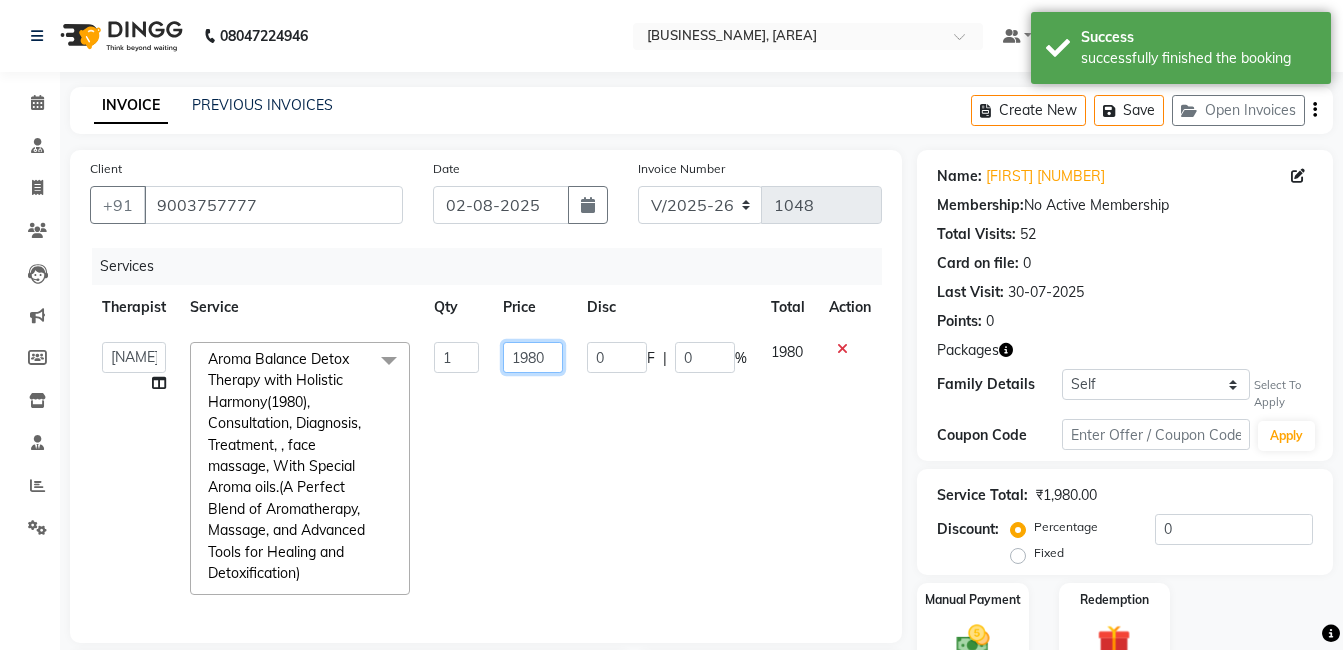 click on "1980" 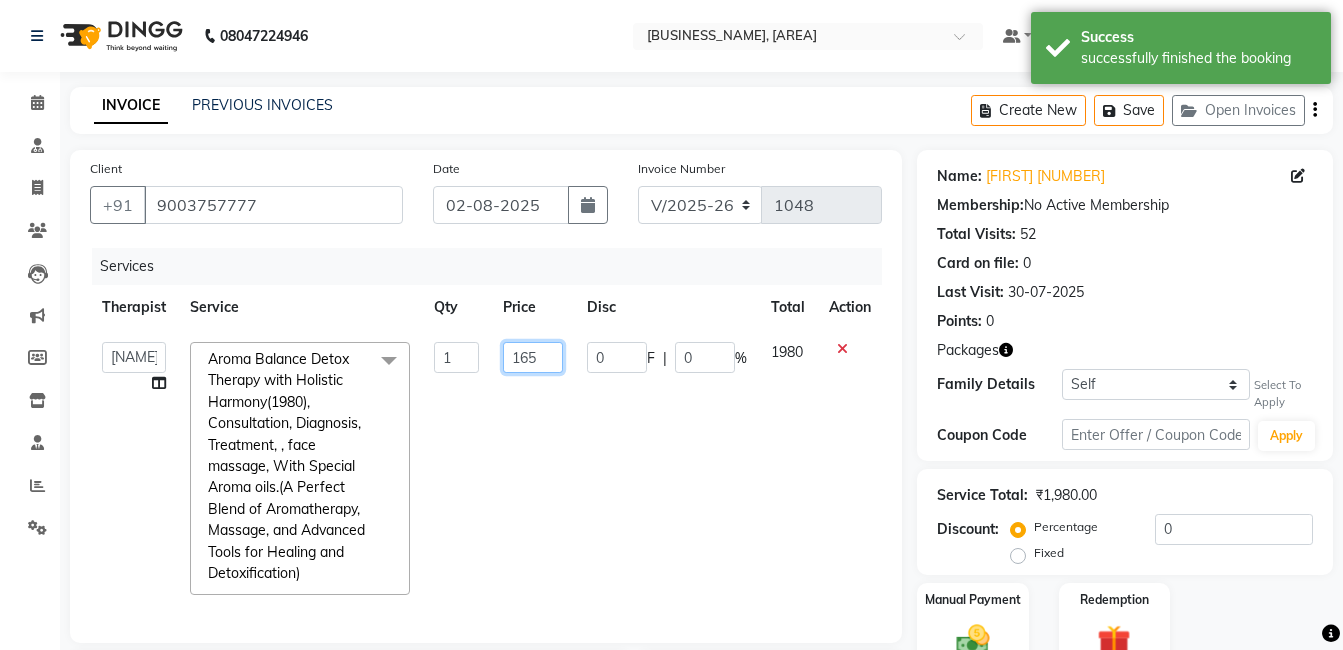 type on "1650" 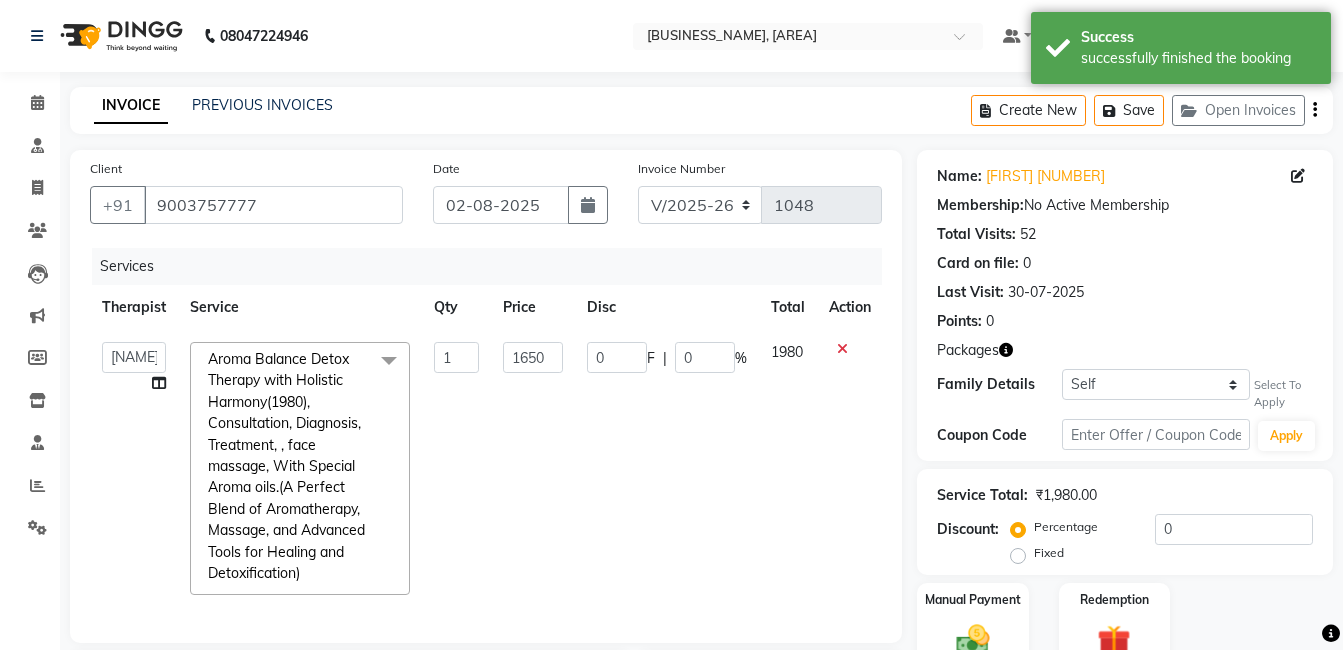 click on "Dr. [LAST]   Dr. [LAST]   [FIRST] [LAST]   [FIRST] [LAST]   [FIRST]   [FIRST] [LAST]   [FIRST]   [FIRST]   [FIRST]   [FIRST]   [FIRST]  Aroma Balance Detox Therapy(1530), Consultations, Diagnoses, Treatment, Aroma oils.(Personalized Aromatherapy and Therapeutic Tools to Rejuvenate and Restore Balance)  x Aroma Therapy Mobilization with Steam(1260) Aroma Balance Detox Therapy(1530), Consultations, Diagnoses, Treatment, Aroma oils.(Personalized Aromatherapy and Therapeutic Tools to Rejuvenate and Restore Balance) Aroma Balance Detox Therapy with Holistic Harmony(1980), Consultation, Diagnosis, Treatment, , face massage, With Special  Aroma oils.(A Perfect Blend of Aromatherapy, Massage, and Advanced Tools for Healing and Detoxification) Cupping Therapy, Consultation, Diagnosis,  Aroma oils Chiropractic, Consultation, Diagnosis, Treatment Steam Therapy With Aroma oils, Consultation, Diagnosis Sauna bed, Consultation, Diagnosis. consultaion" 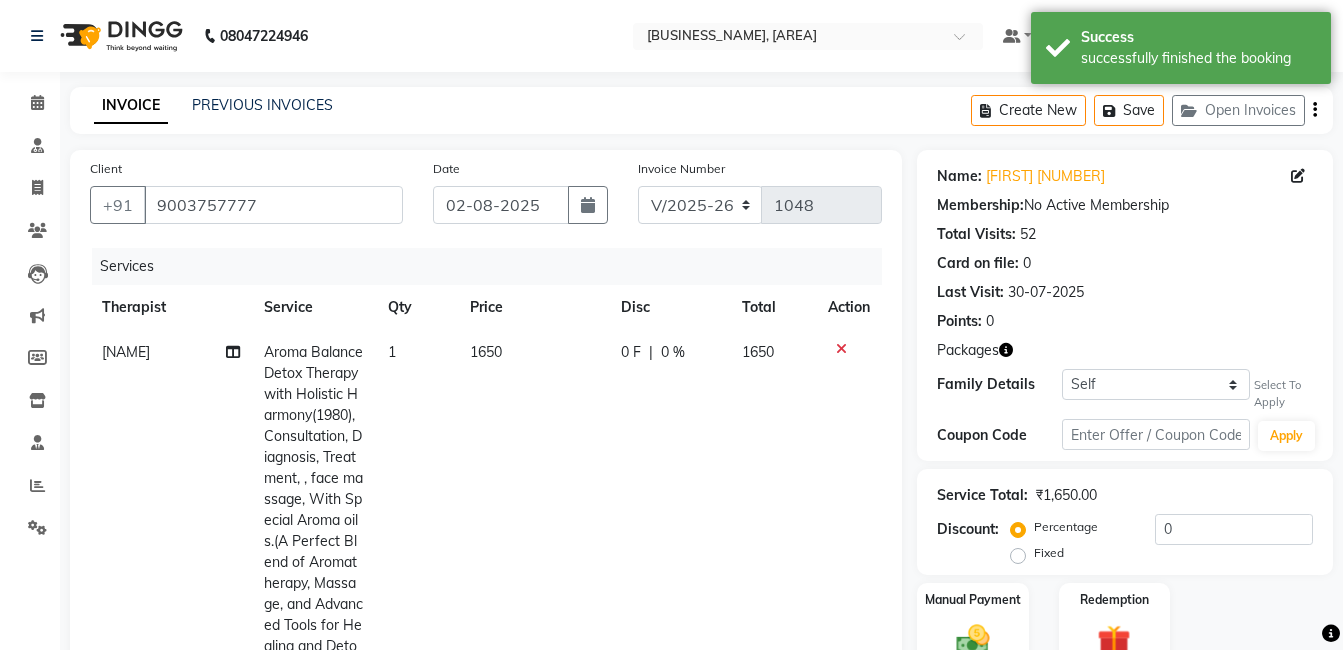 scroll, scrollTop: 491, scrollLeft: 0, axis: vertical 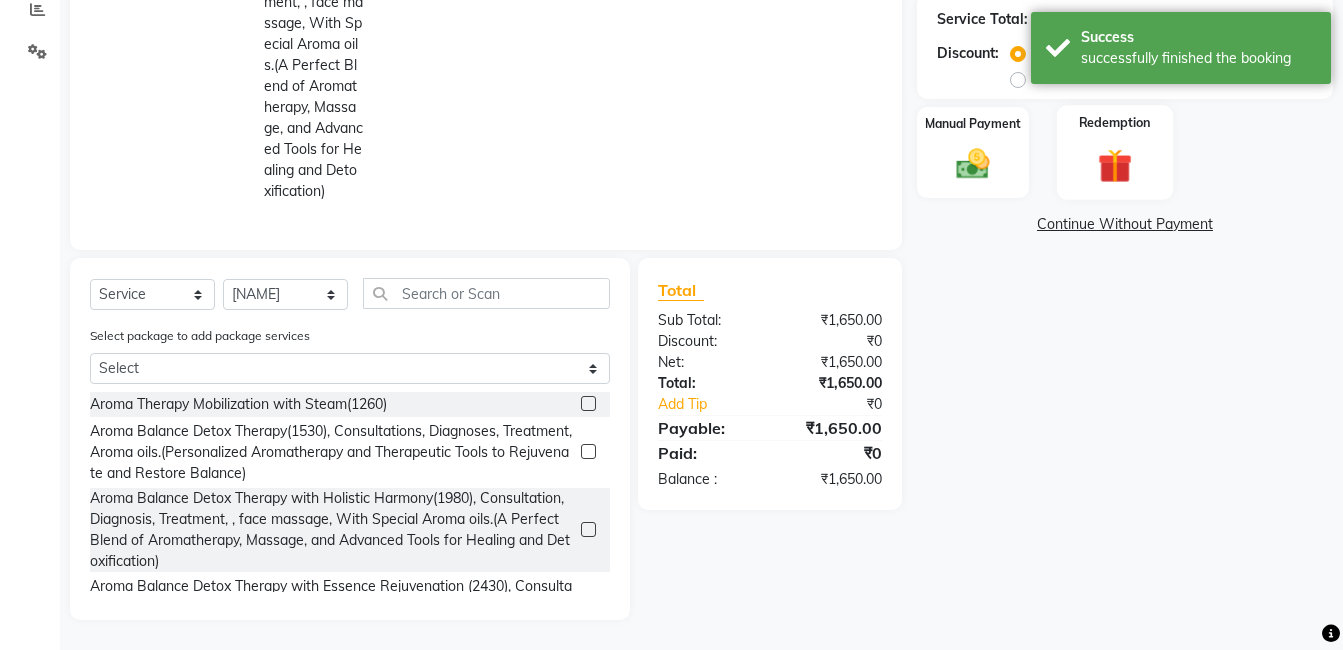 click 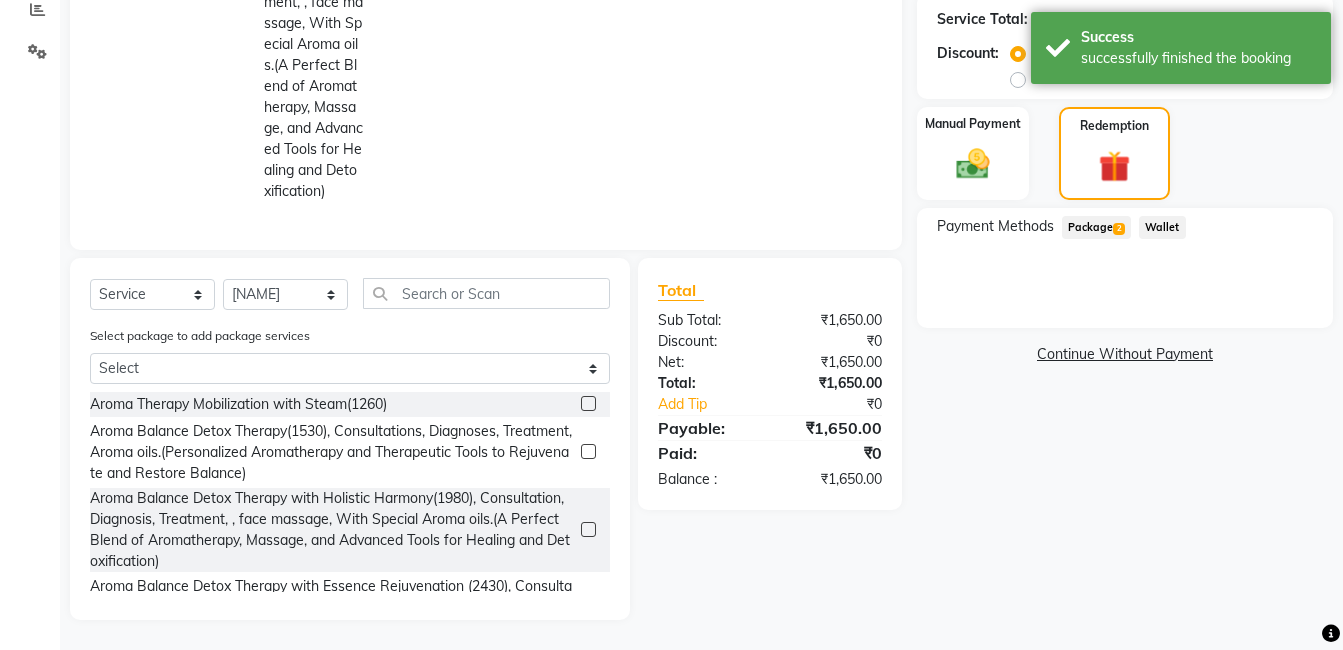click on "Package  2" 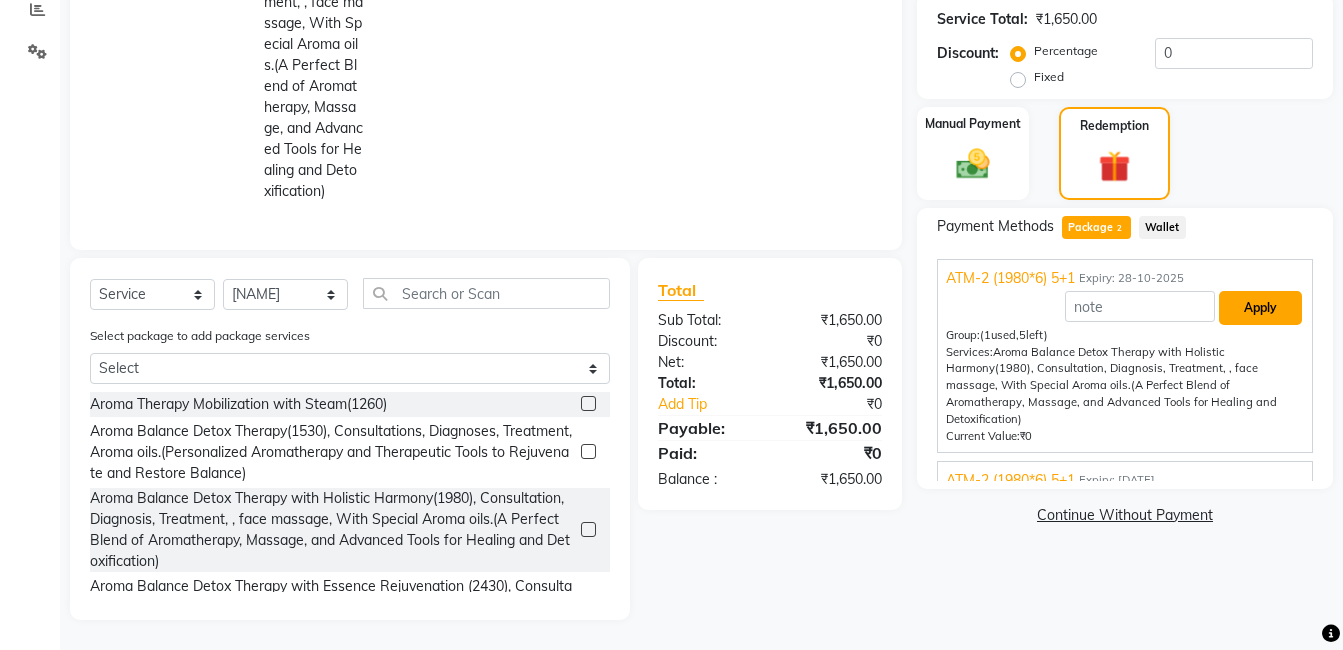 click on "Apply" at bounding box center (1260, 308) 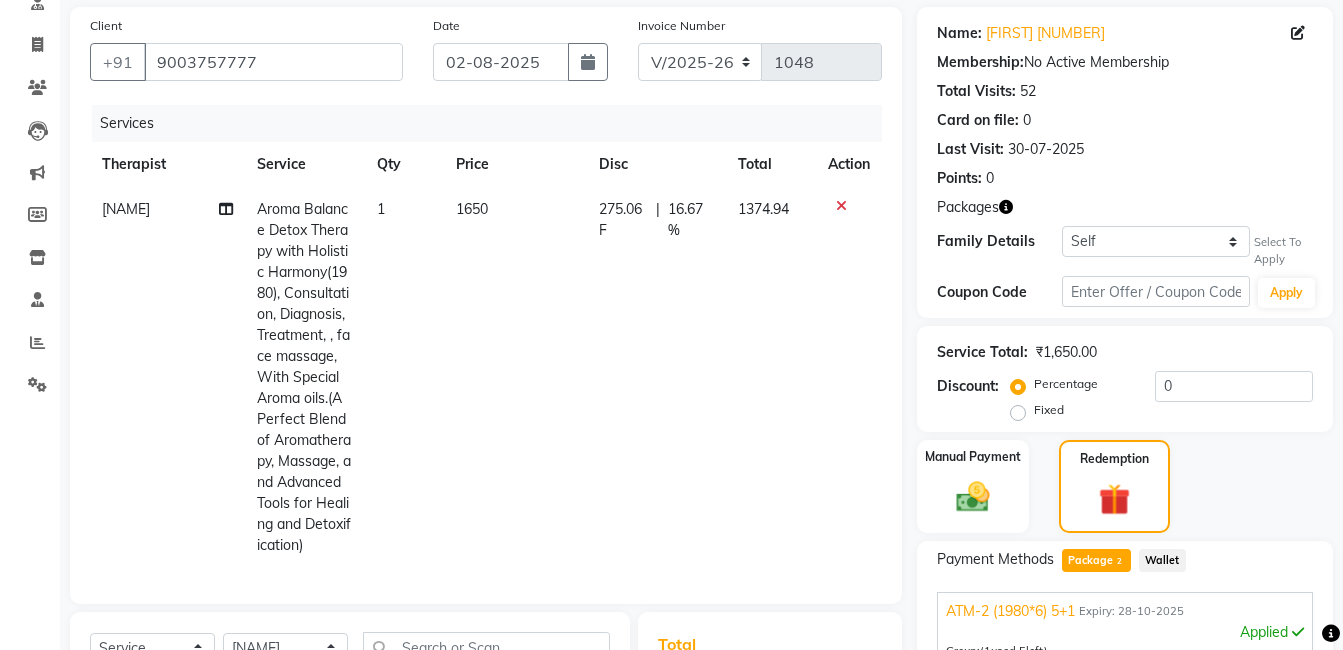 scroll, scrollTop: 141, scrollLeft: 0, axis: vertical 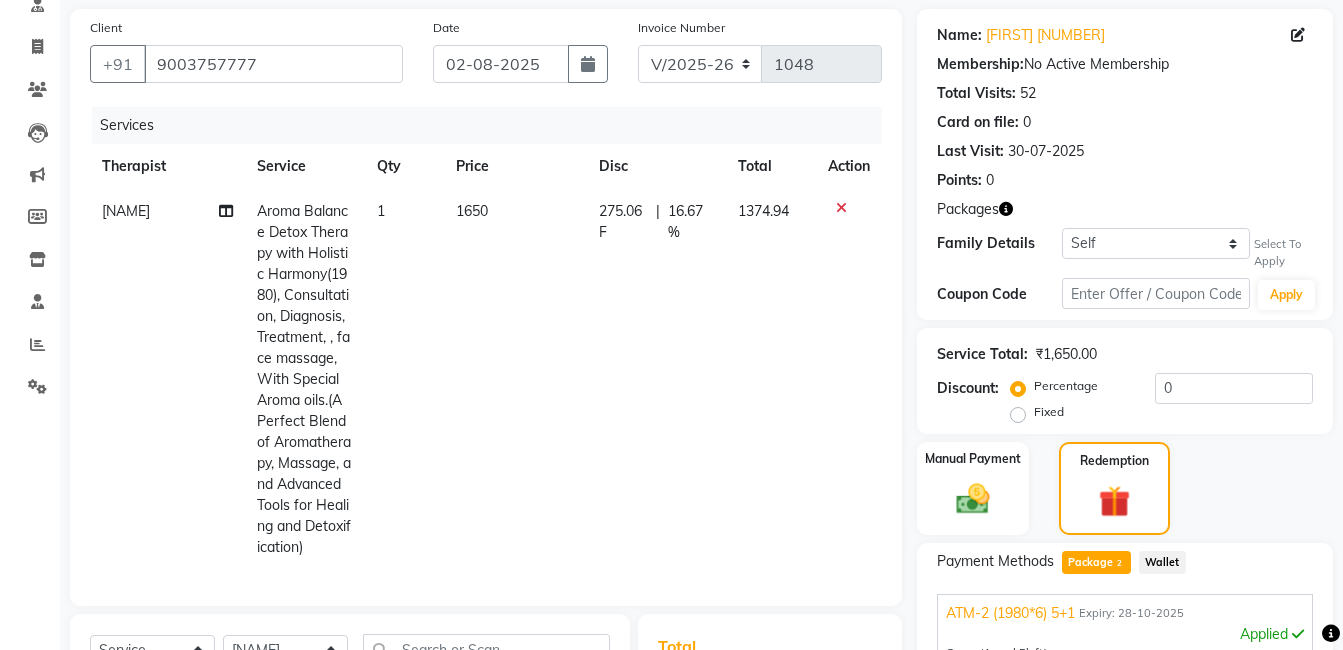 click on "275.06 F" 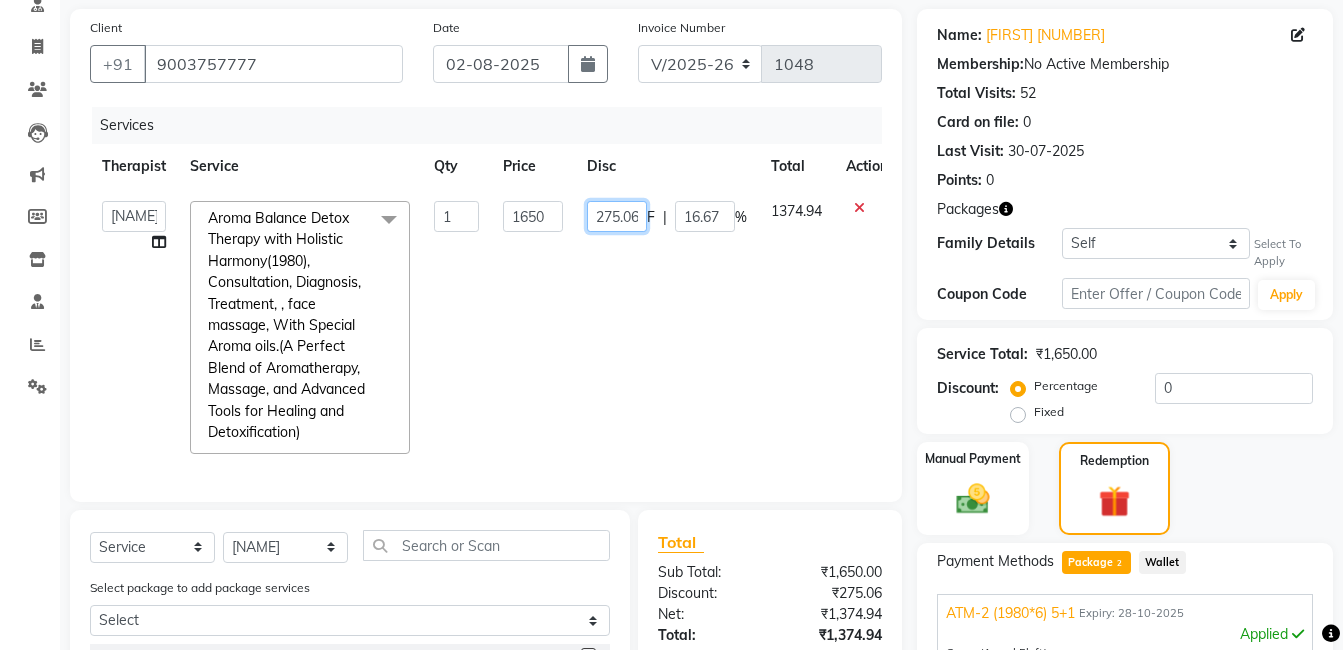 click on "275.06" 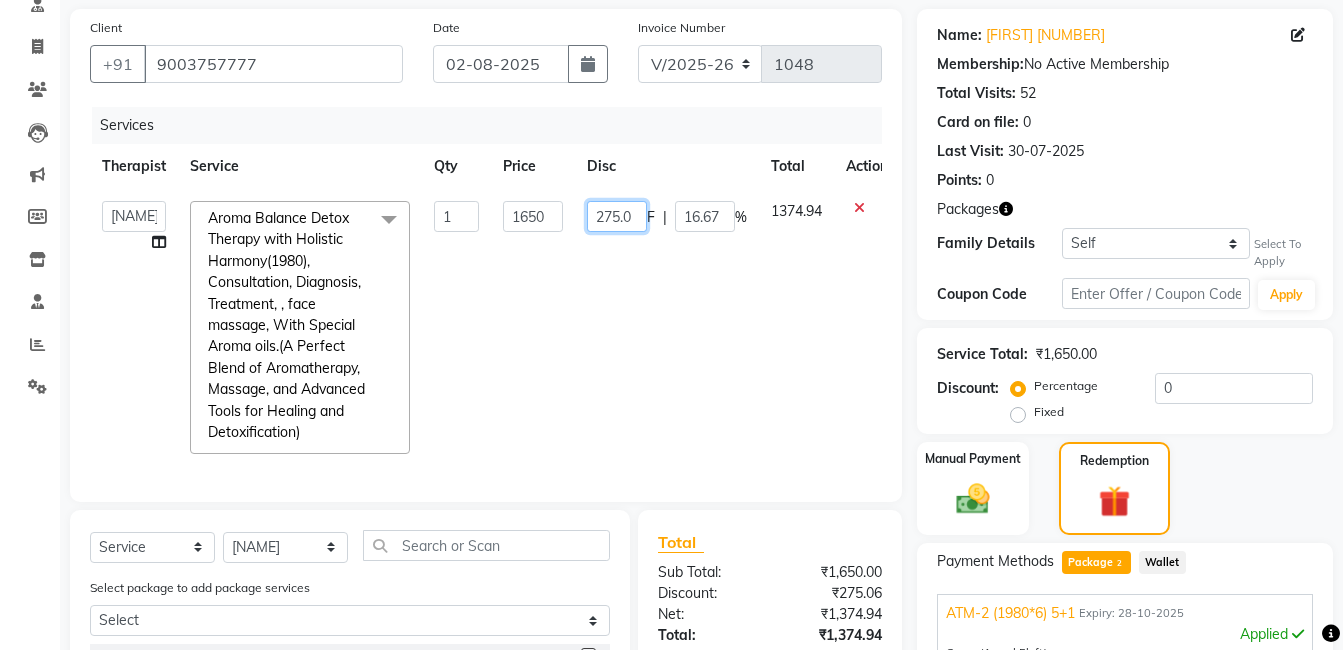 scroll, scrollTop: 0, scrollLeft: 0, axis: both 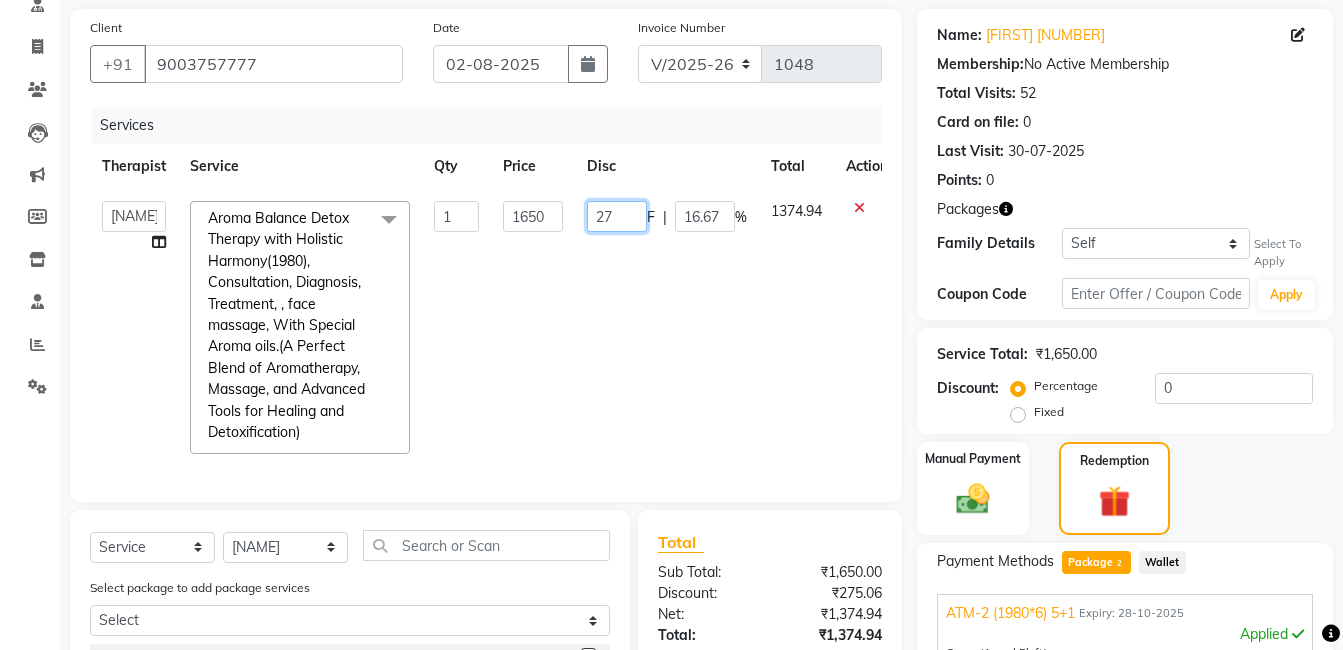 type on "2" 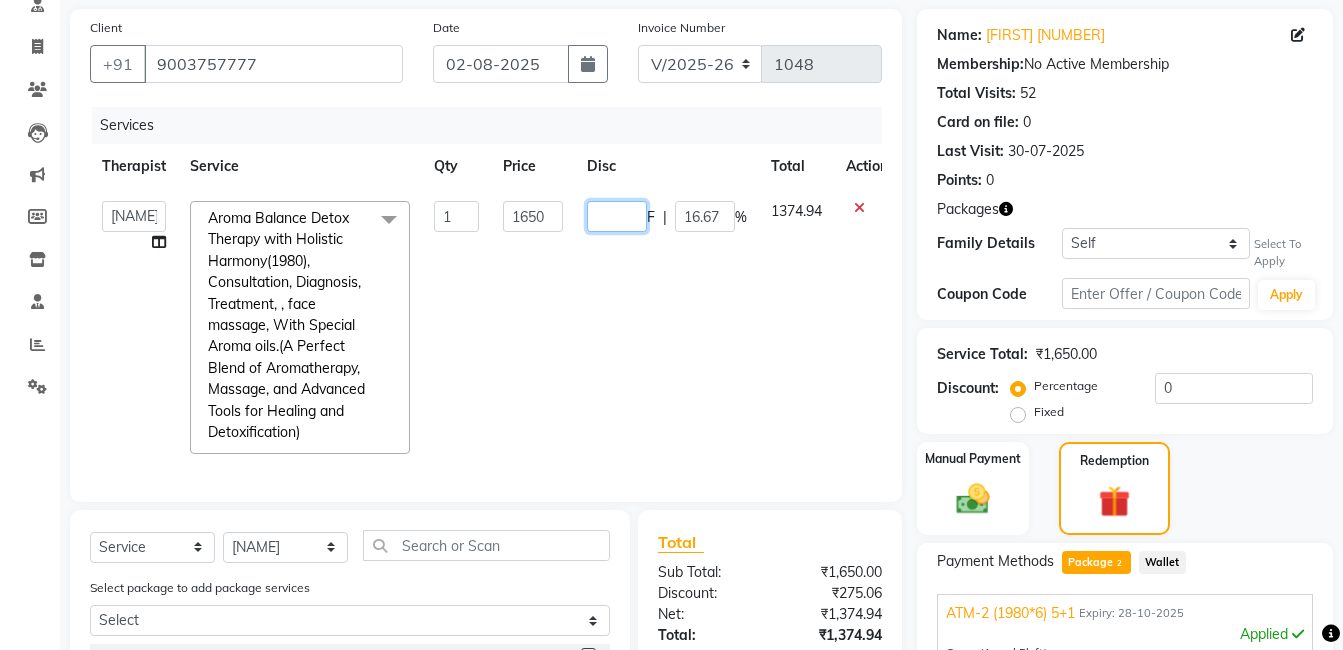 type on "0" 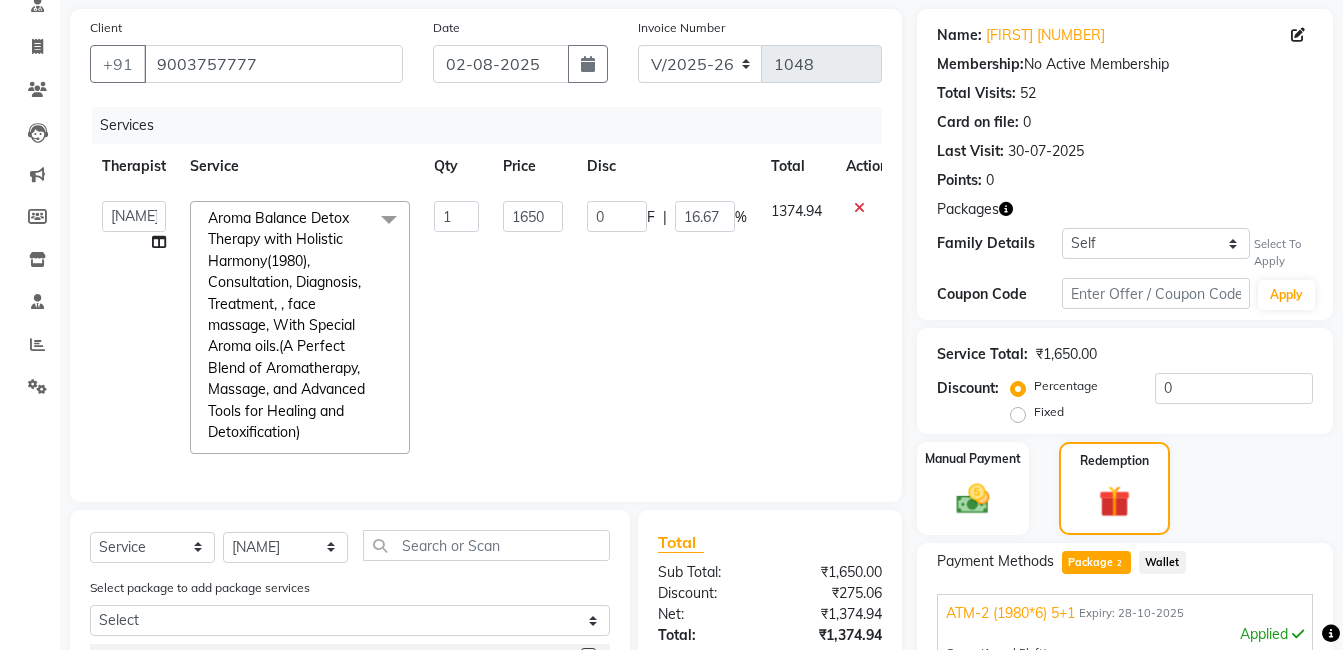 click on "0 F | 16.67 %" 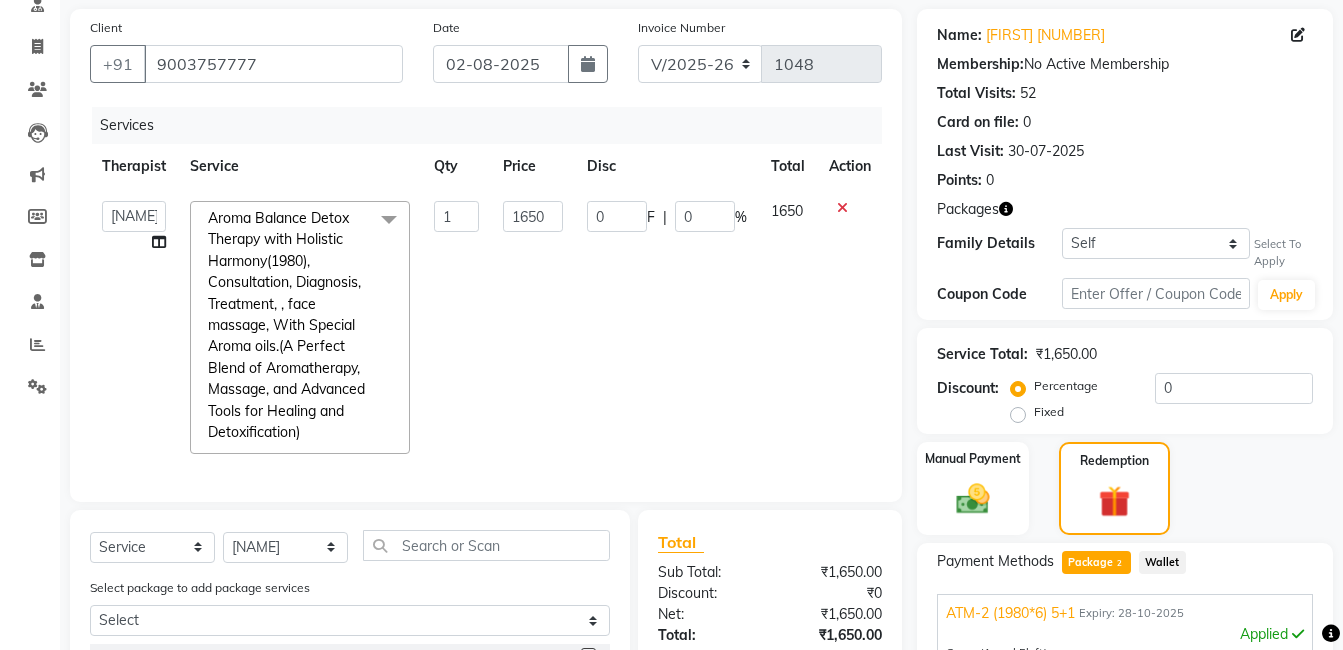 scroll, scrollTop: 499, scrollLeft: 0, axis: vertical 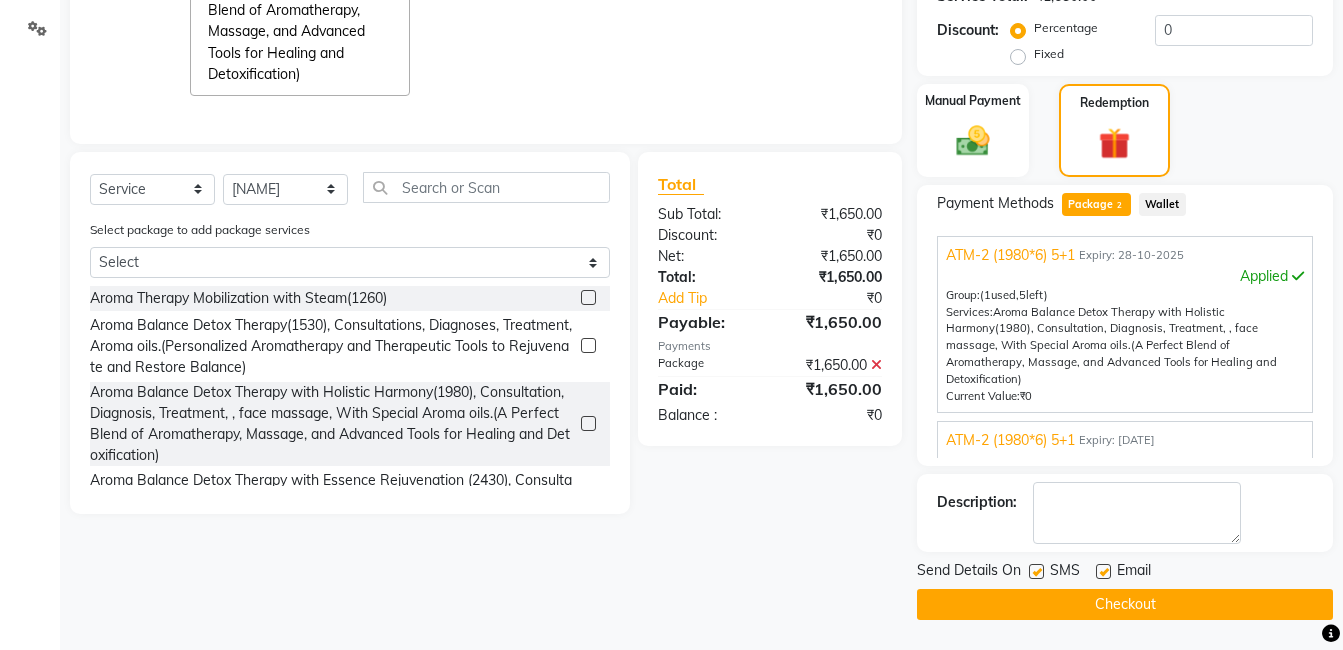click 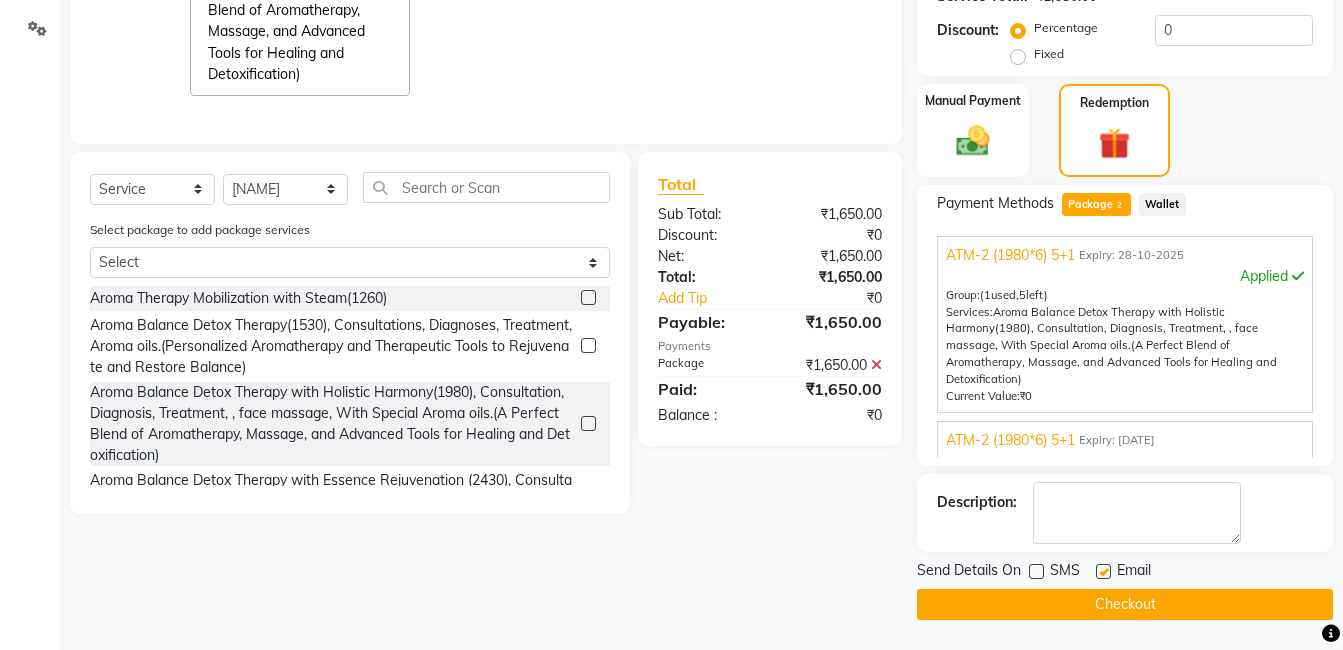 click 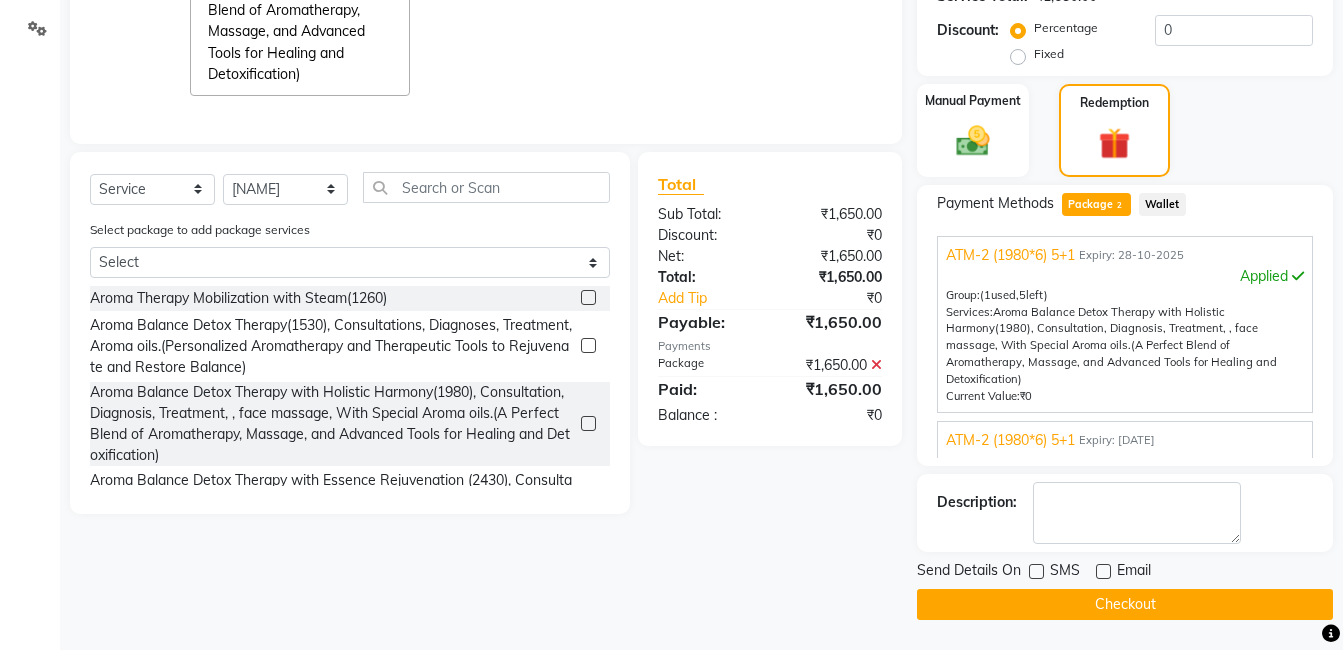 click on "Checkout" 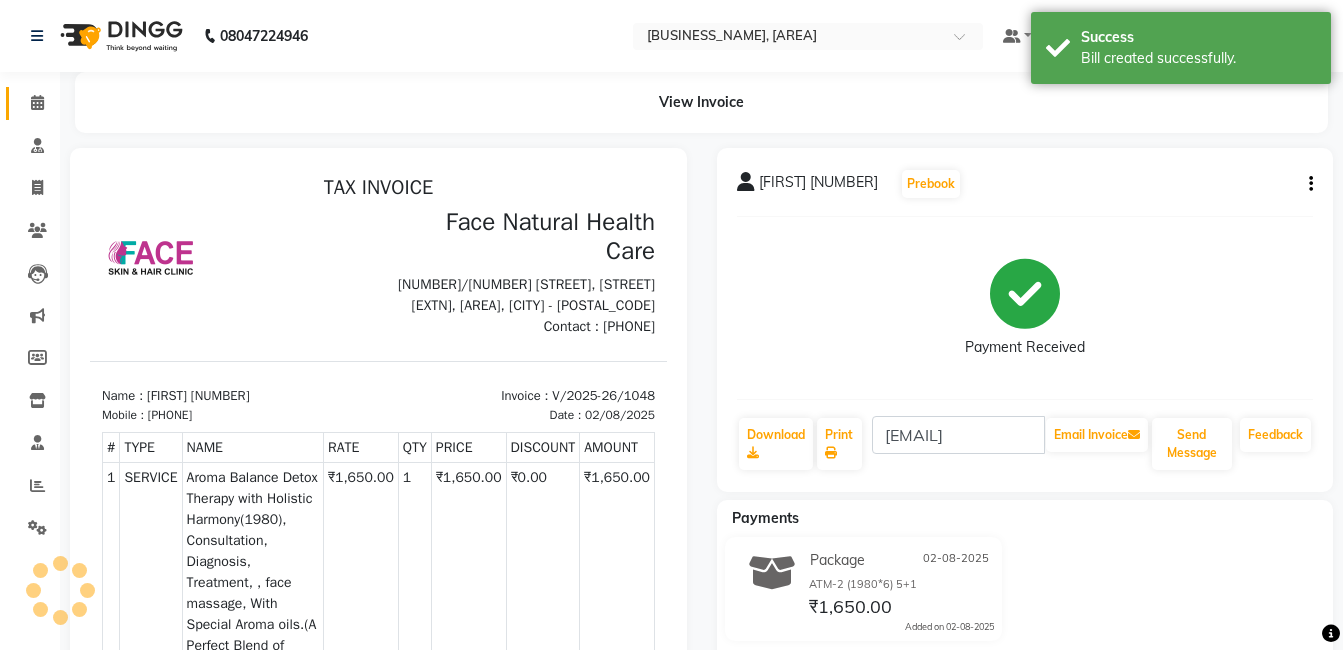 scroll, scrollTop: 0, scrollLeft: 0, axis: both 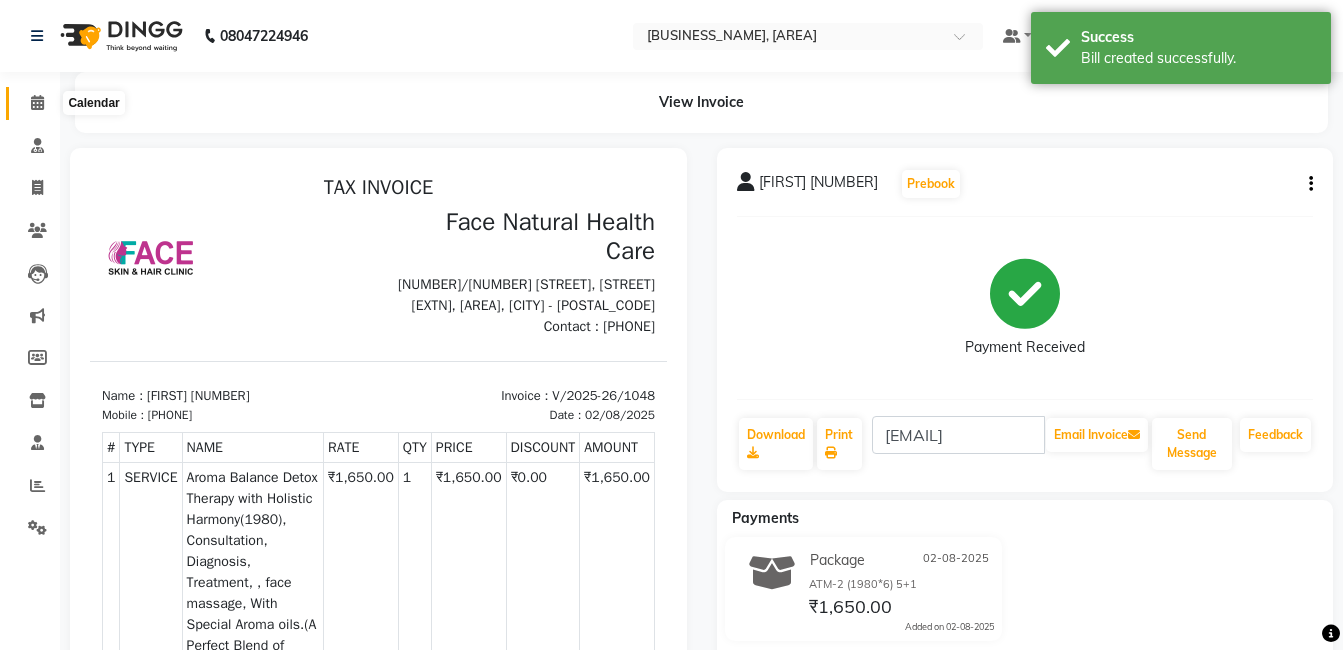 click 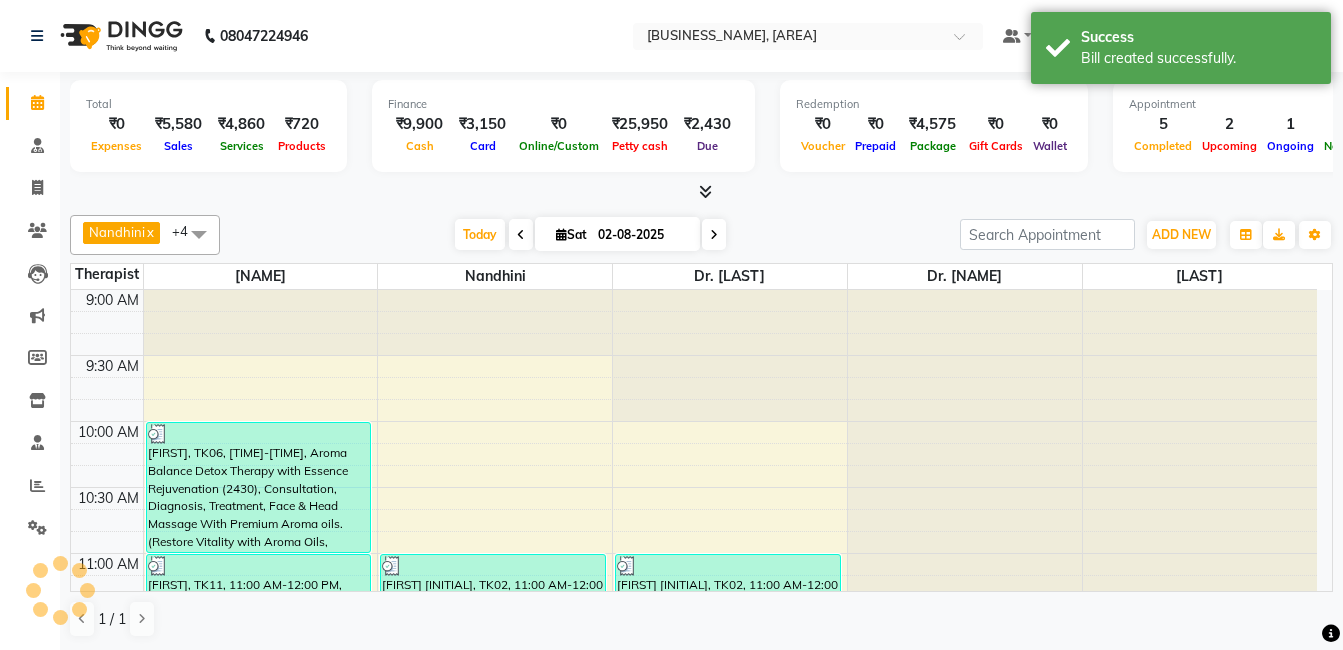 scroll, scrollTop: 793, scrollLeft: 0, axis: vertical 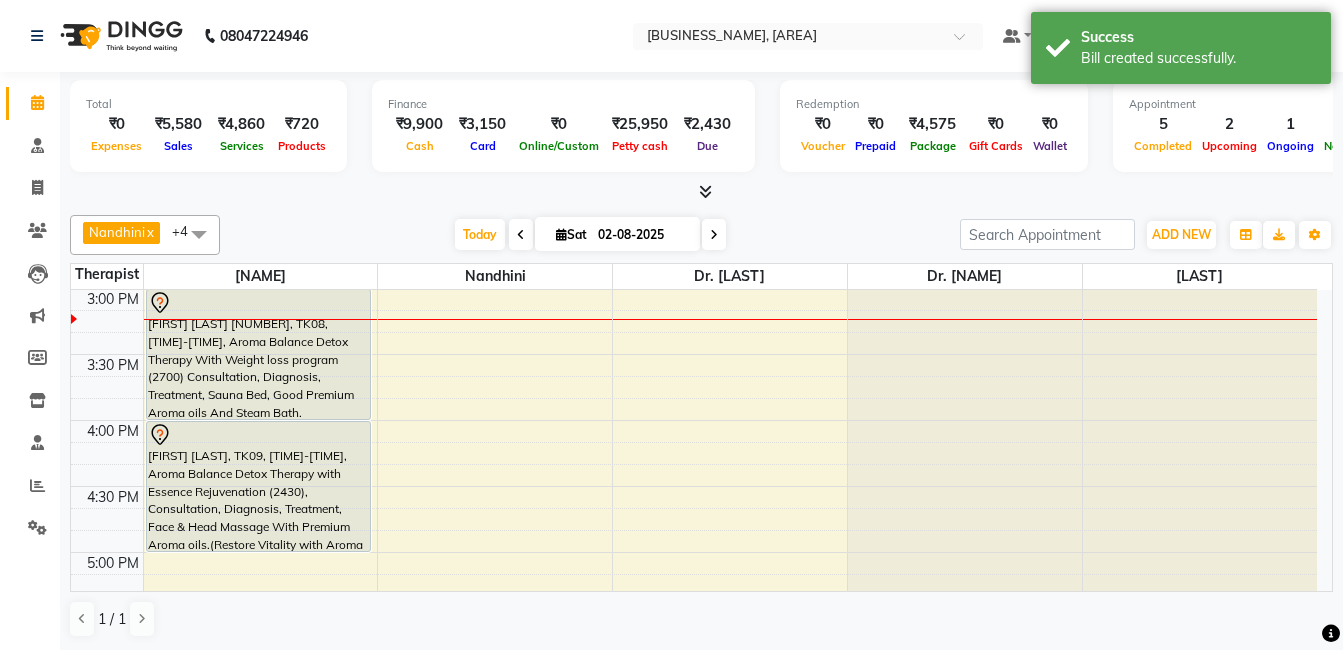 click at bounding box center [199, 234] 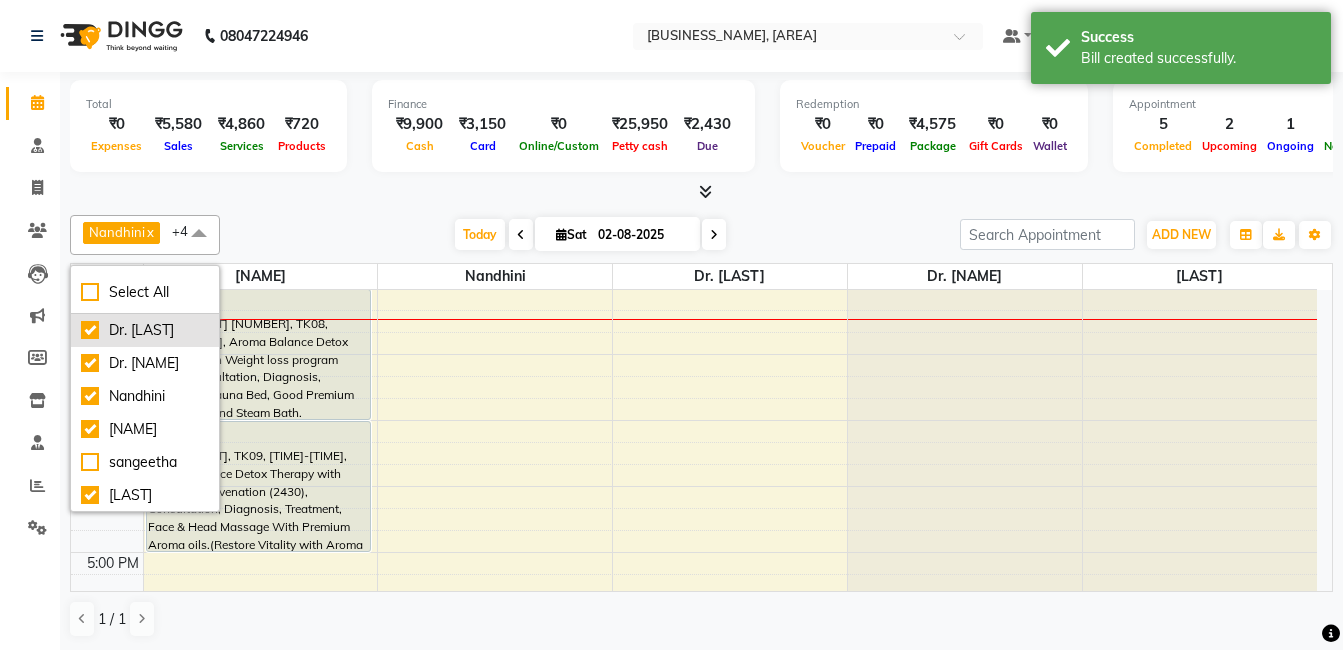 click on "Dr. [LAST]" at bounding box center (145, 330) 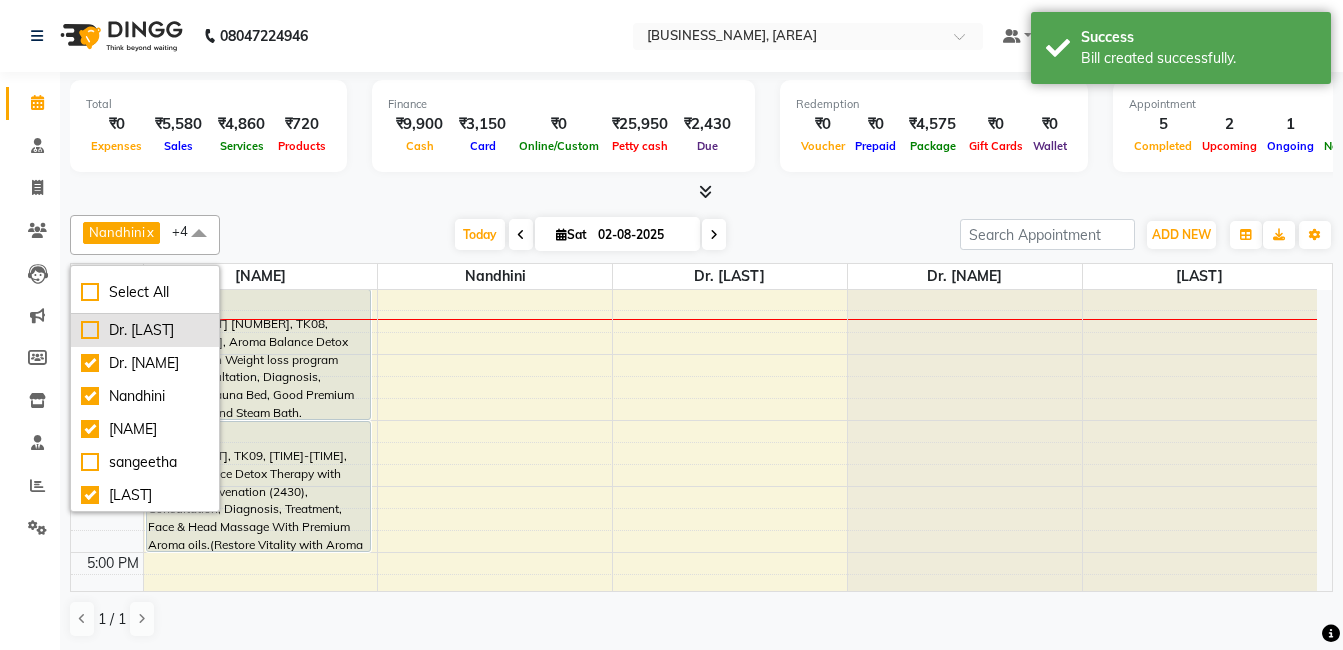 checkbox on "false" 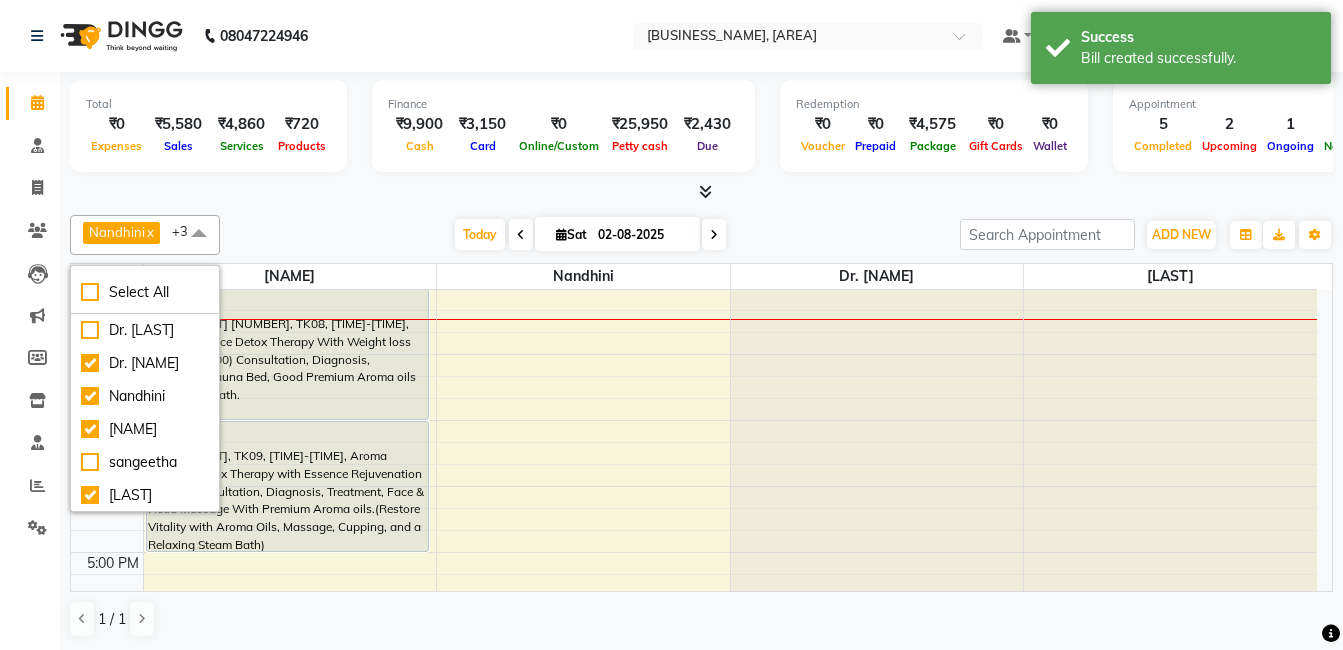 click on "Today  Sat 02-08-2025" at bounding box center (590, 235) 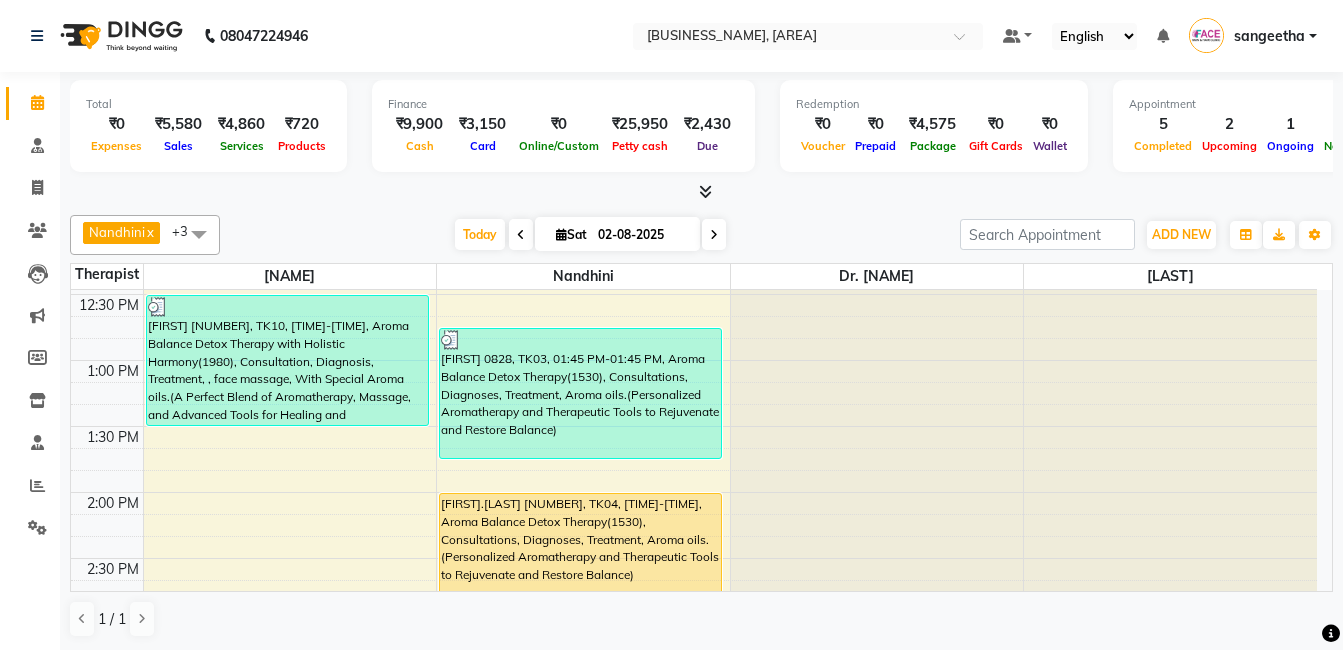 scroll, scrollTop: 467, scrollLeft: 0, axis: vertical 